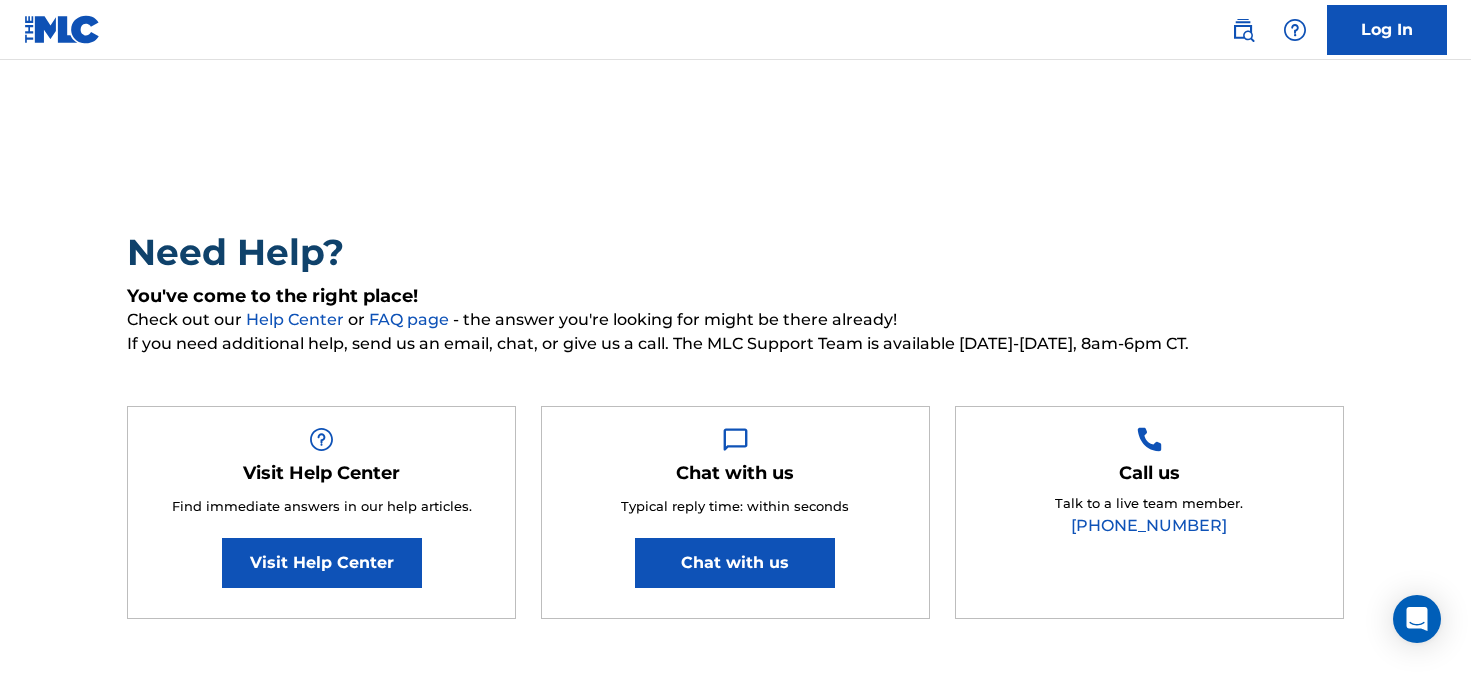 scroll, scrollTop: 0, scrollLeft: 0, axis: both 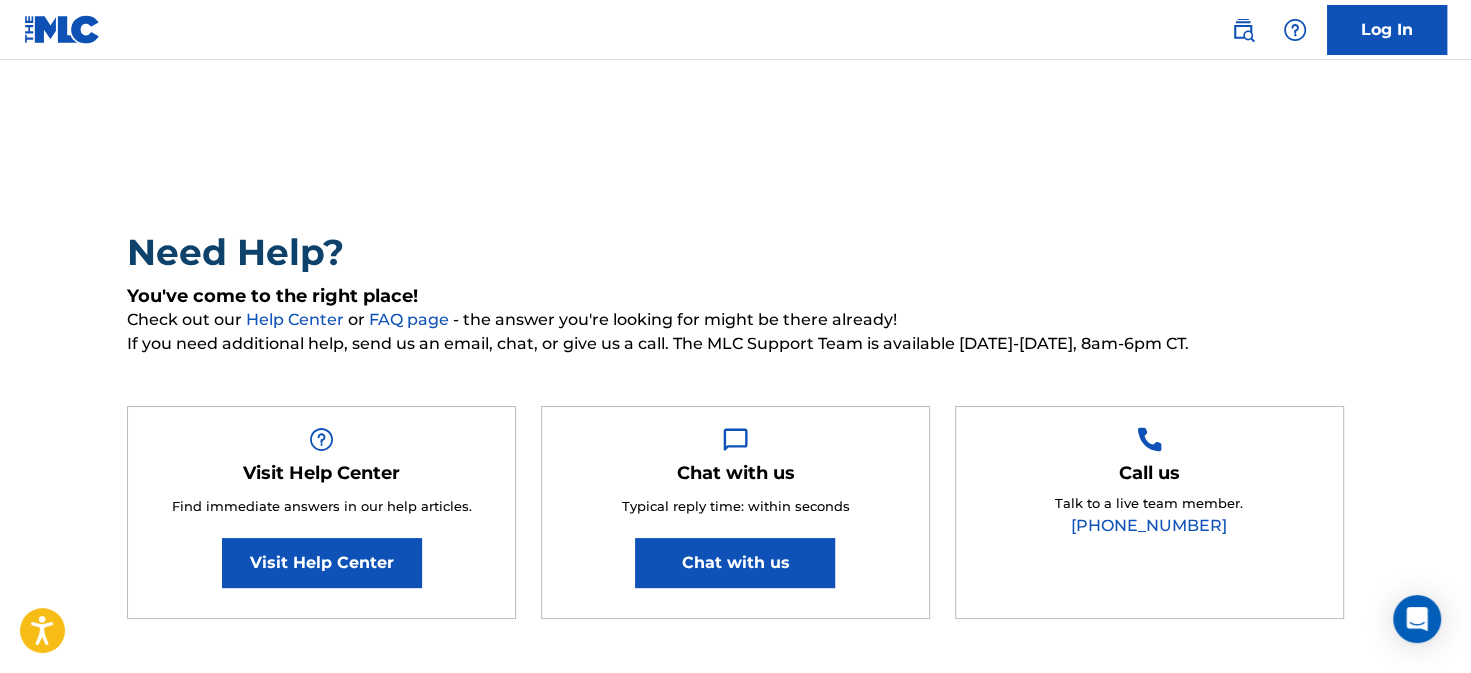 click at bounding box center [1243, 30] 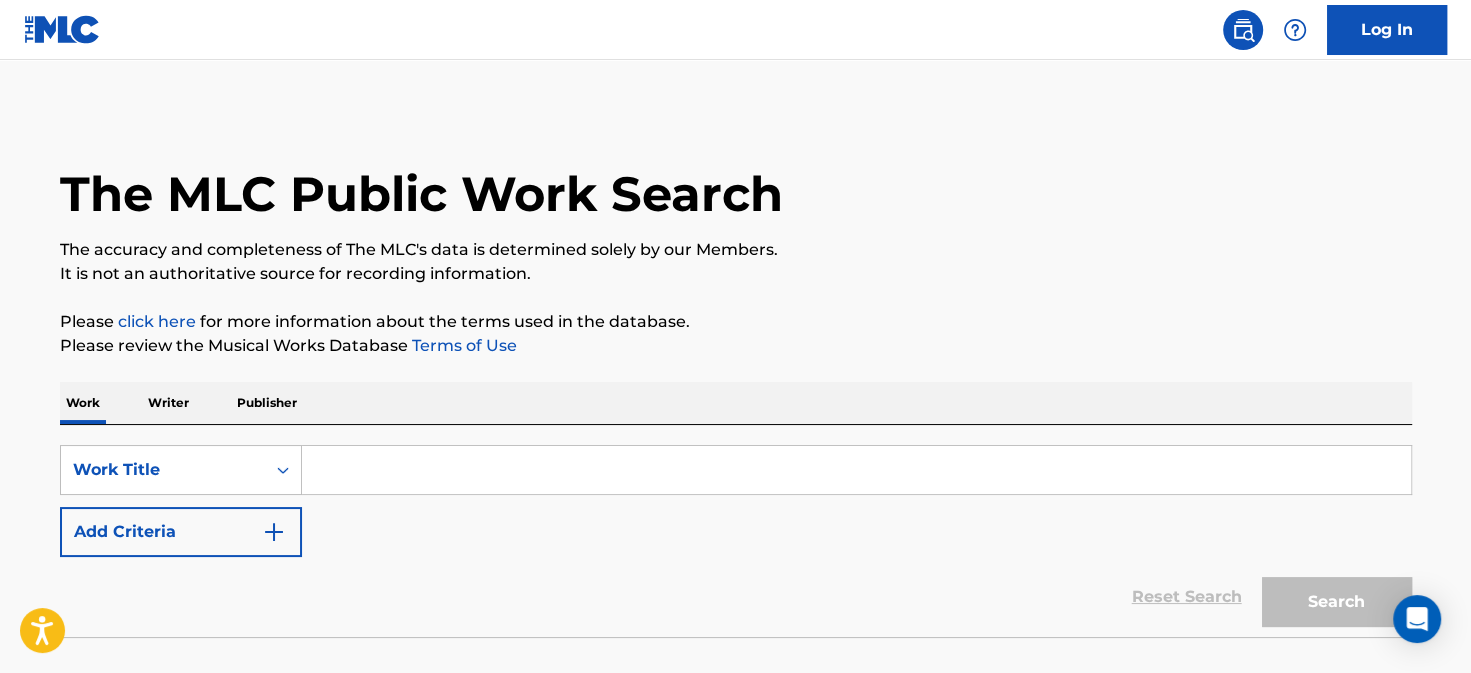 scroll, scrollTop: 132, scrollLeft: 0, axis: vertical 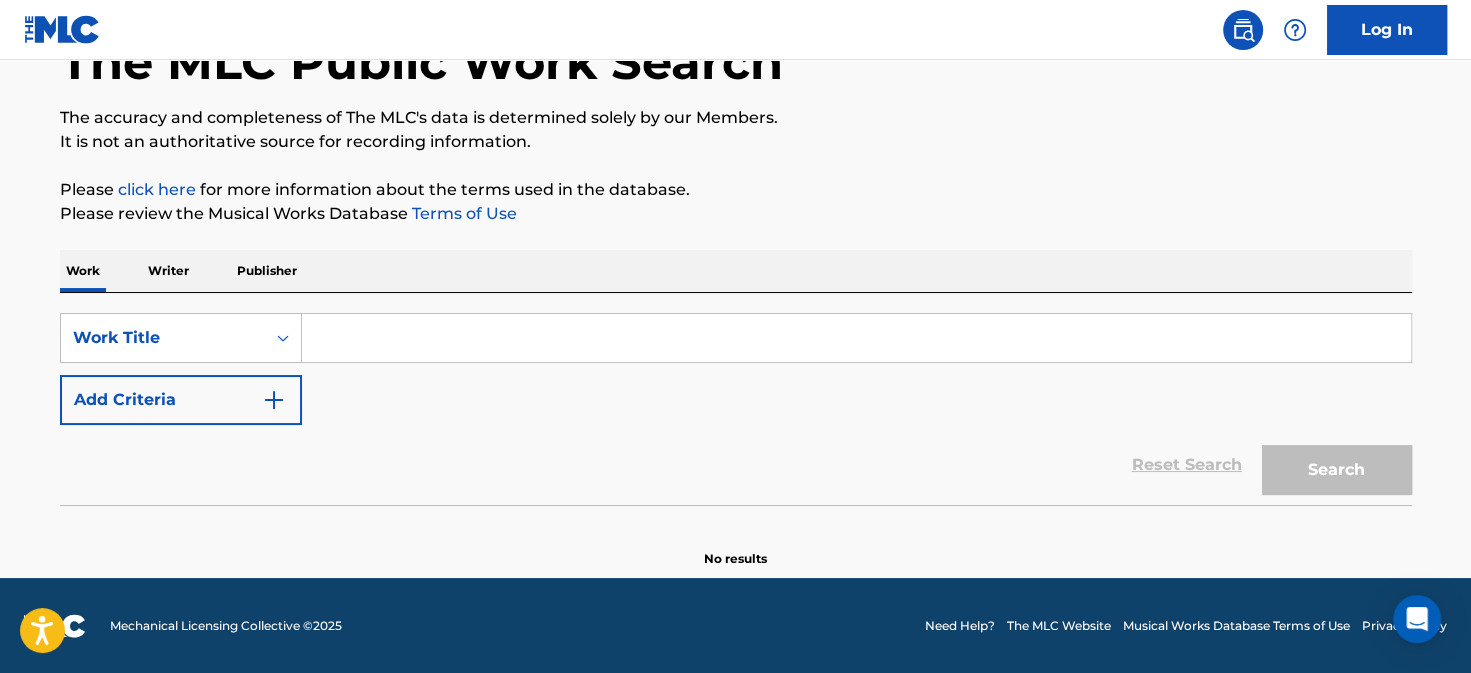 click at bounding box center [62, 29] 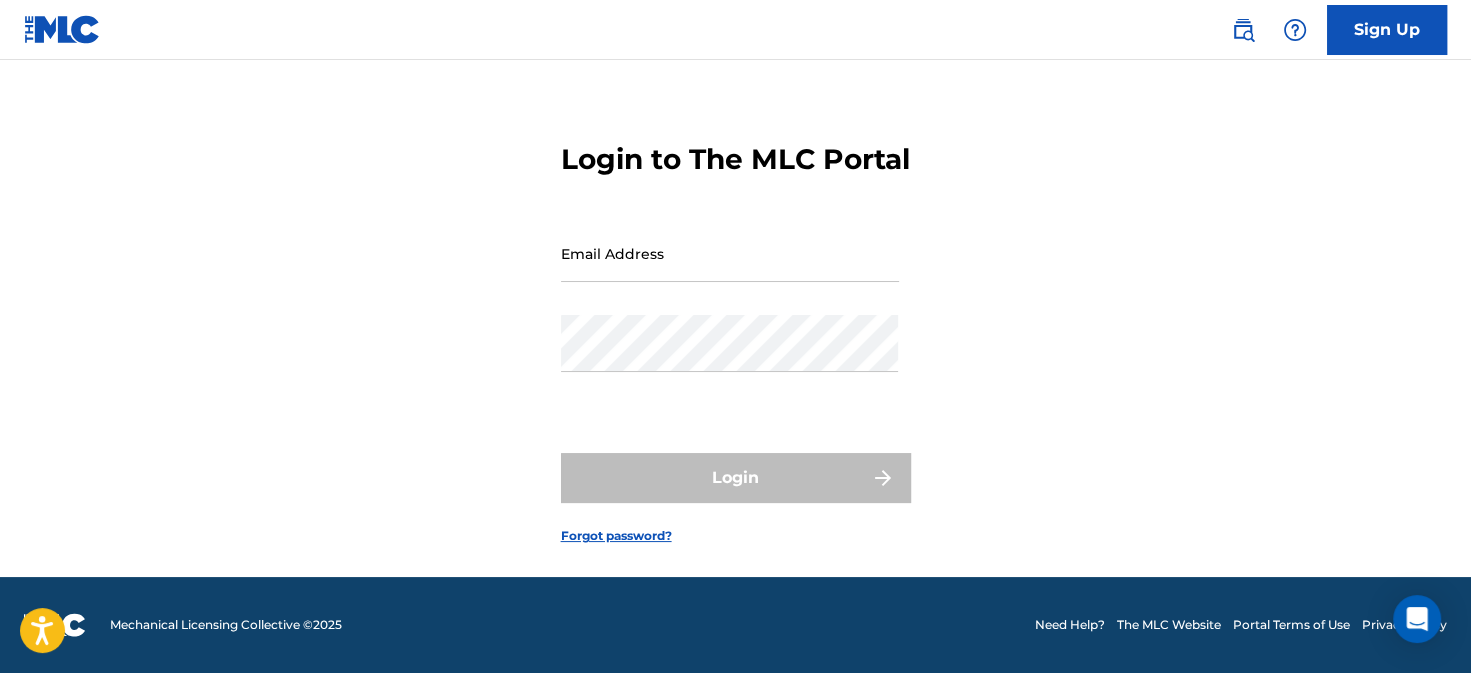 scroll, scrollTop: 0, scrollLeft: 0, axis: both 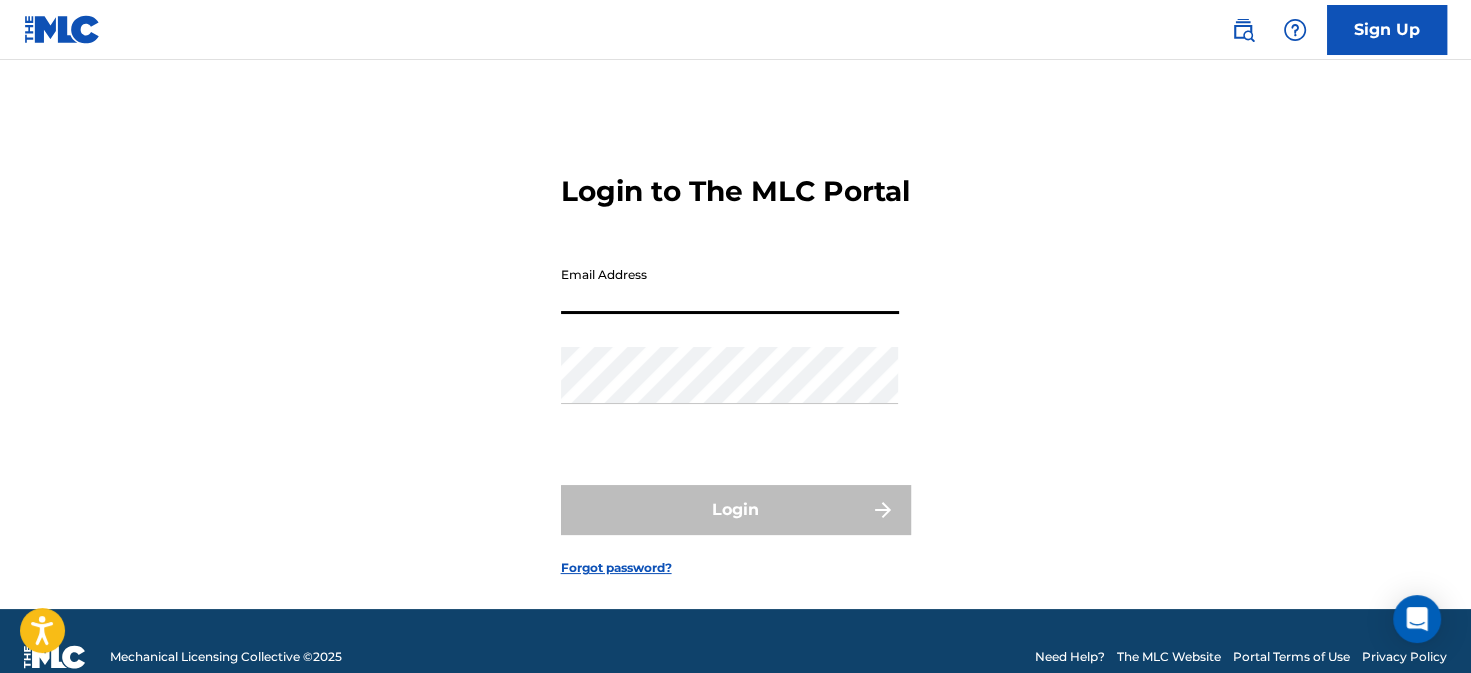 click on "Email Address" at bounding box center [730, 285] 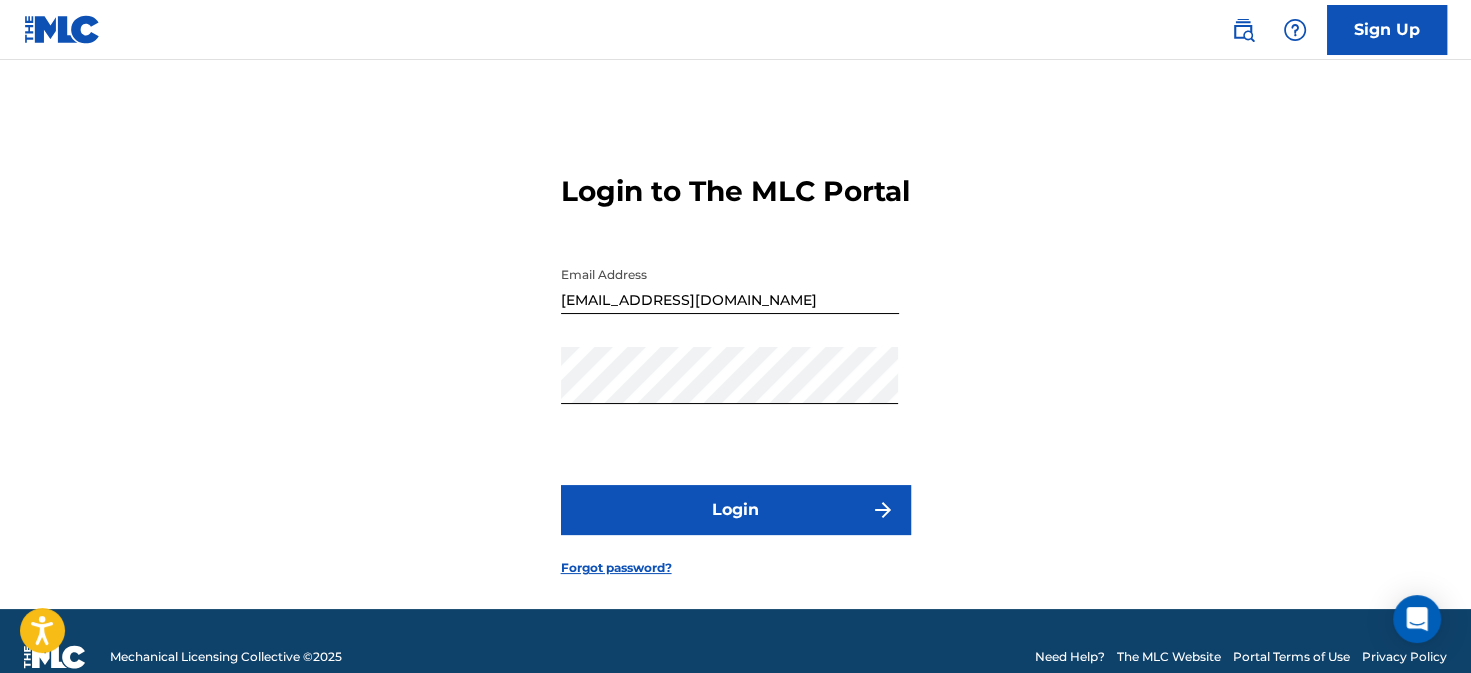 click on "Login" at bounding box center (736, 510) 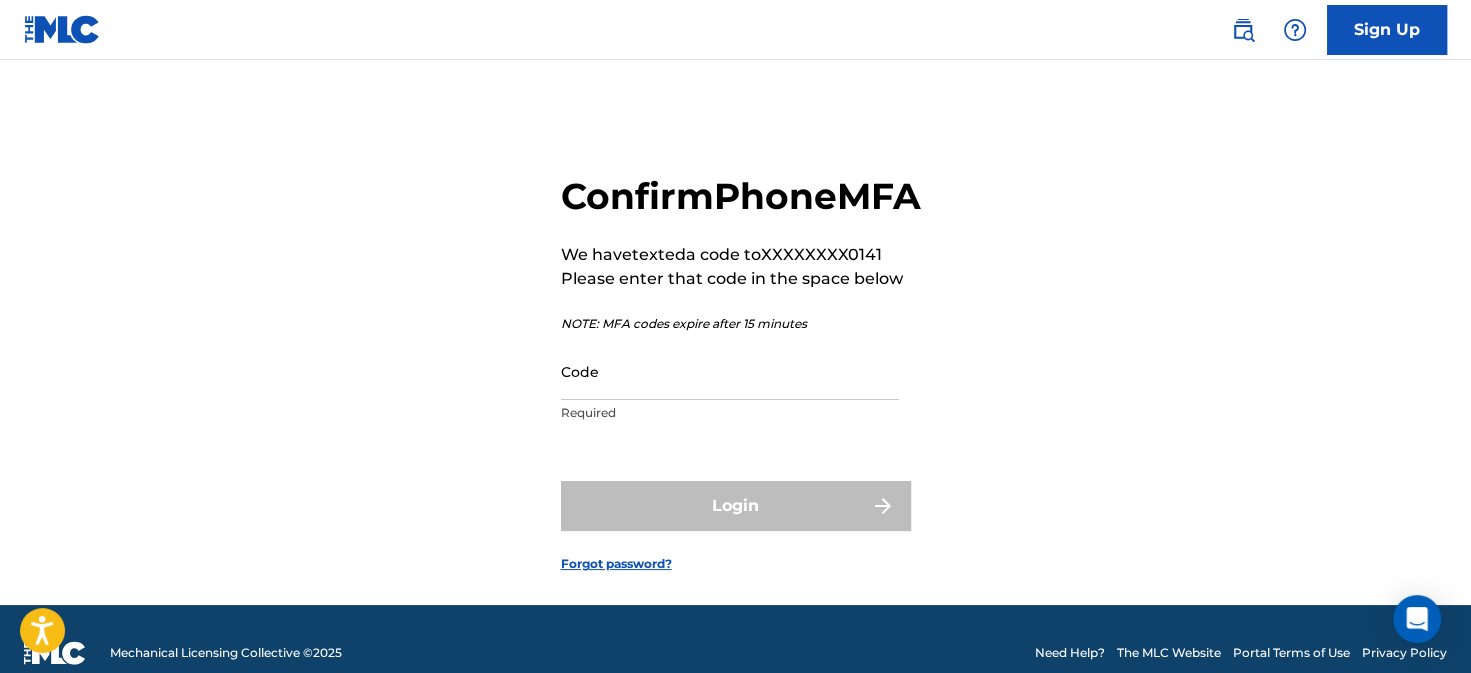 click on "Code" at bounding box center (730, 371) 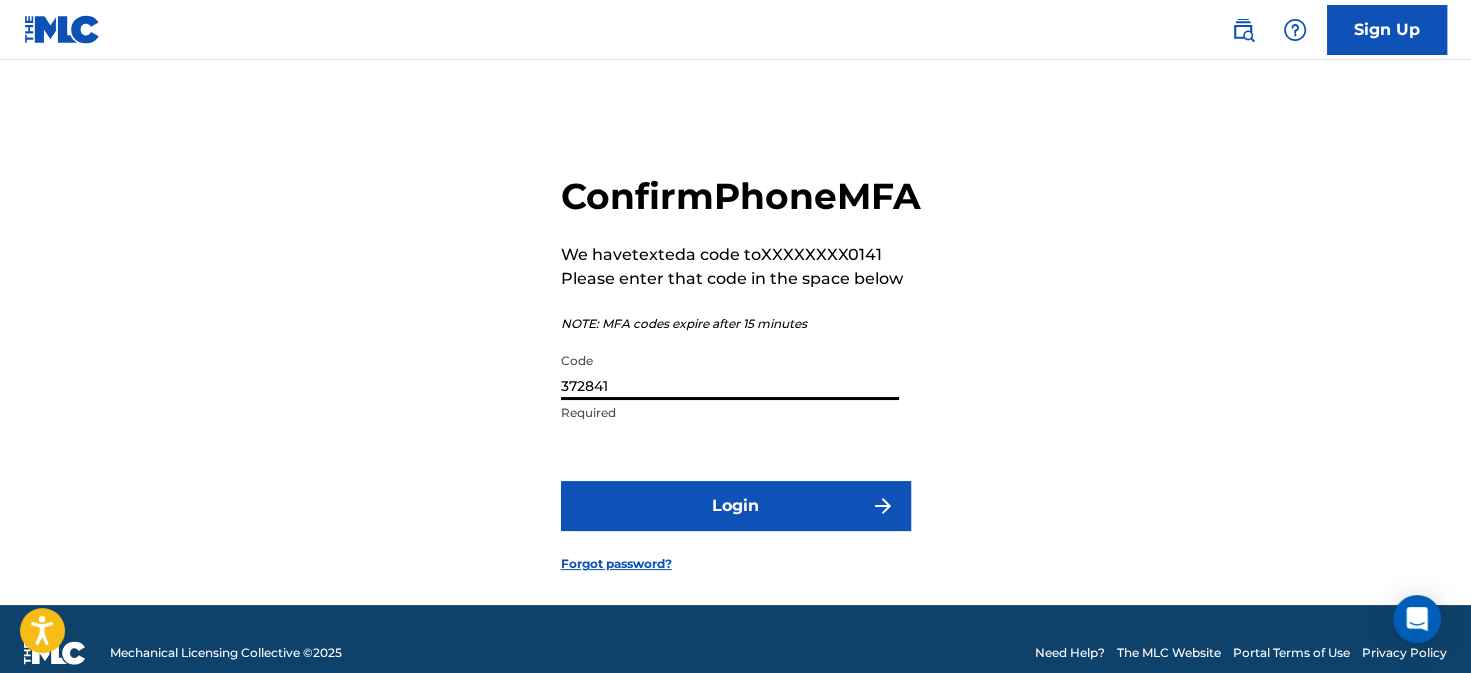 type on "372841" 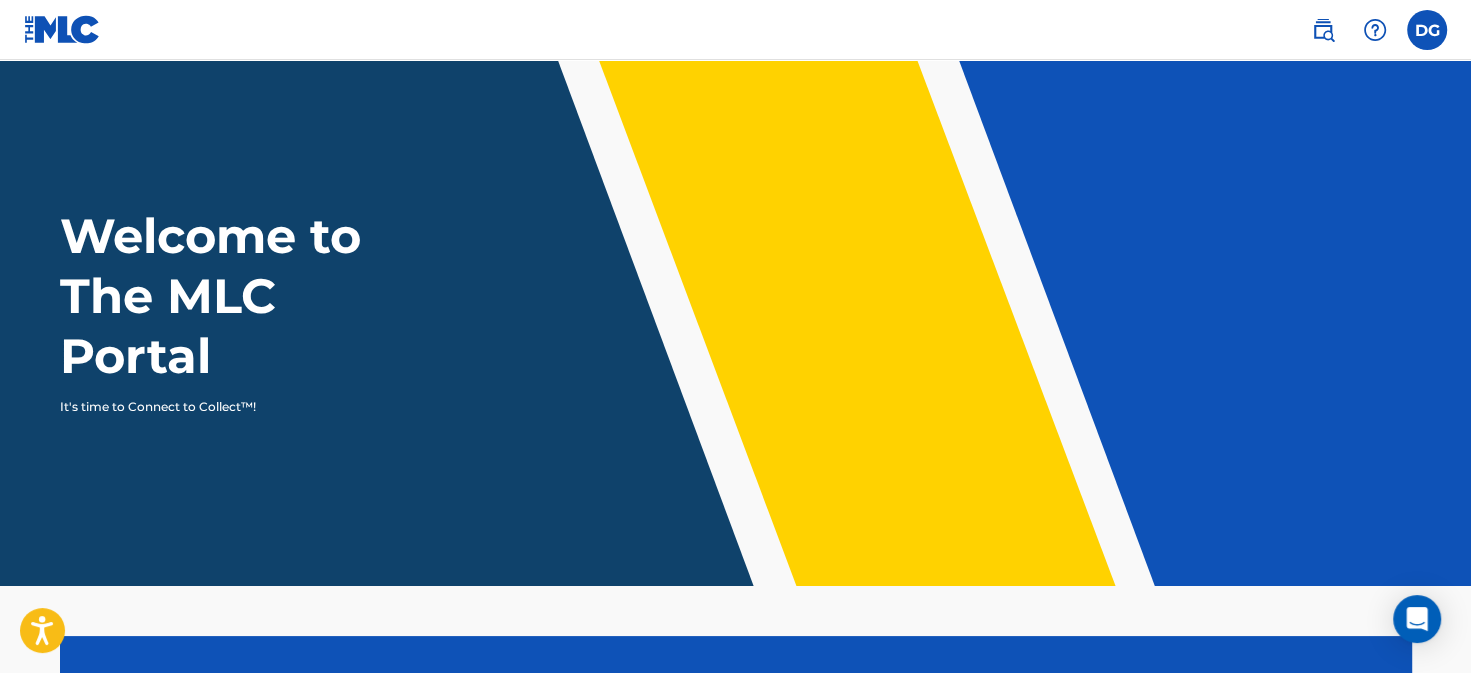 scroll, scrollTop: 0, scrollLeft: 0, axis: both 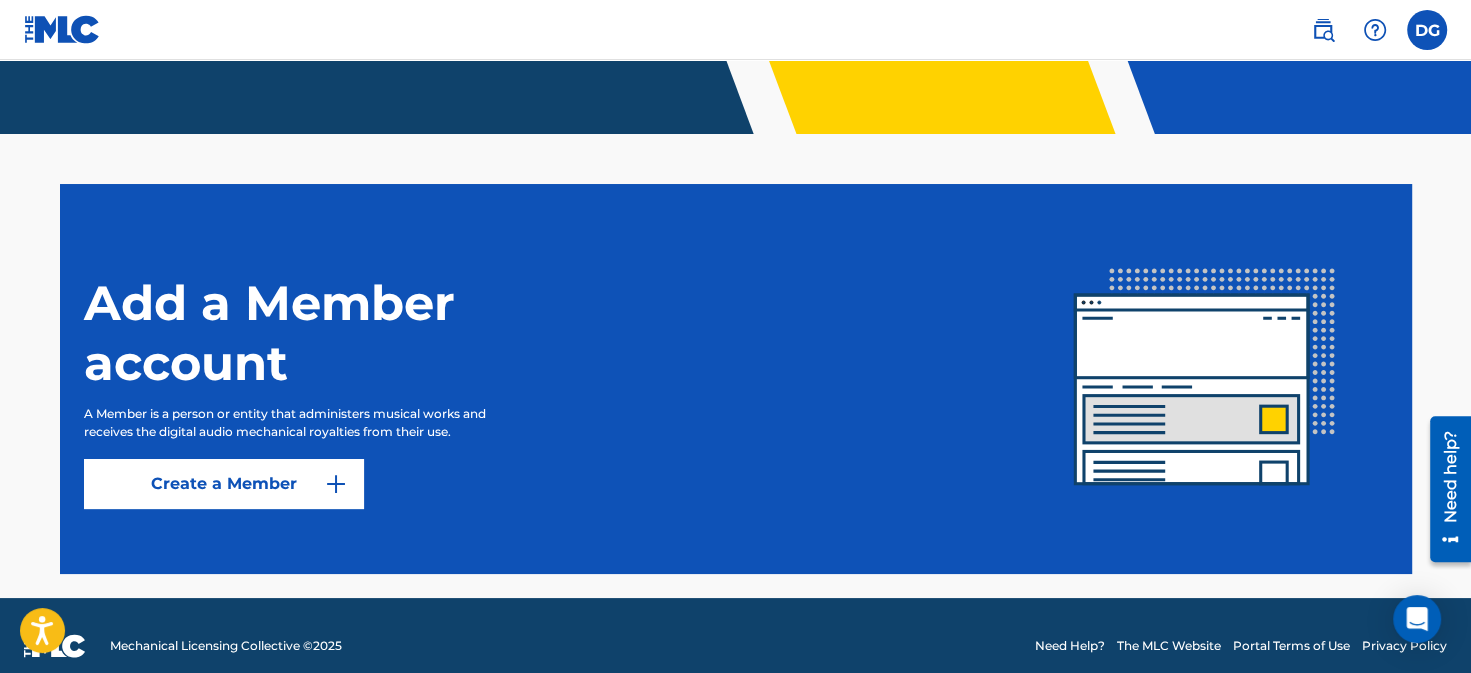 click at bounding box center (55, 646) 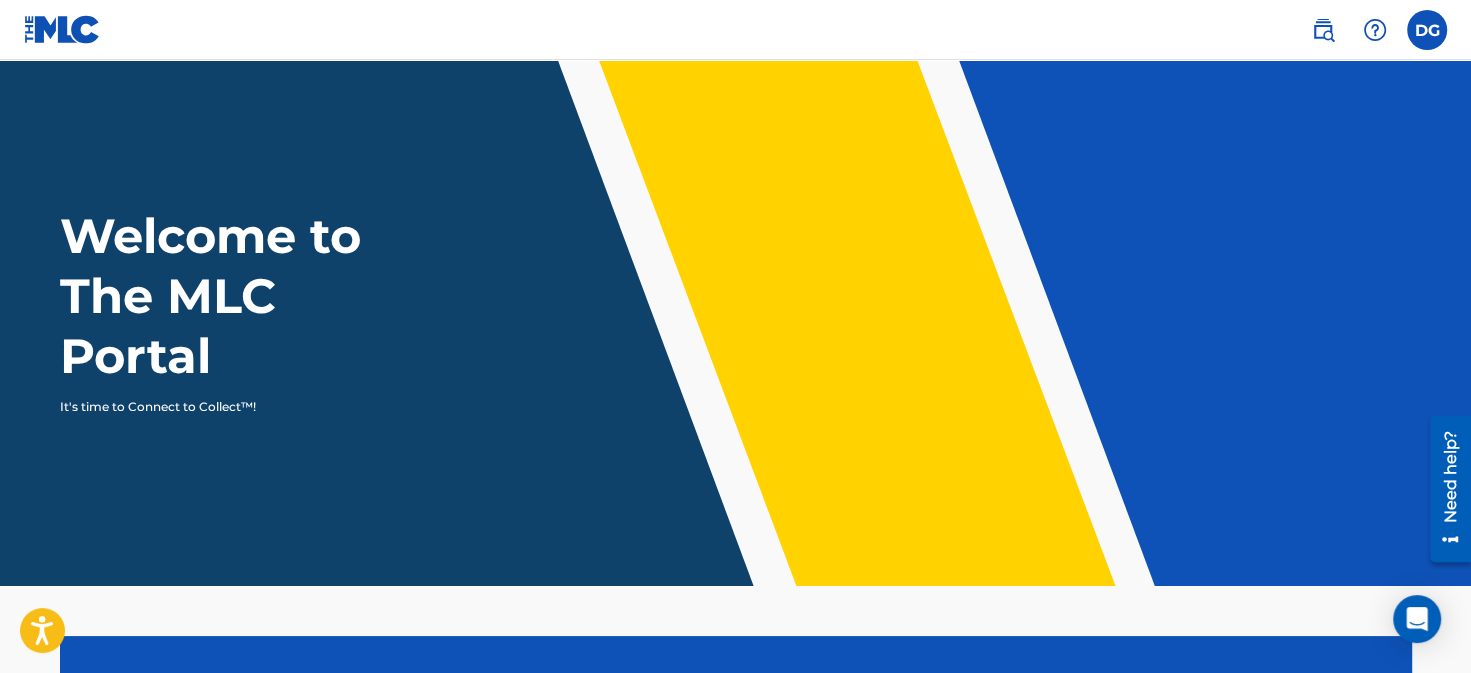 click at bounding box center [1427, 30] 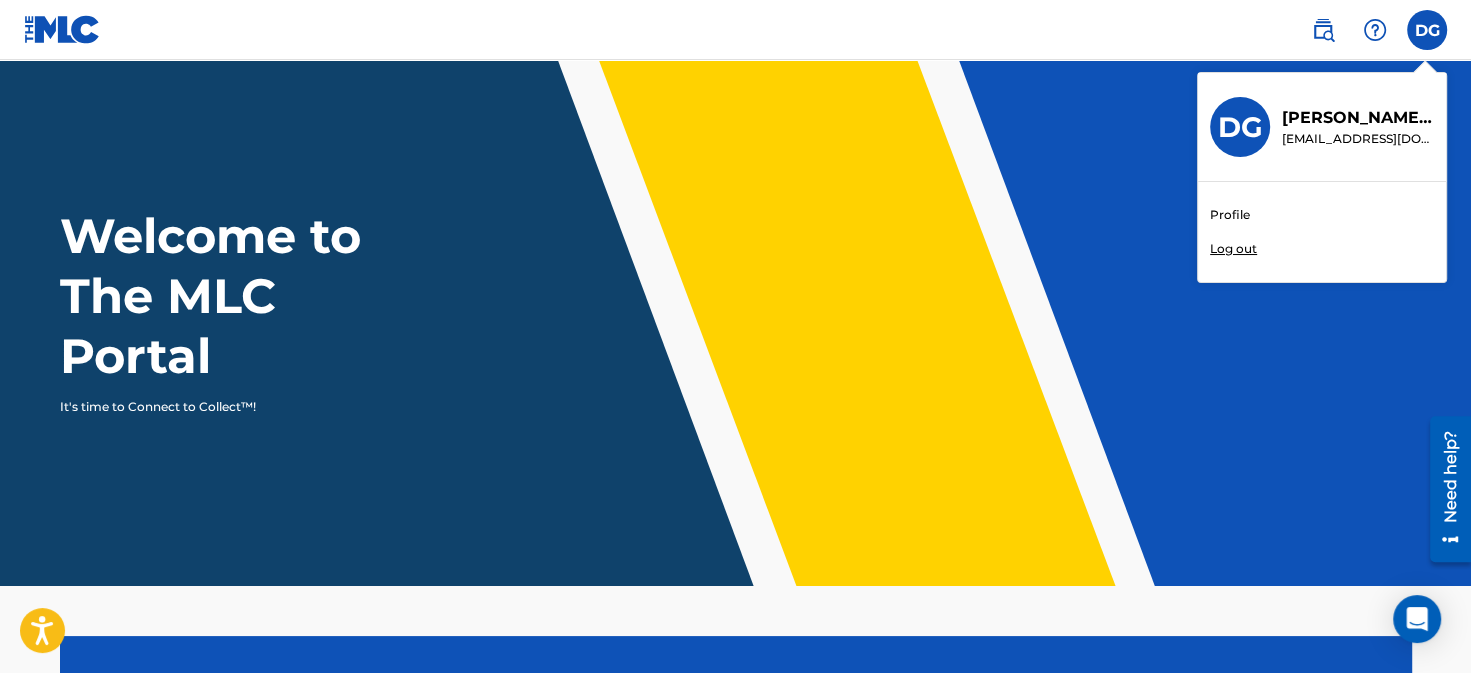 click on "Profile" at bounding box center [1230, 215] 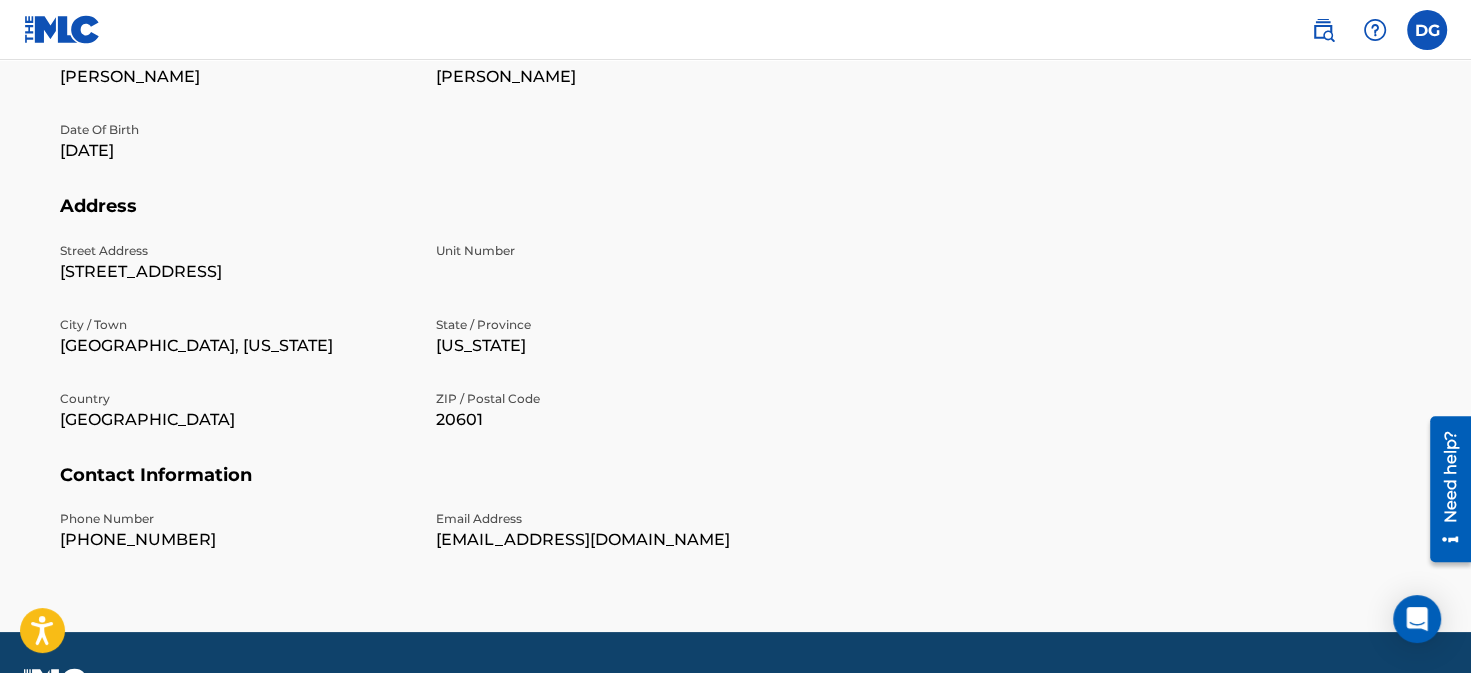 scroll, scrollTop: 0, scrollLeft: 0, axis: both 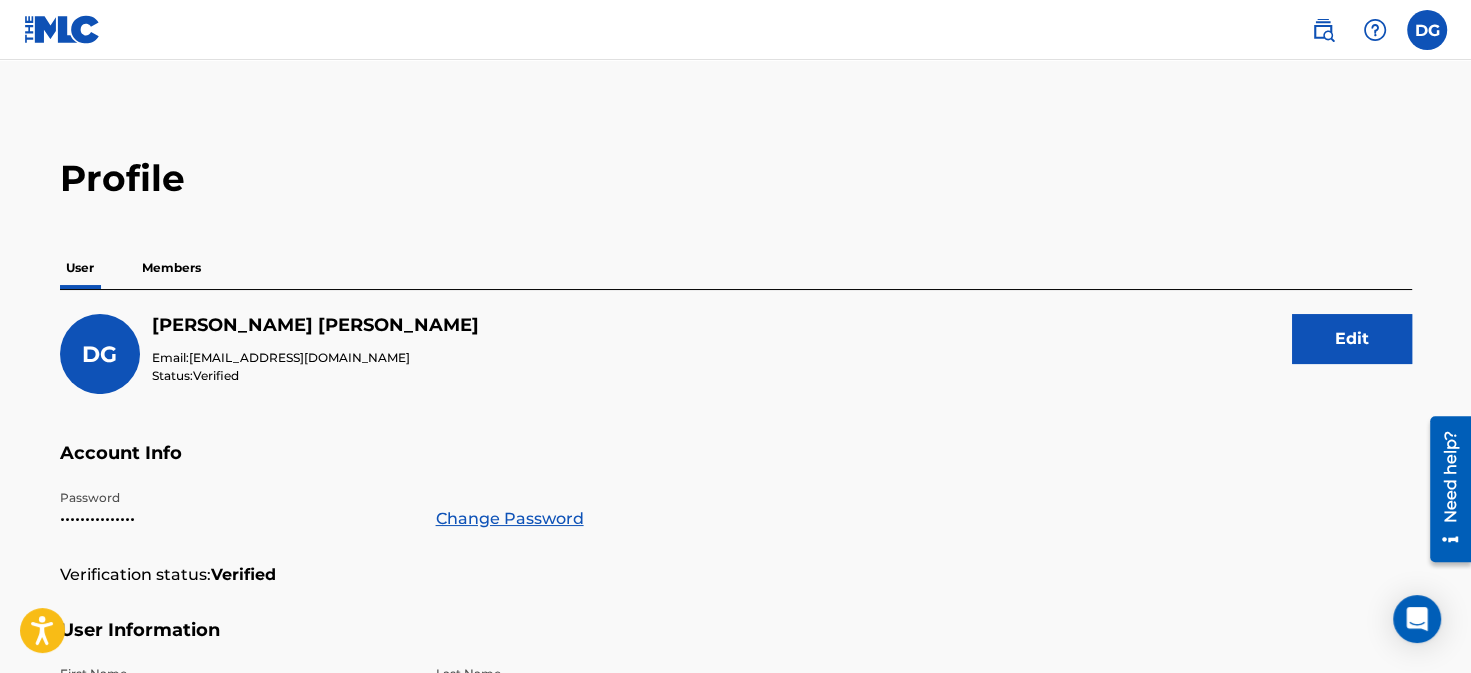 click on "Members" at bounding box center [171, 268] 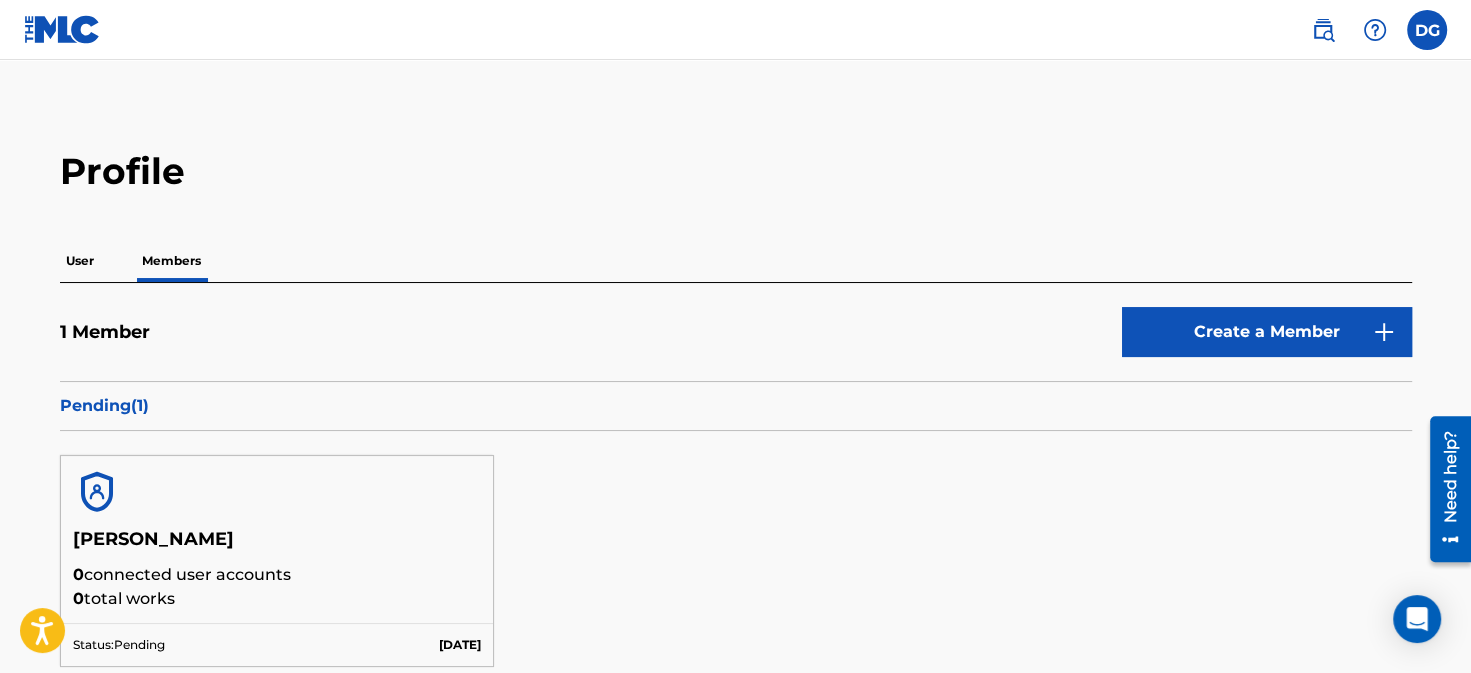 scroll, scrollTop: 0, scrollLeft: 0, axis: both 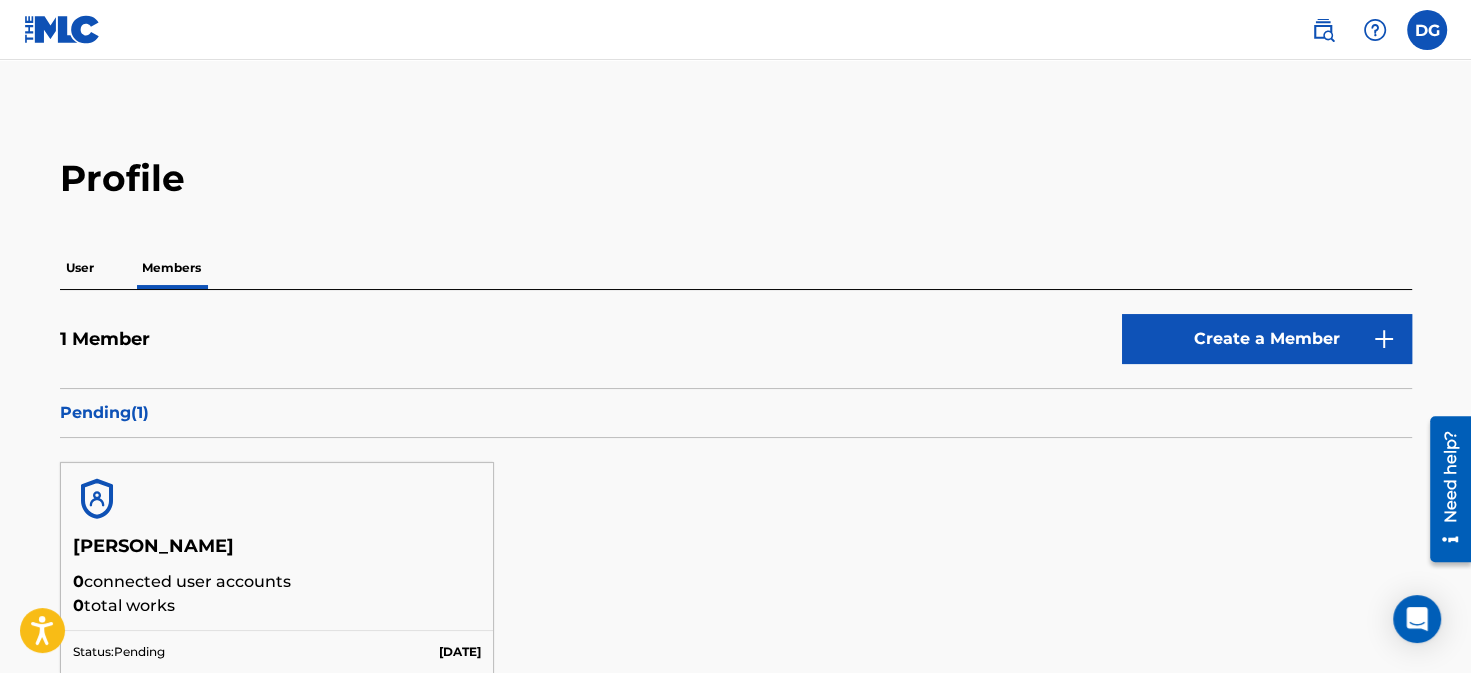 click on "User" at bounding box center [80, 268] 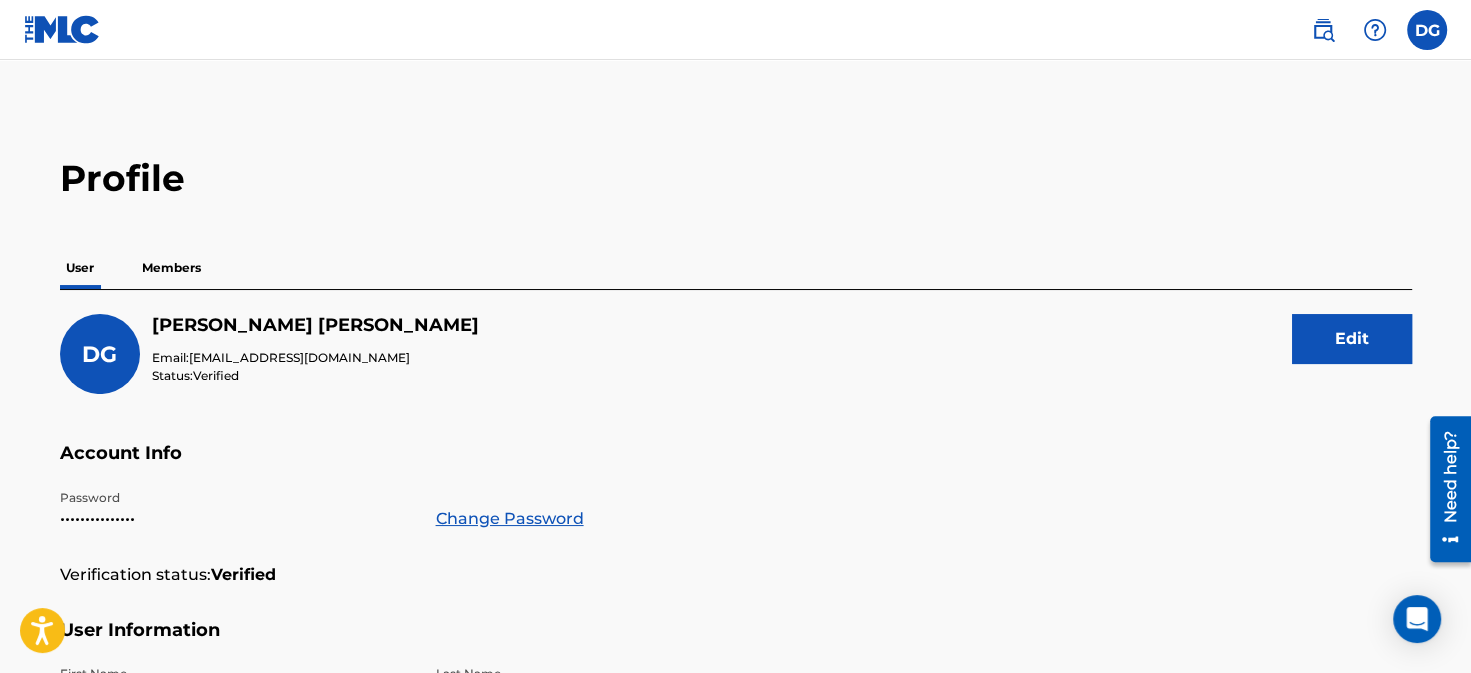 click at bounding box center (1375, 30) 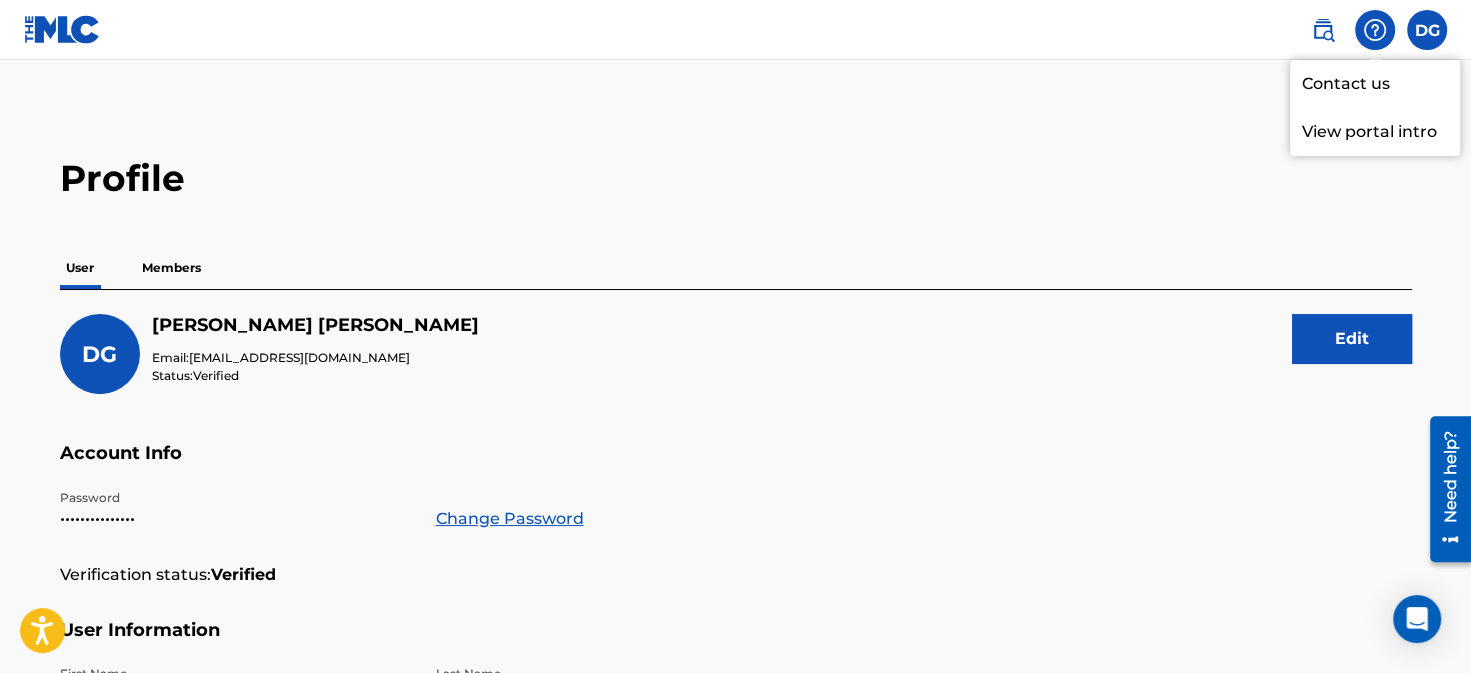 click on "View portal intro" at bounding box center [1375, 132] 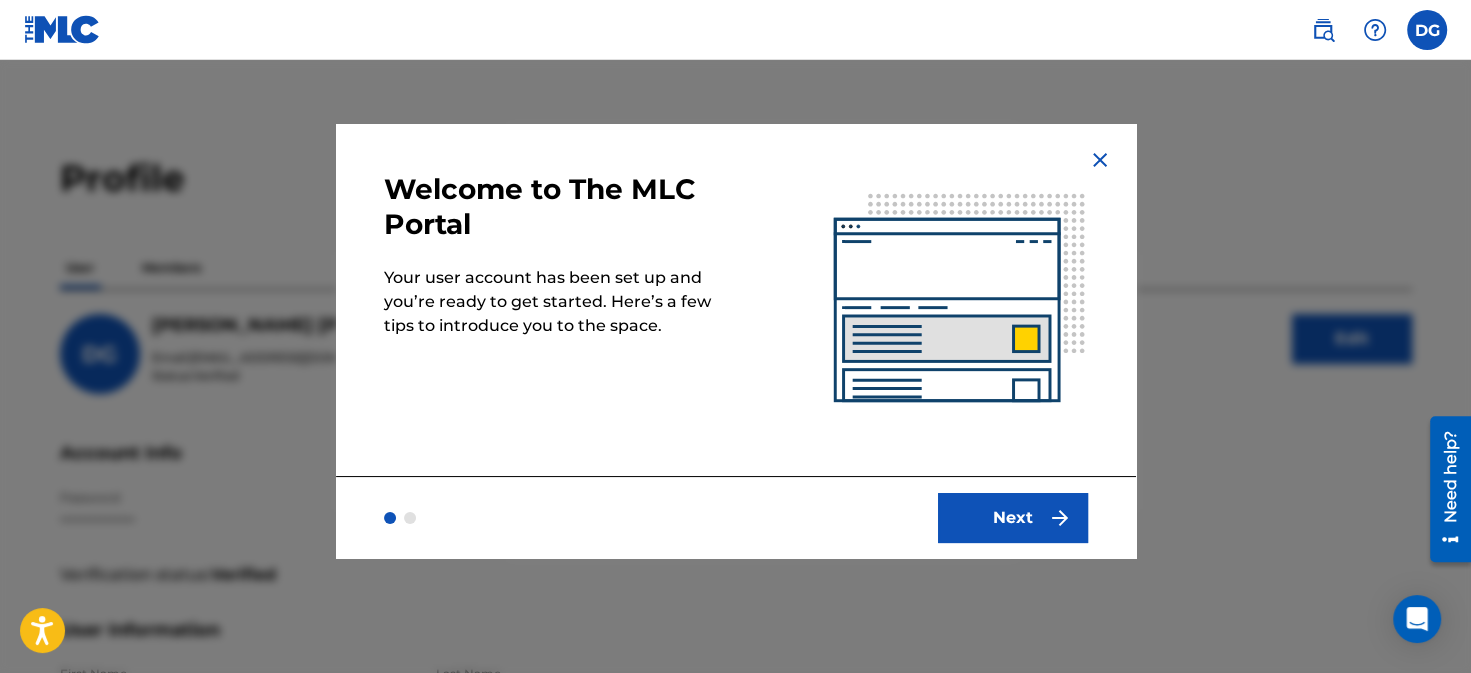 click on "Next" at bounding box center (1013, 518) 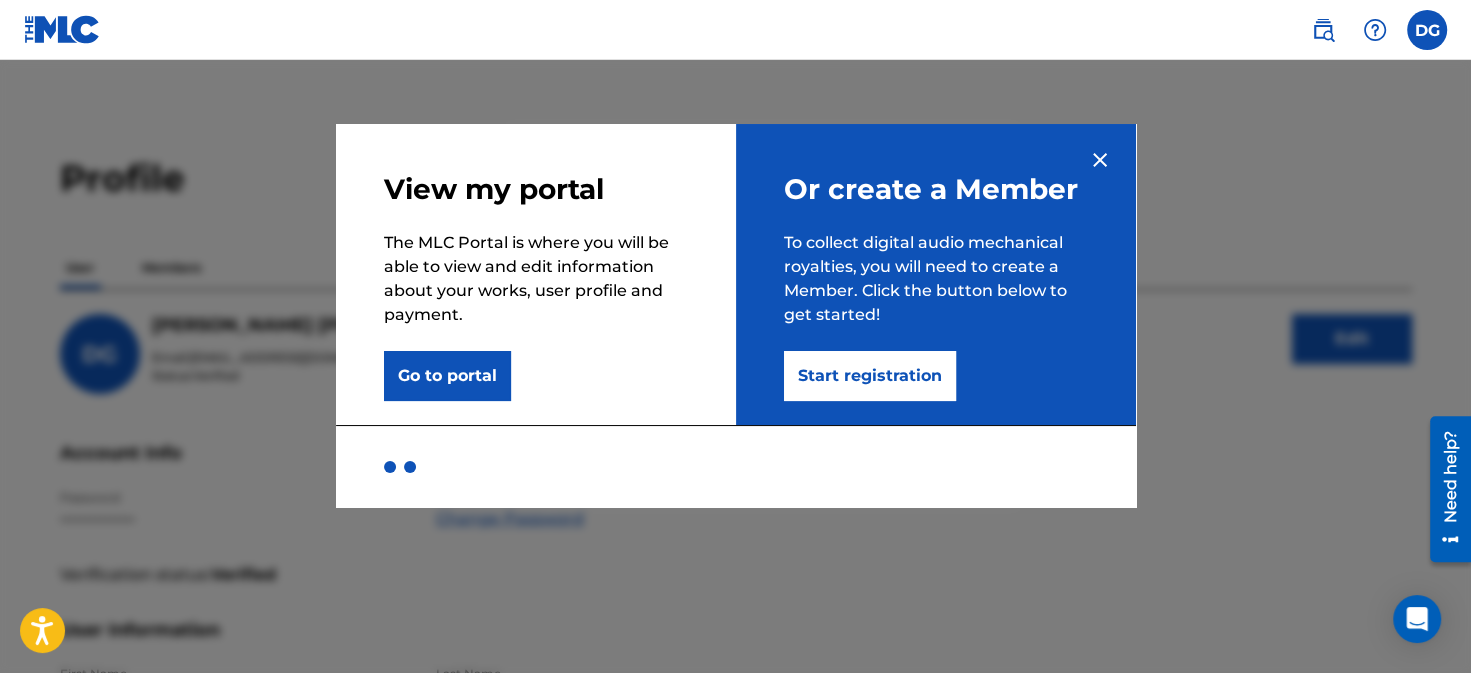 click on "Go to portal" at bounding box center [447, 376] 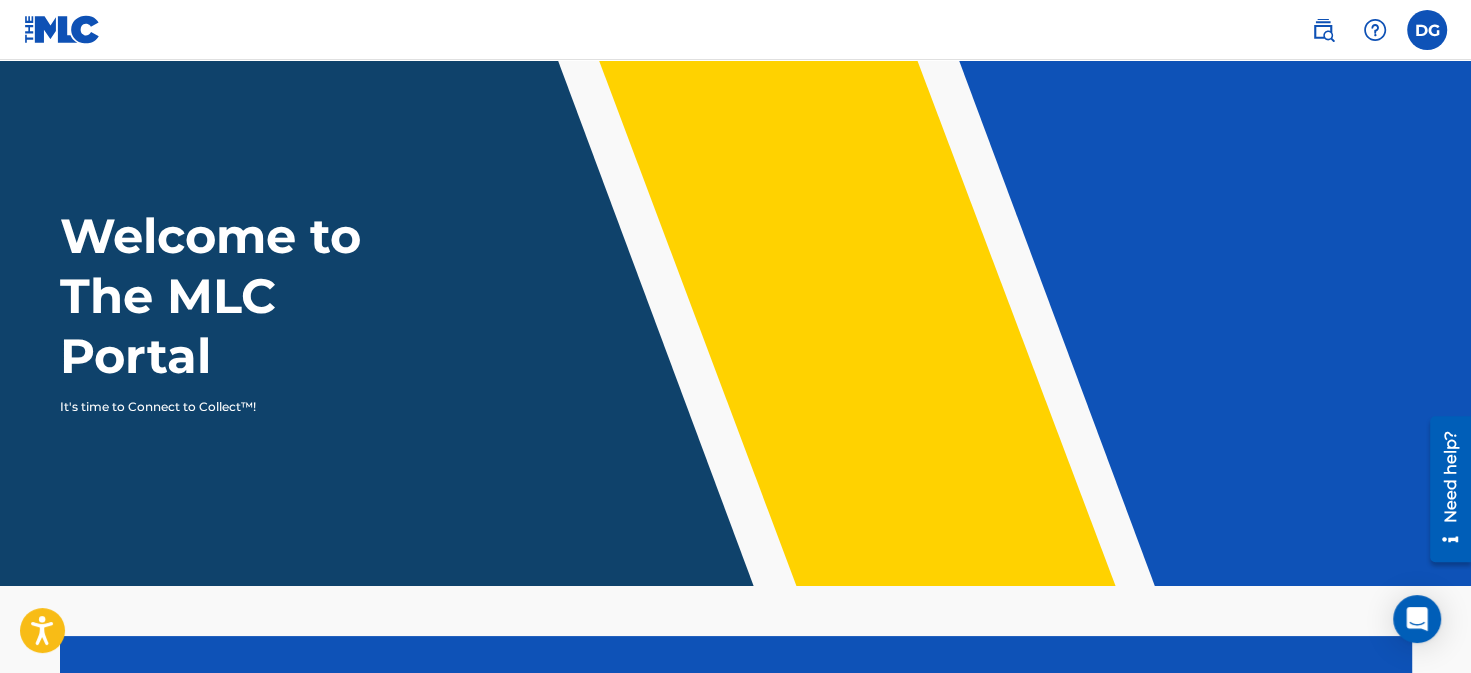 click on "Welcome to The MLC Portal" at bounding box center (247, 296) 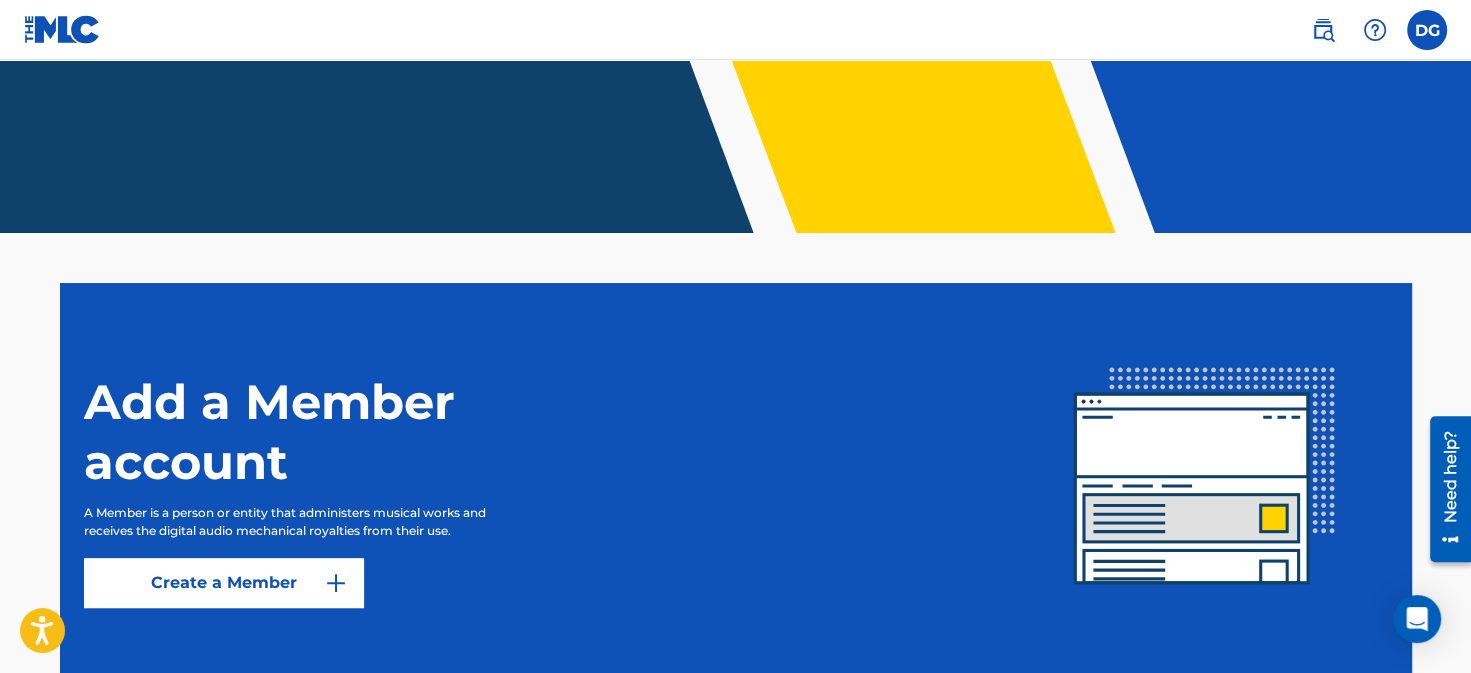 scroll, scrollTop: 473, scrollLeft: 0, axis: vertical 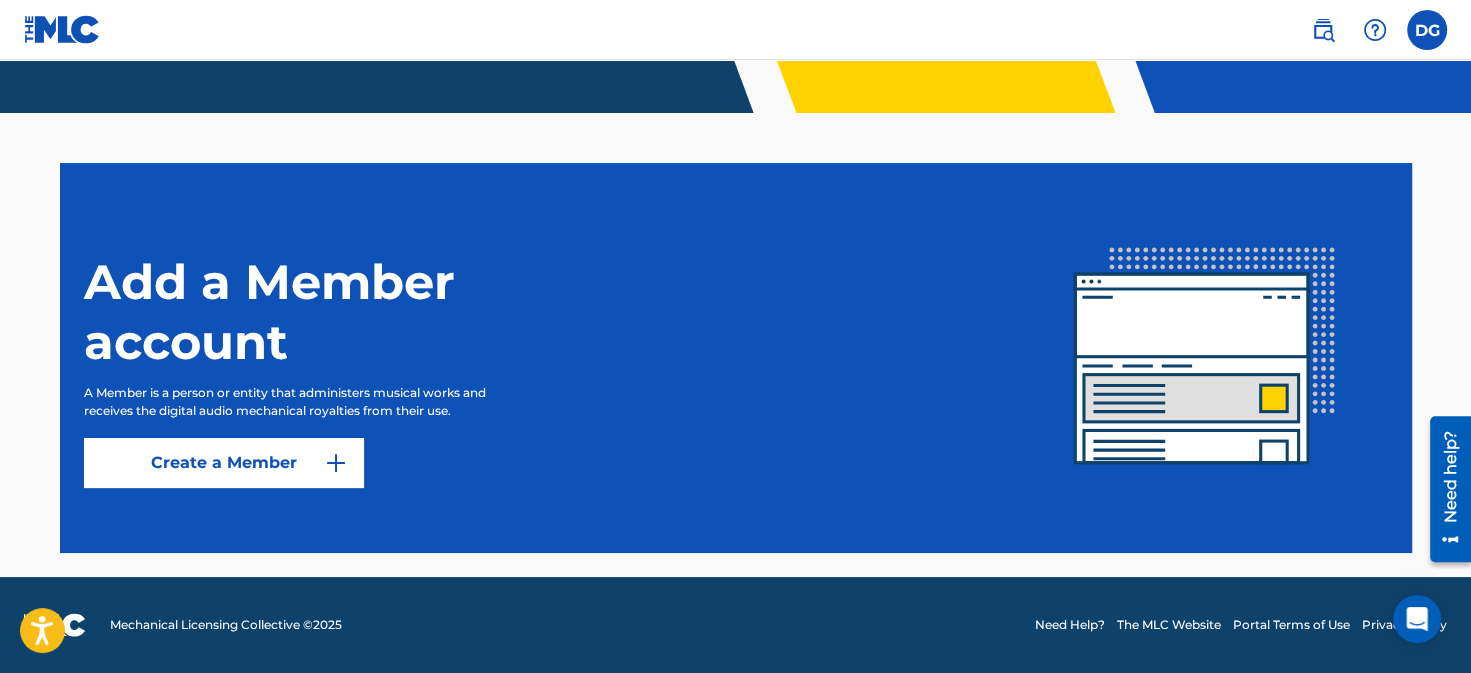 click at bounding box center (1205, 358) 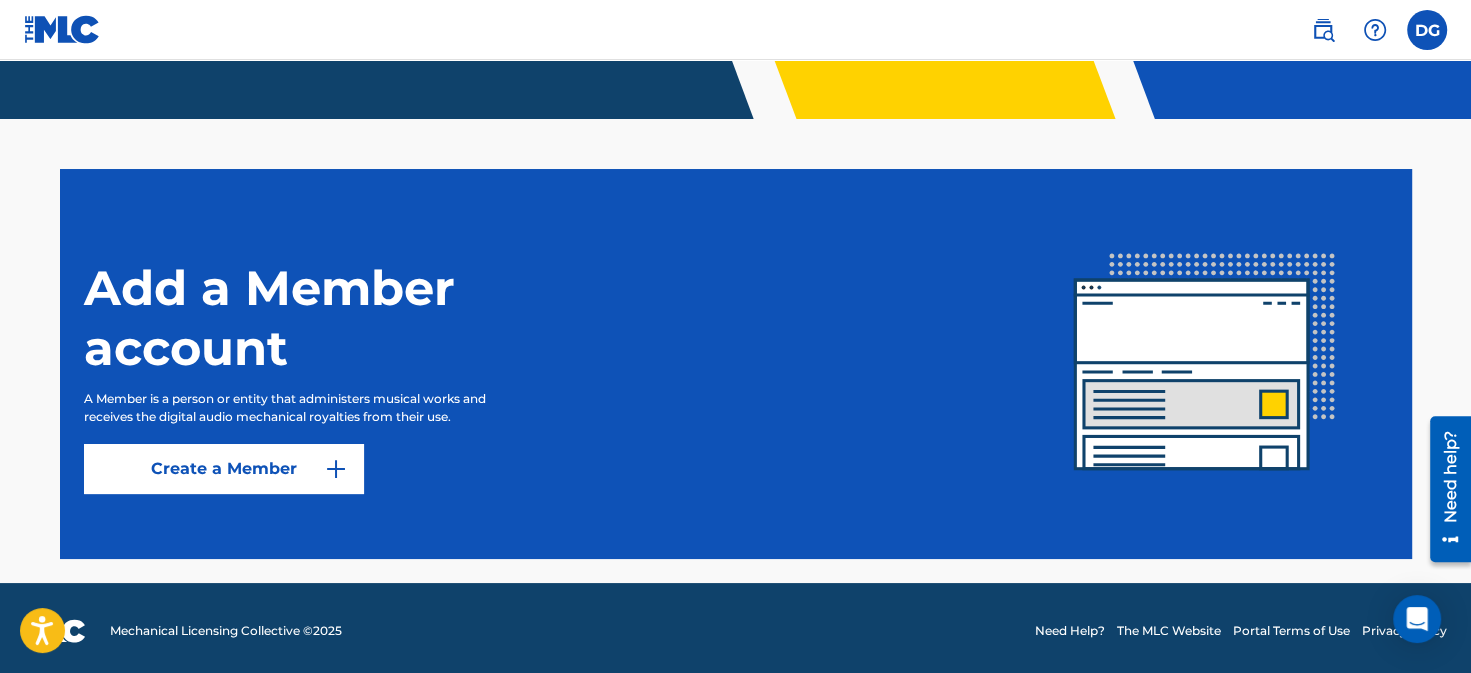 scroll, scrollTop: 473, scrollLeft: 0, axis: vertical 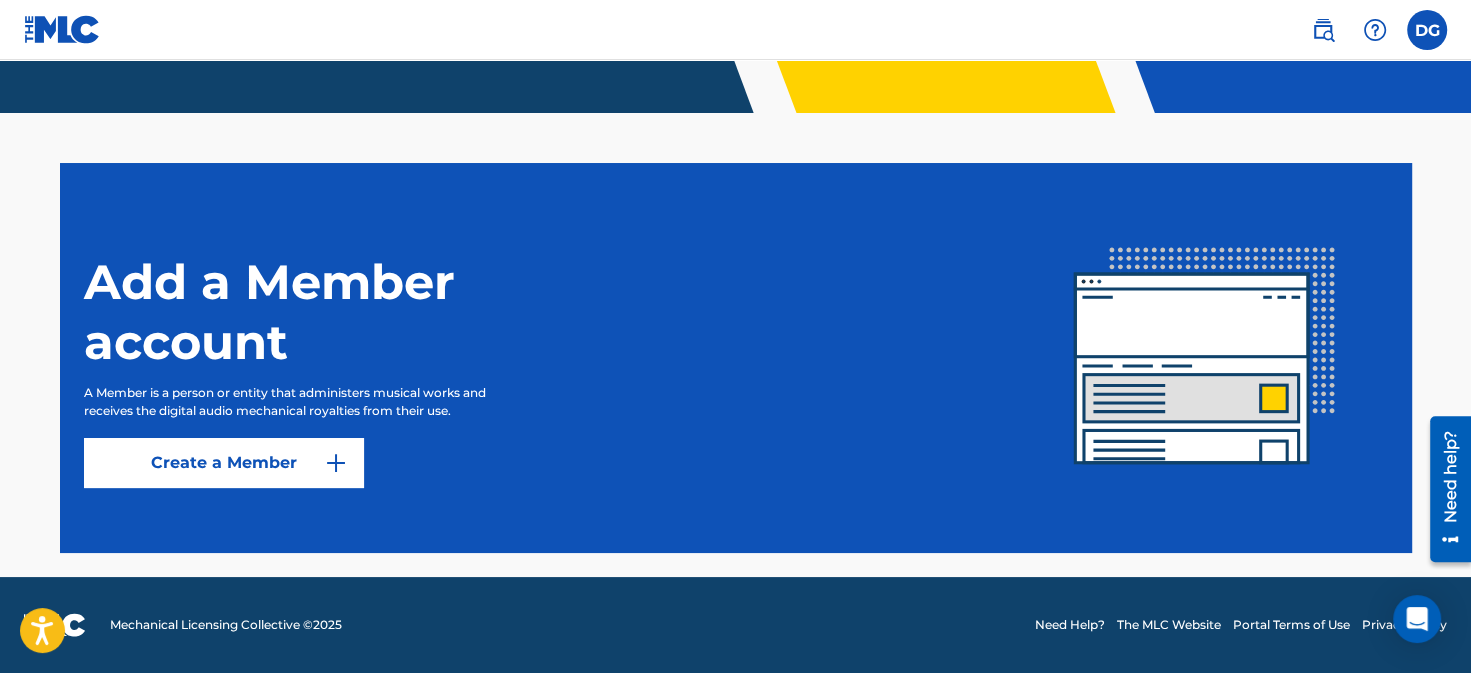click on "The MLC Website" at bounding box center (1169, 625) 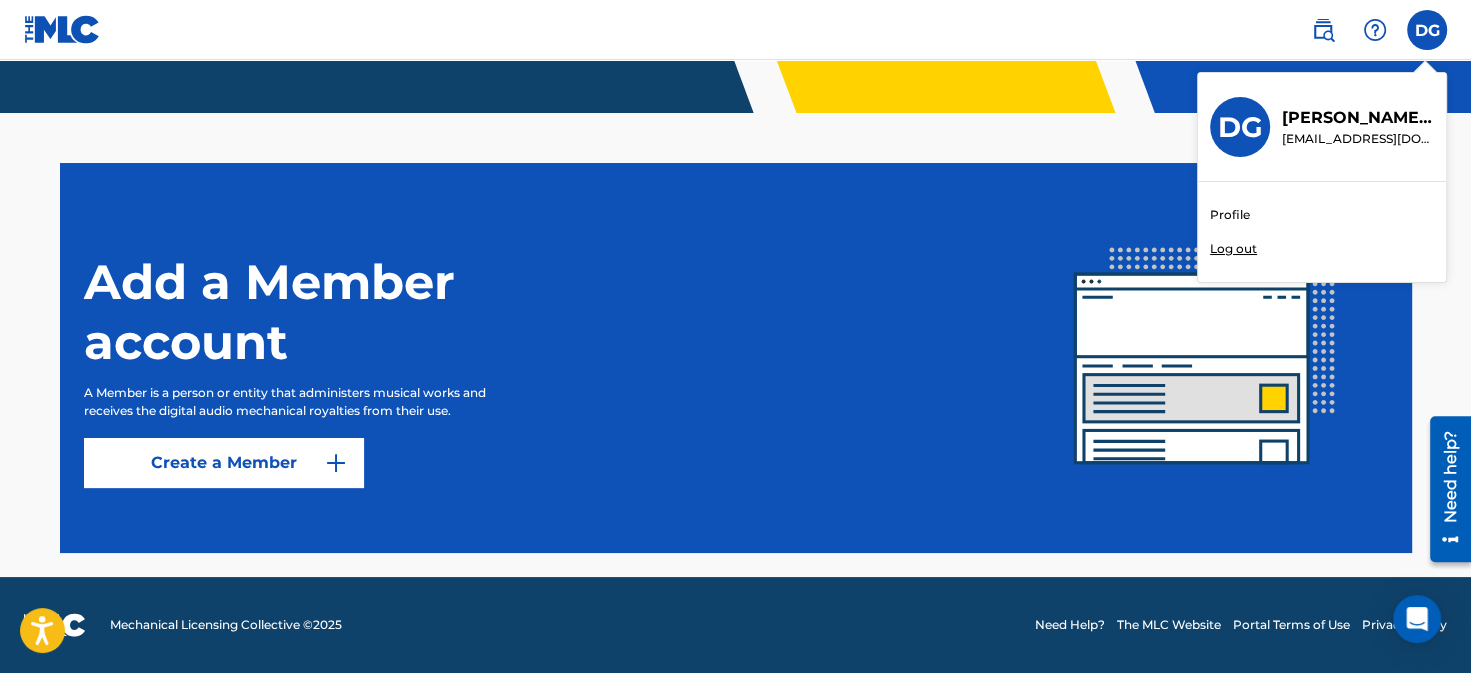 click on "Log out" at bounding box center [1233, 249] 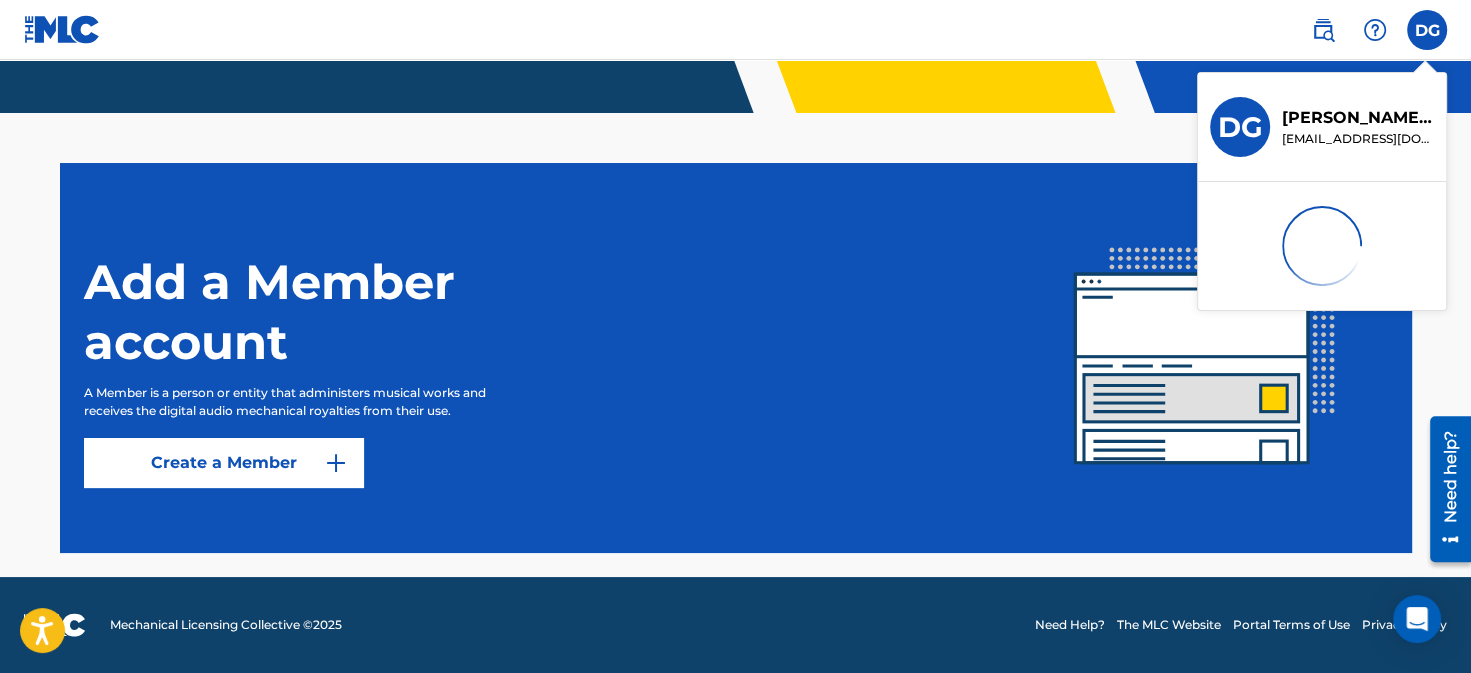 scroll, scrollTop: 0, scrollLeft: 0, axis: both 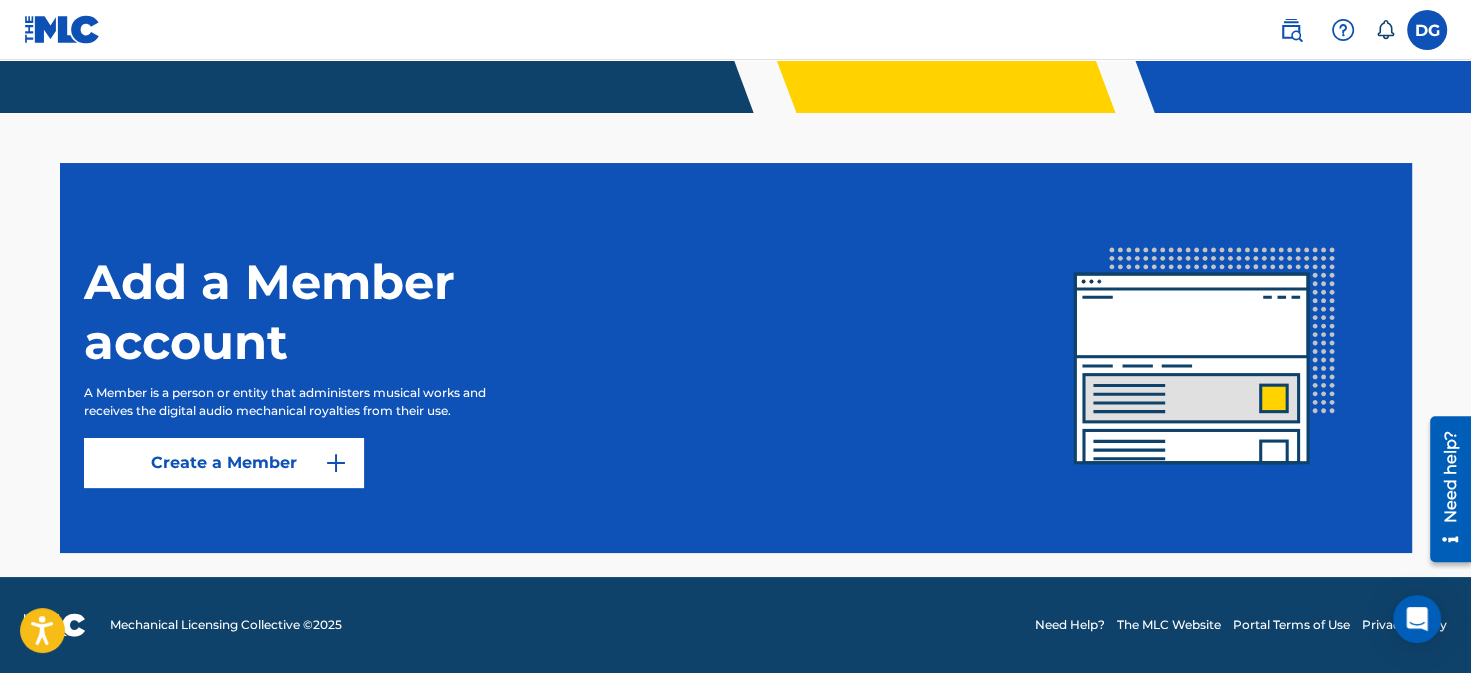 click at bounding box center [55, 625] 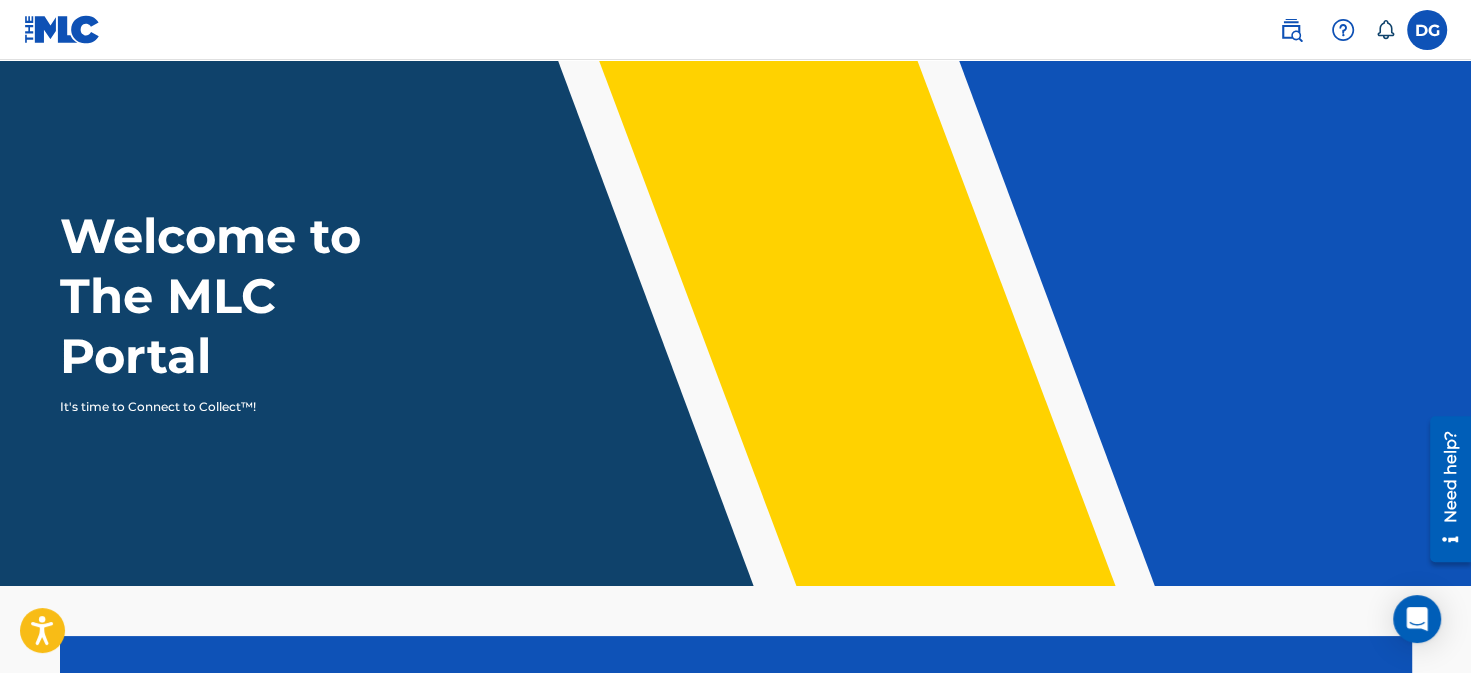 click at bounding box center (62, 29) 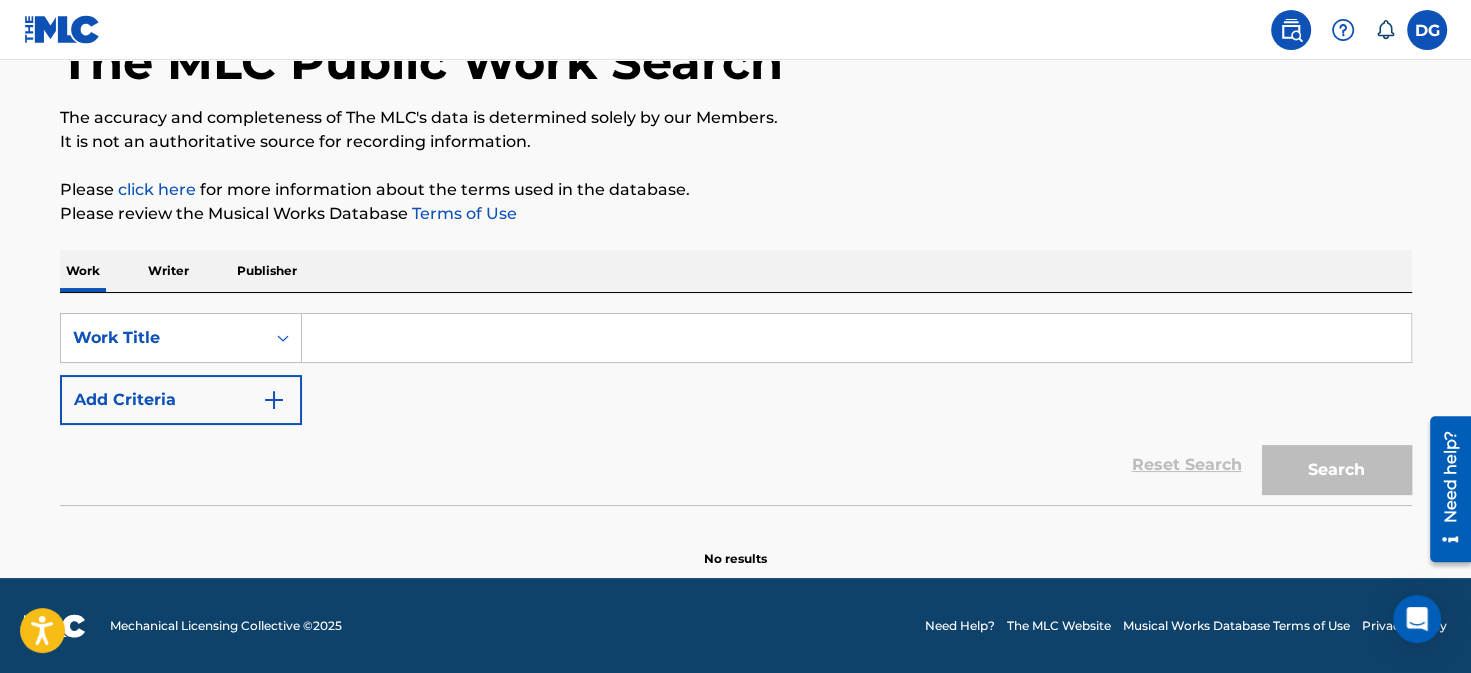 scroll, scrollTop: 0, scrollLeft: 0, axis: both 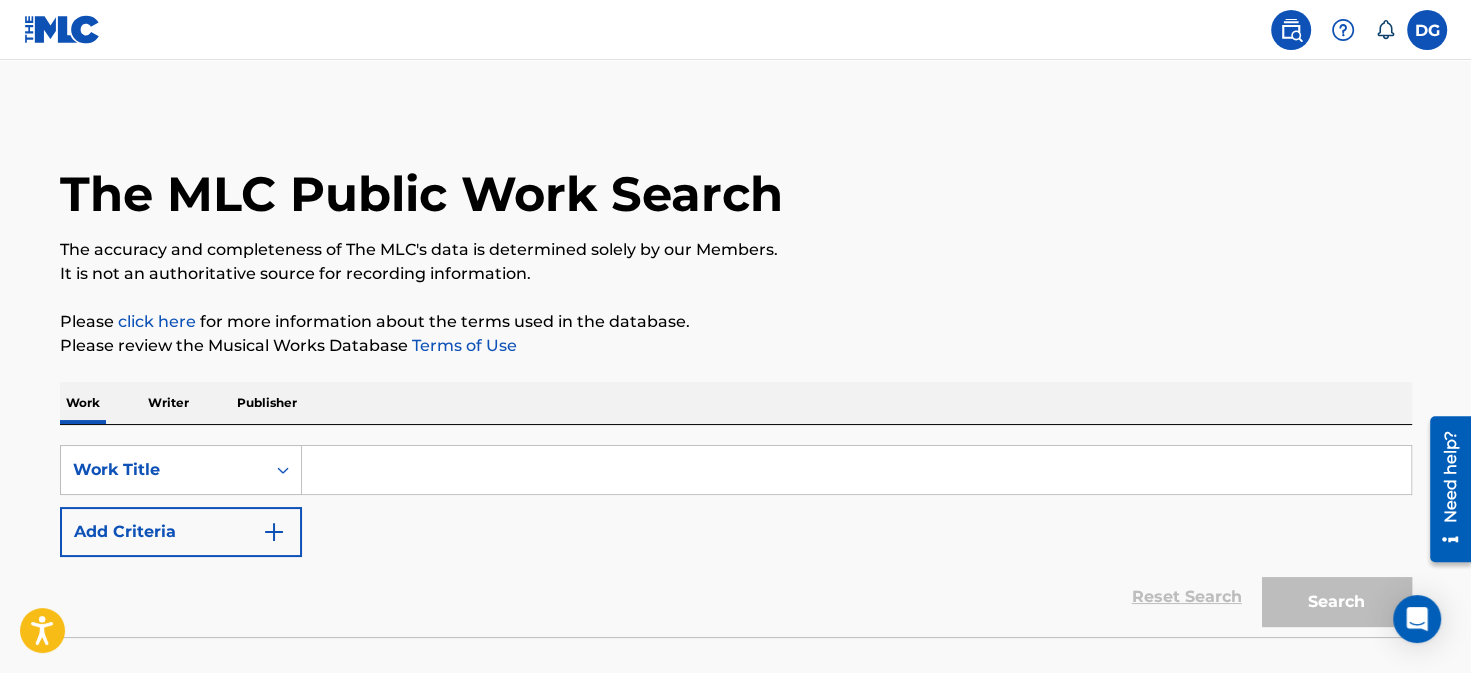 click on "click here" at bounding box center [157, 321] 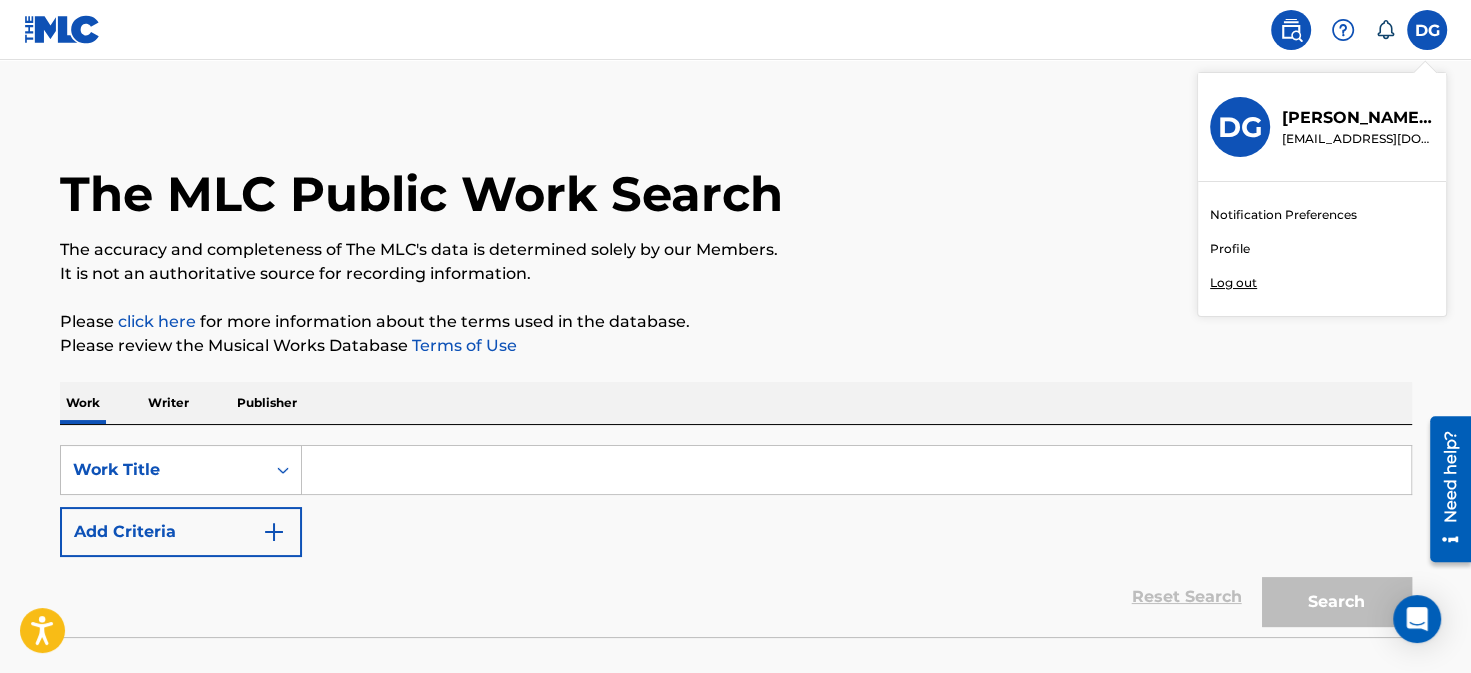 click on "Profile" at bounding box center (1230, 249) 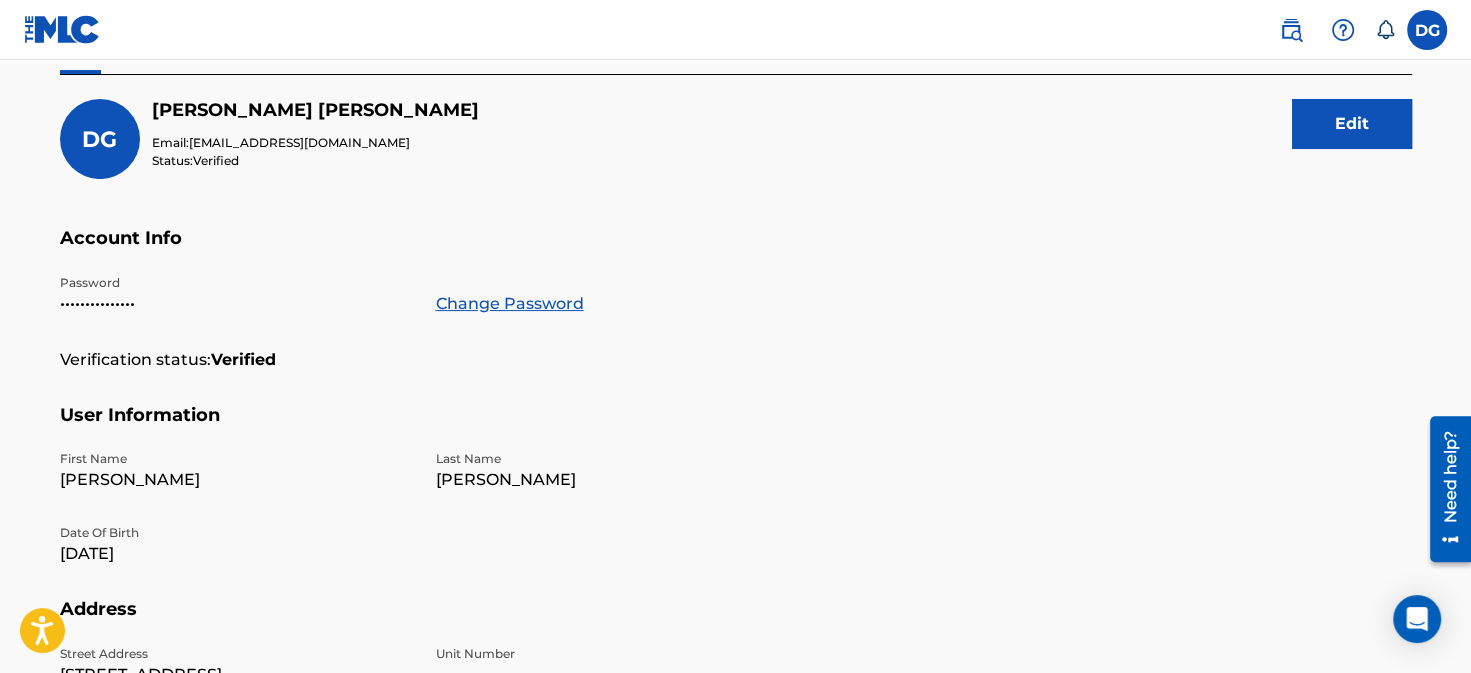 scroll, scrollTop: 200, scrollLeft: 0, axis: vertical 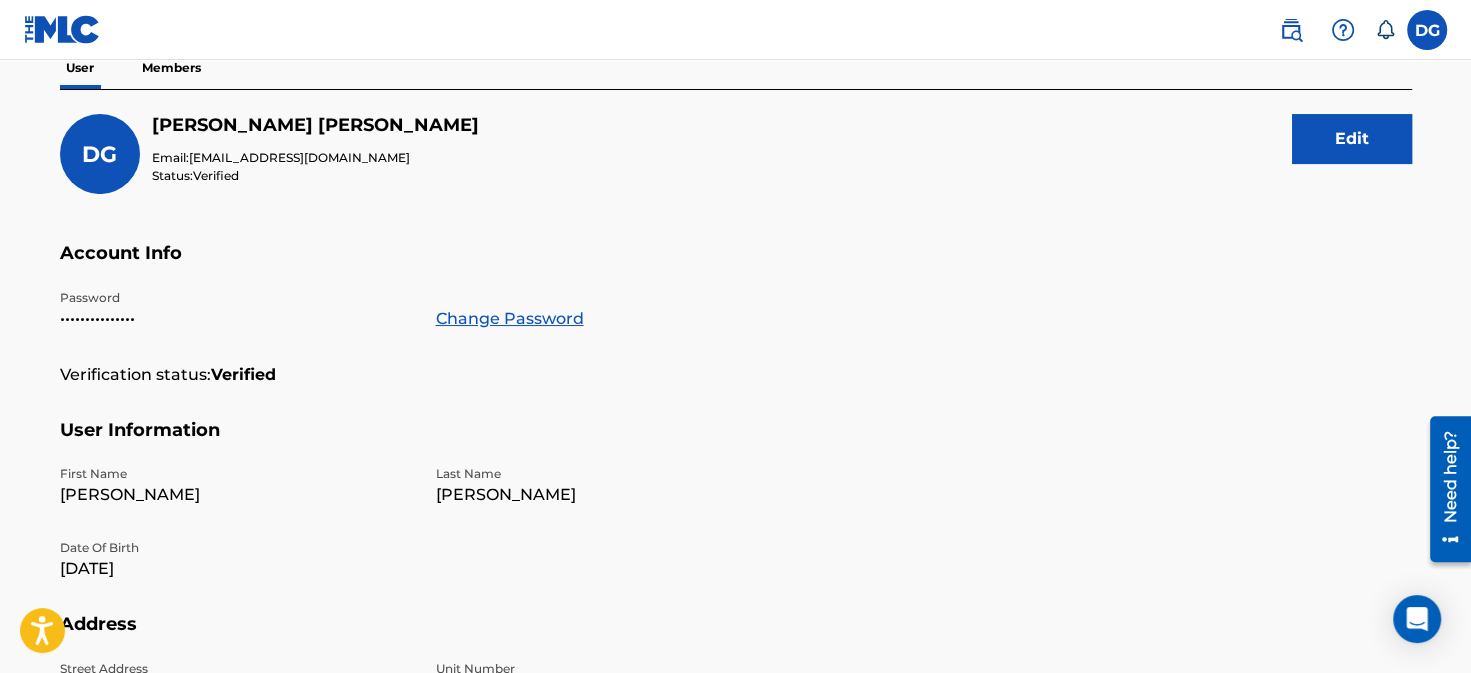 click at bounding box center (1427, 30) 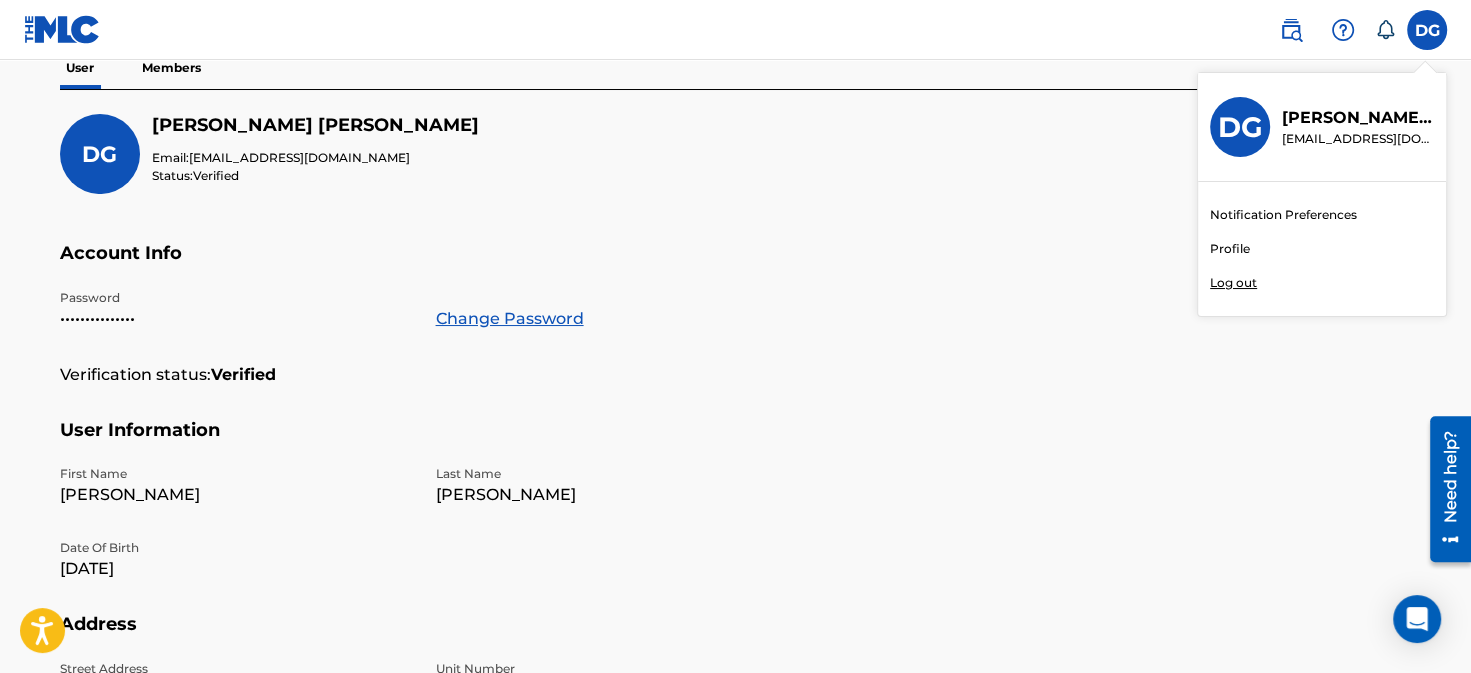 click on "Notification Preferences" at bounding box center [1283, 215] 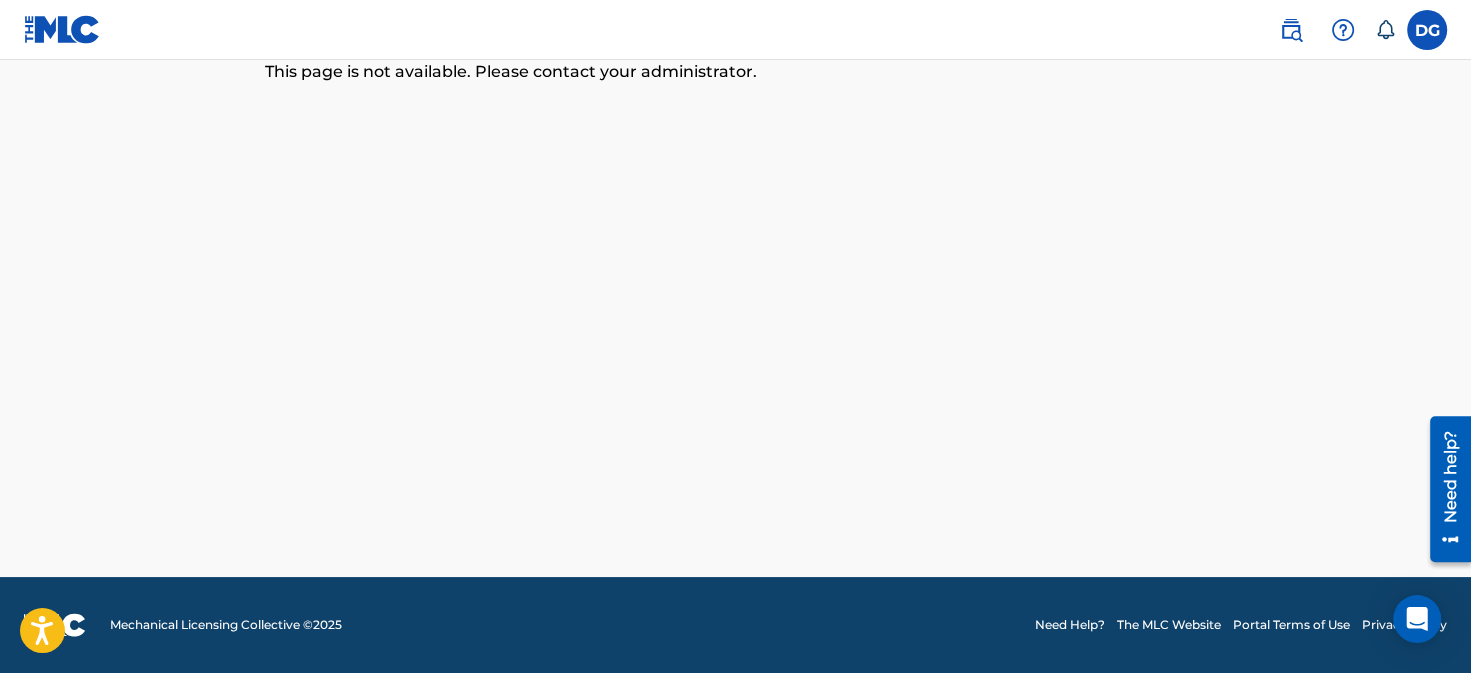 click at bounding box center (1291, 30) 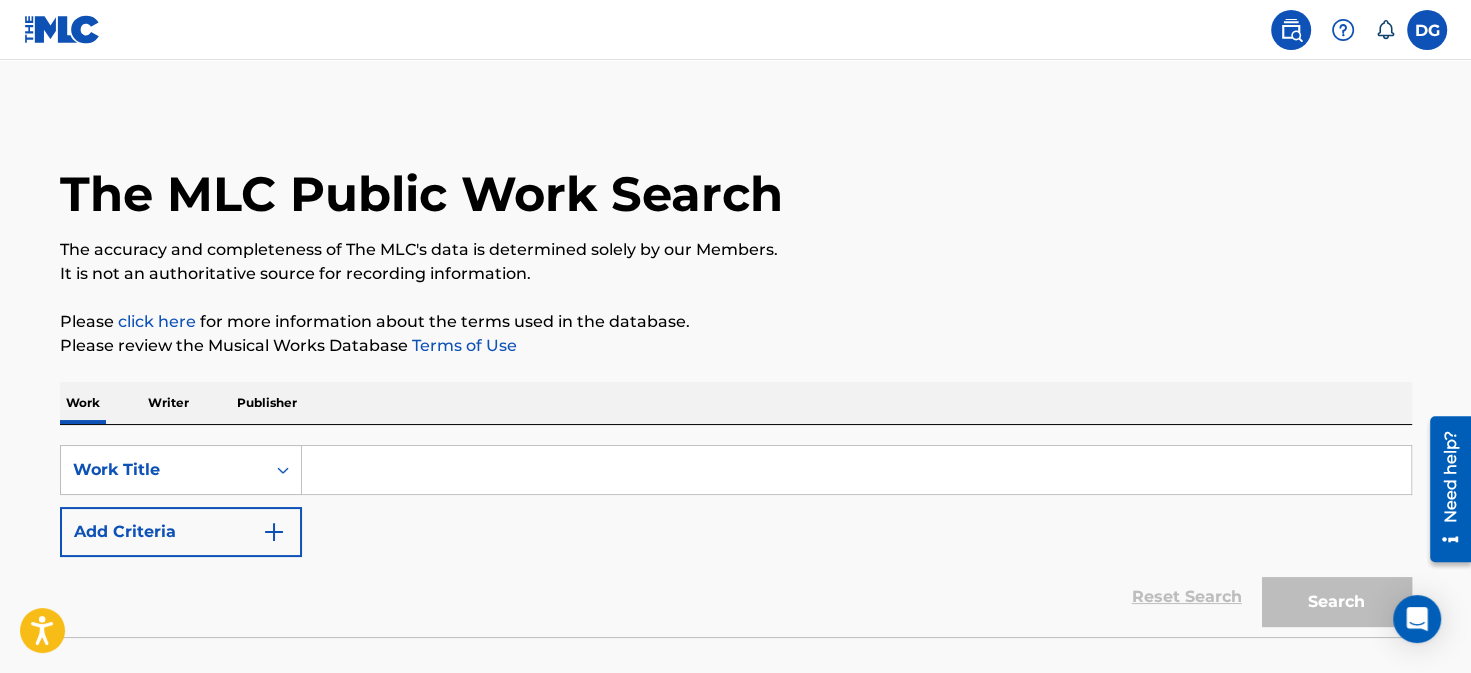 click on "Publisher" at bounding box center (267, 403) 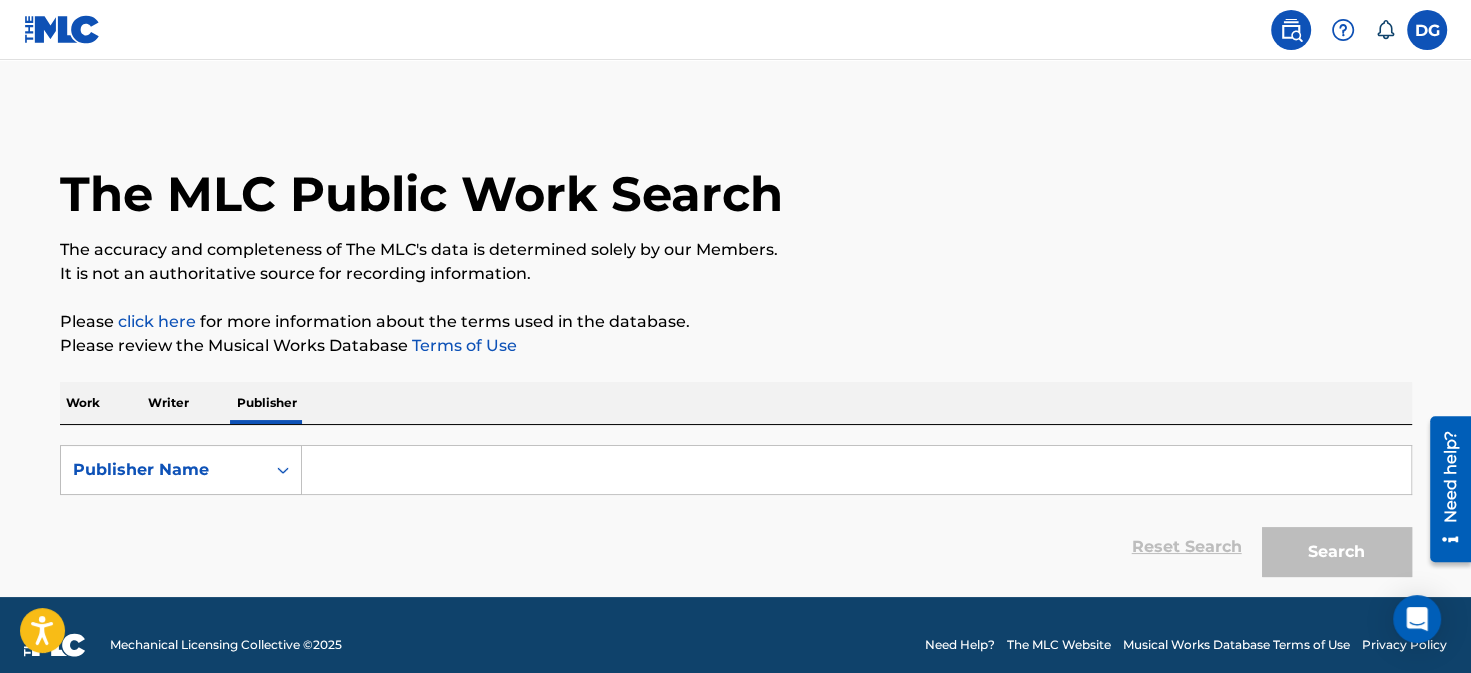 click at bounding box center (856, 470) 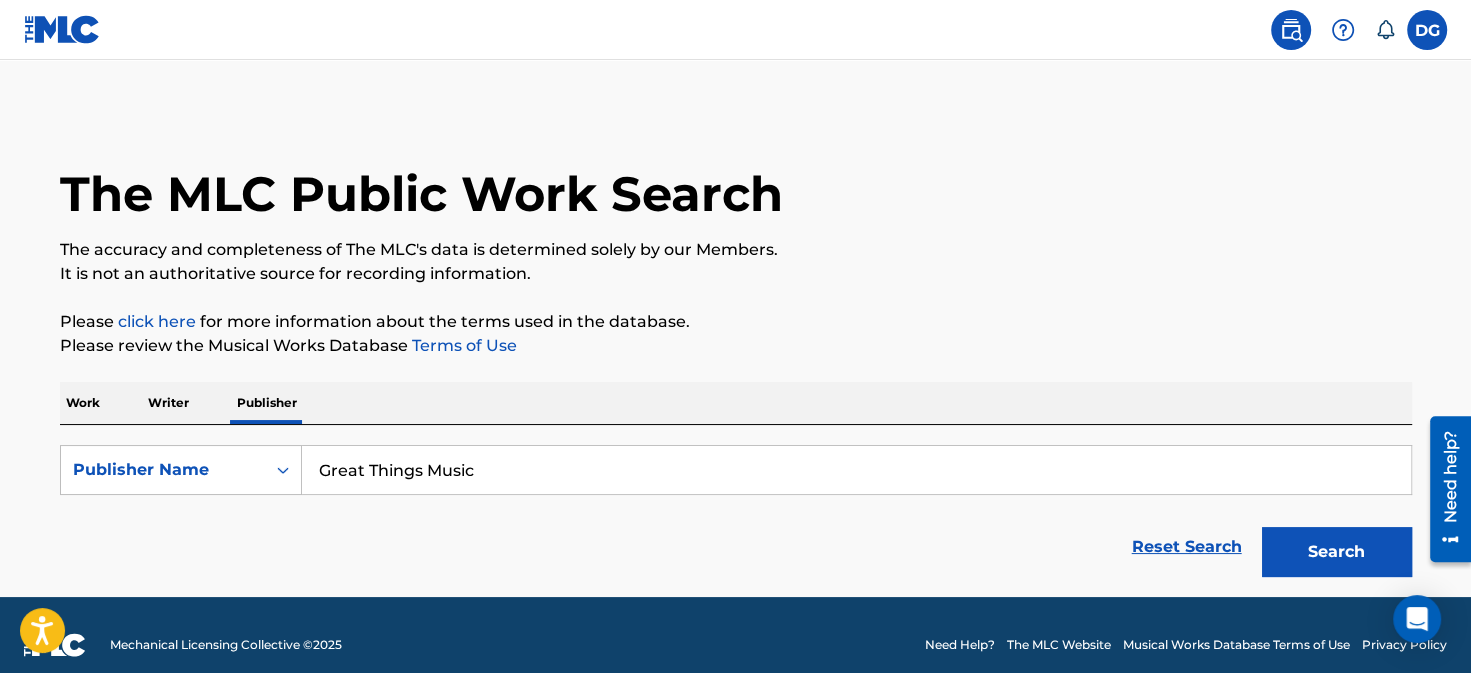 click on "Search" at bounding box center [1337, 552] 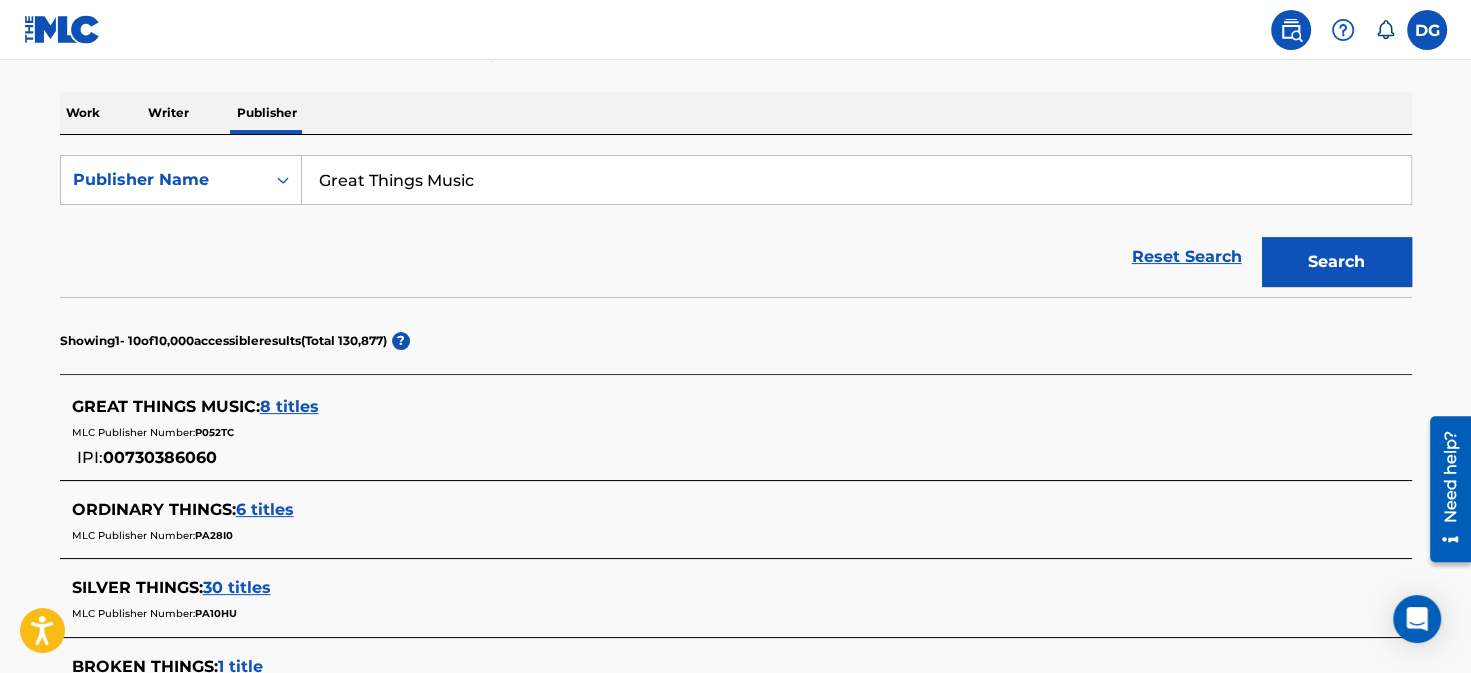 scroll, scrollTop: 292, scrollLeft: 0, axis: vertical 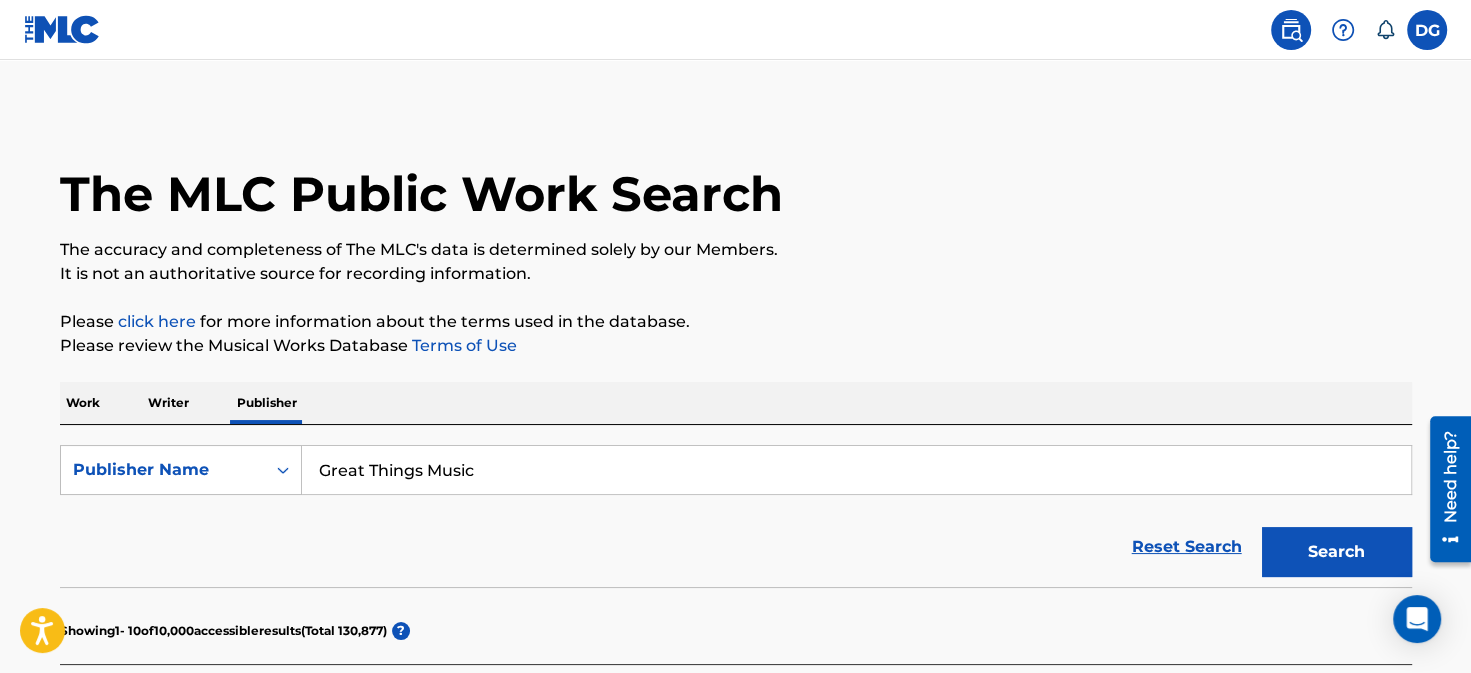 click at bounding box center (1427, 30) 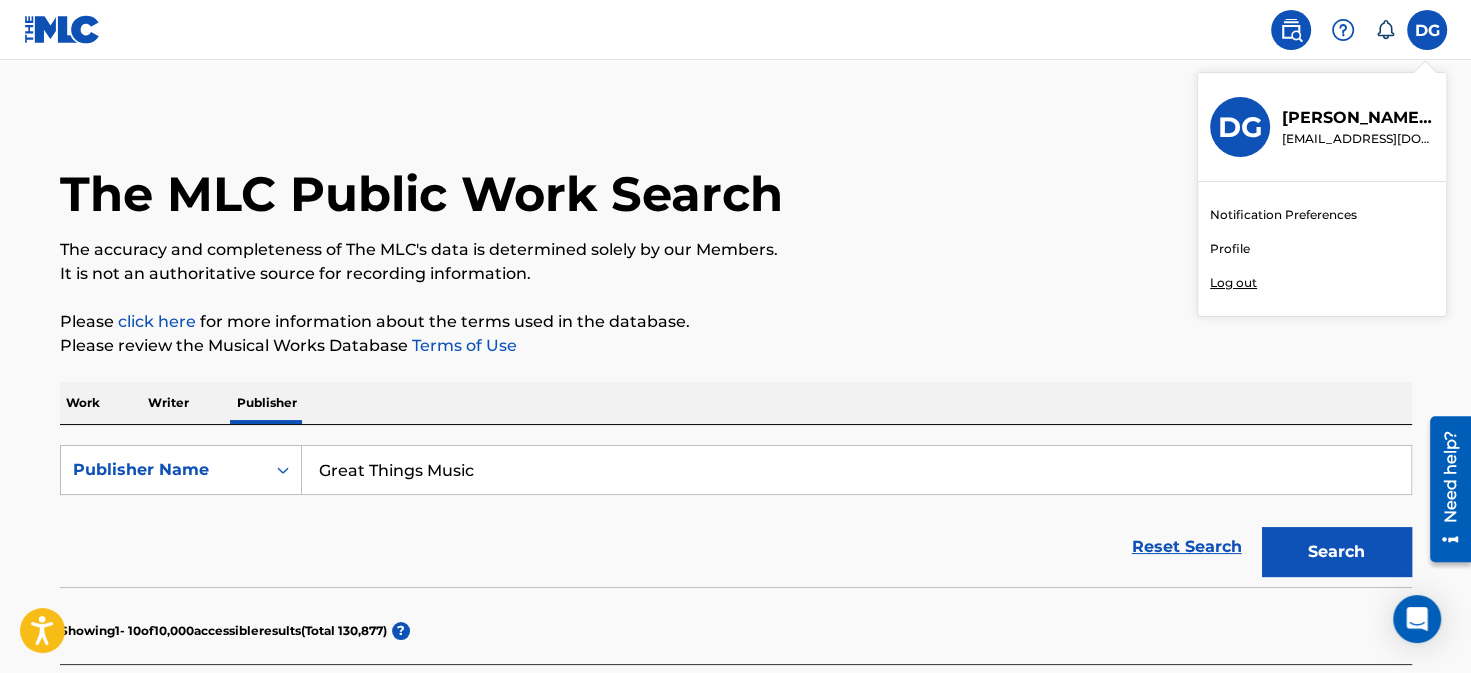 click on "Log out" at bounding box center [1233, 283] 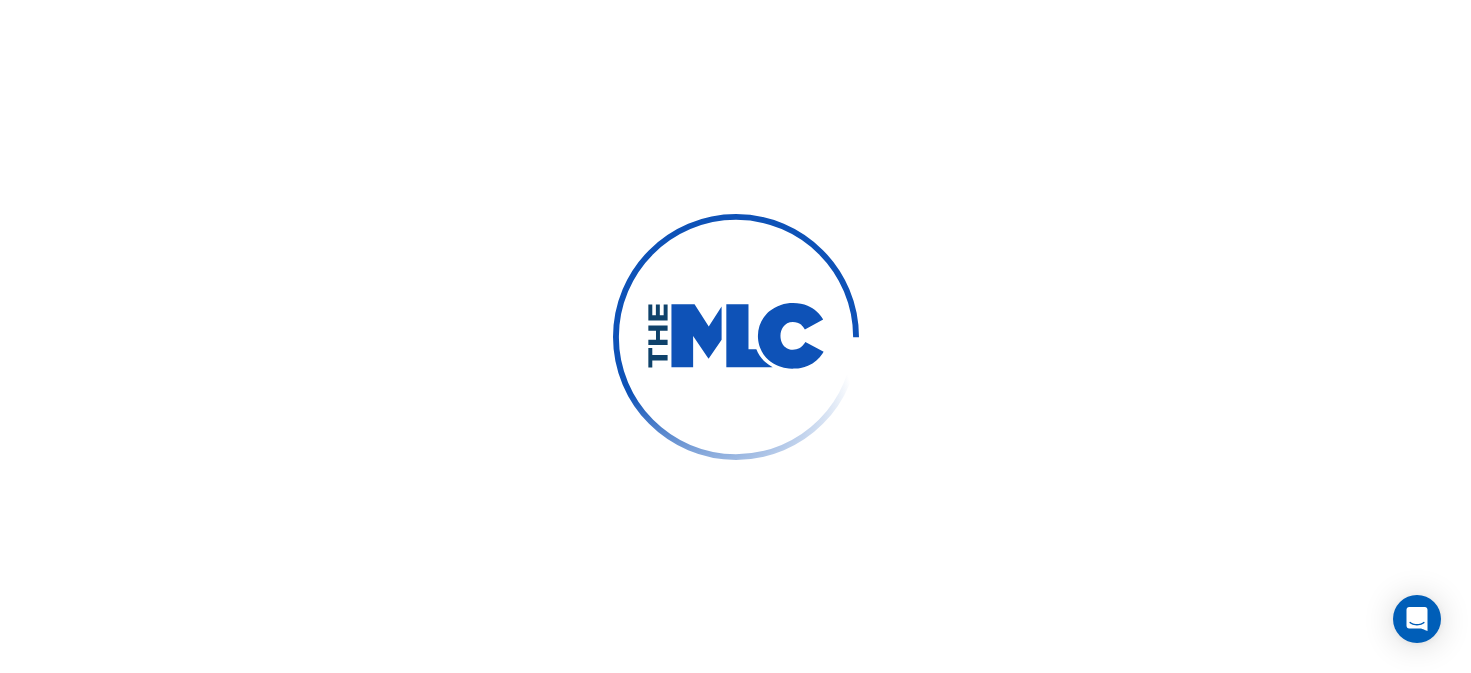 scroll, scrollTop: 0, scrollLeft: 0, axis: both 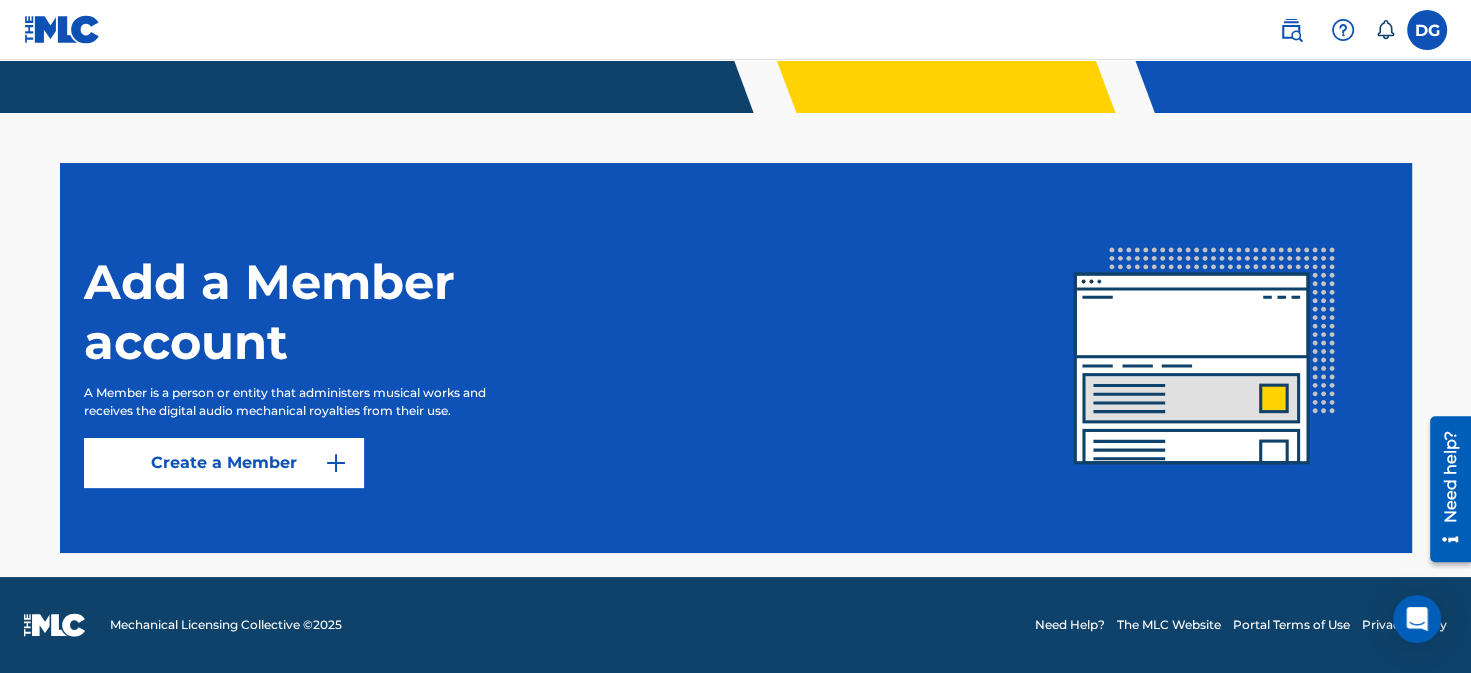 click on "Create a Member" at bounding box center (224, 463) 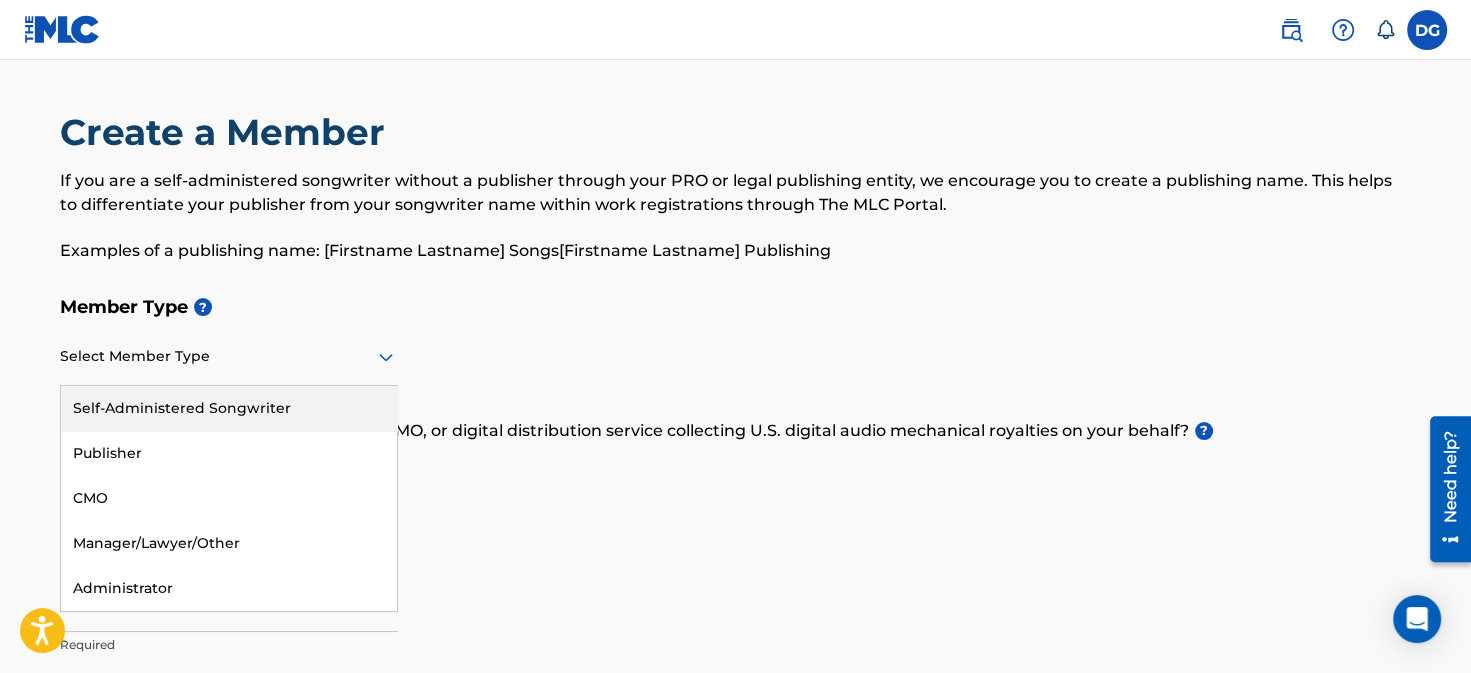 click at bounding box center [229, 356] 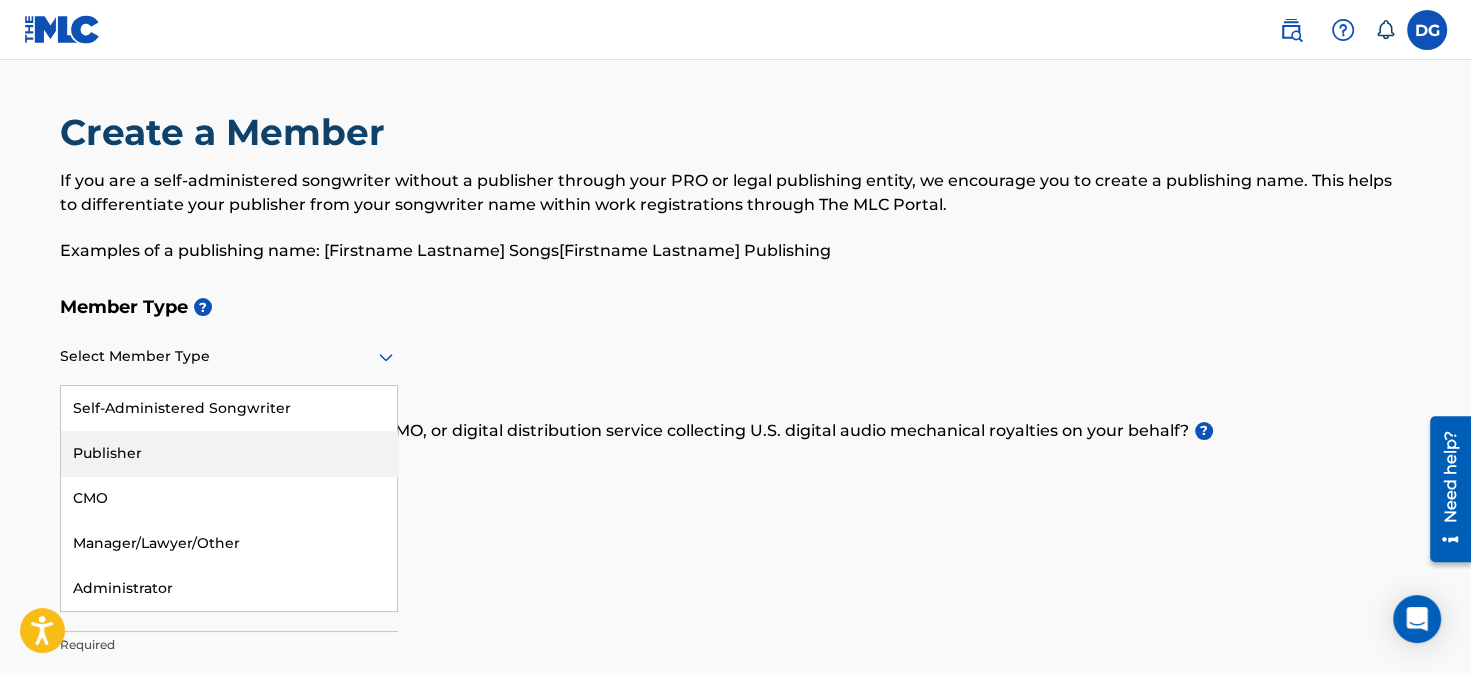 click on "Publisher" at bounding box center [229, 453] 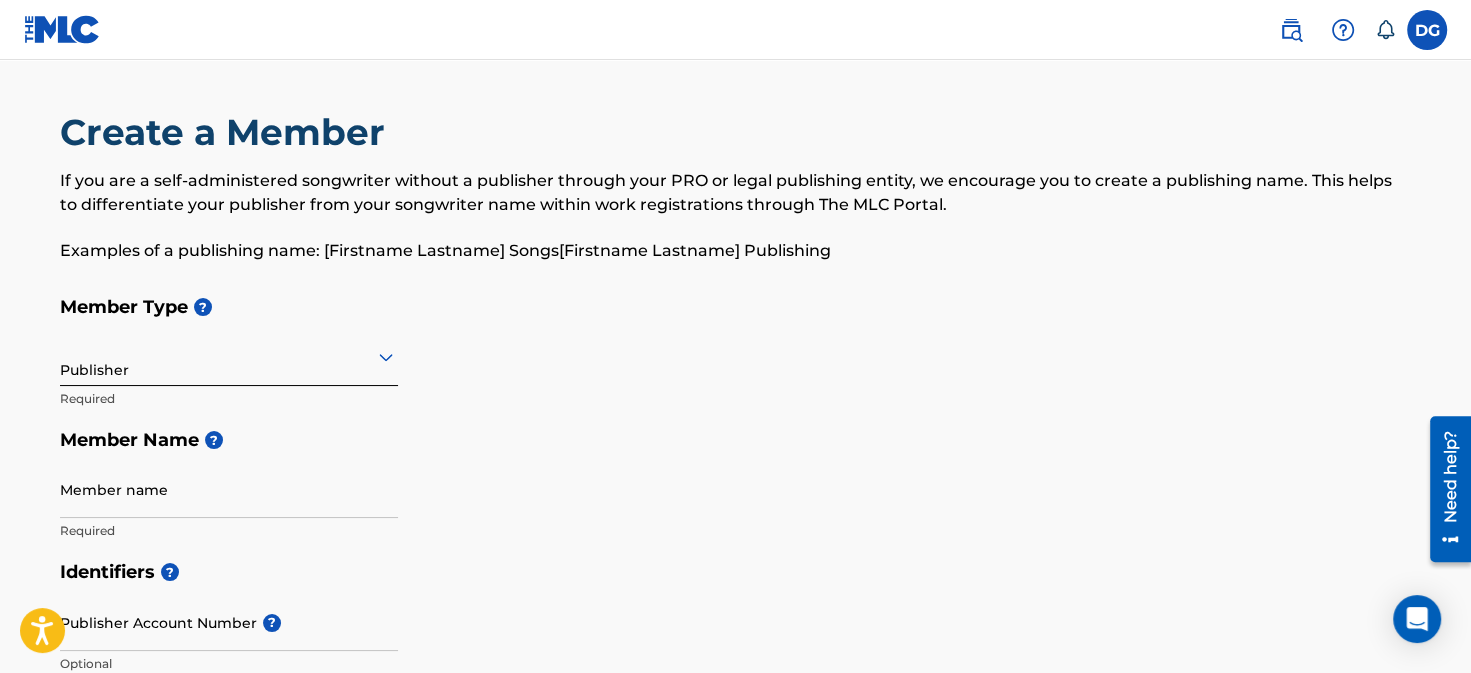 click on "Member name" at bounding box center (229, 489) 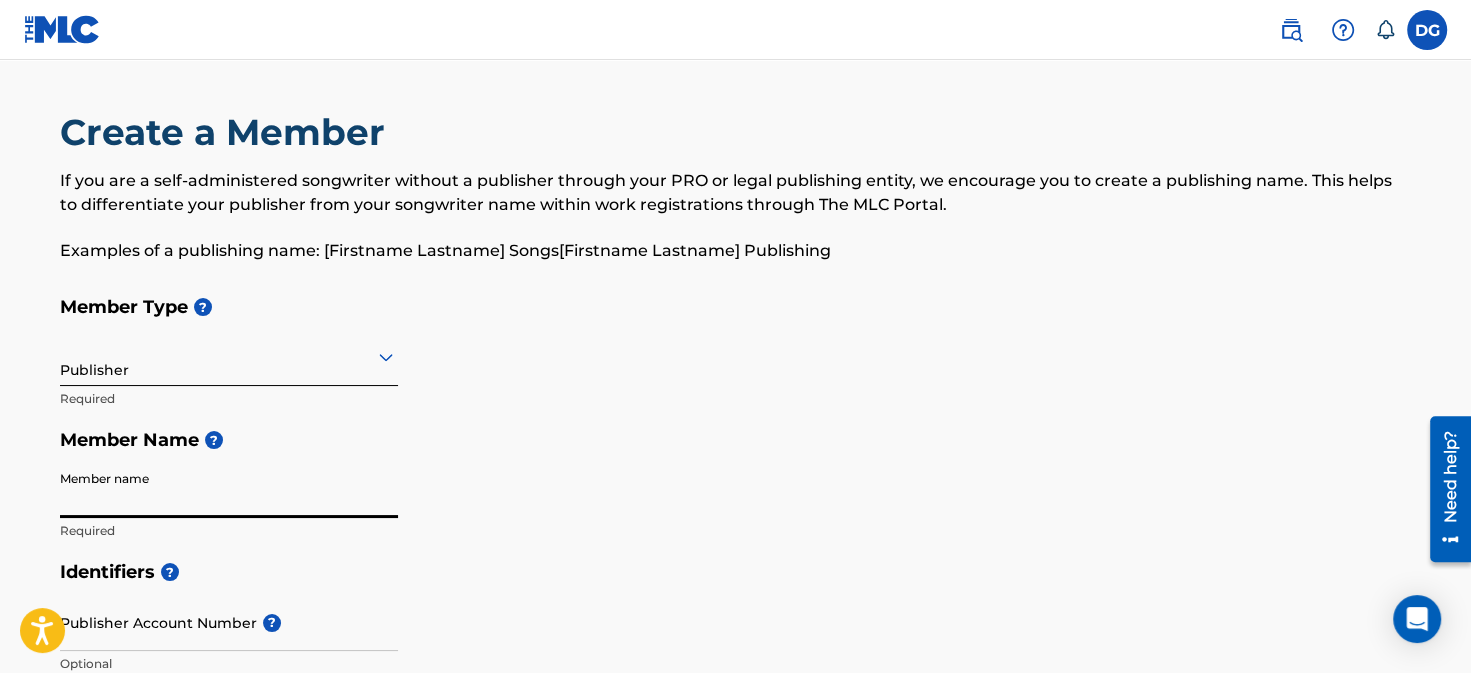 click on "Member Name ?" at bounding box center (736, 440) 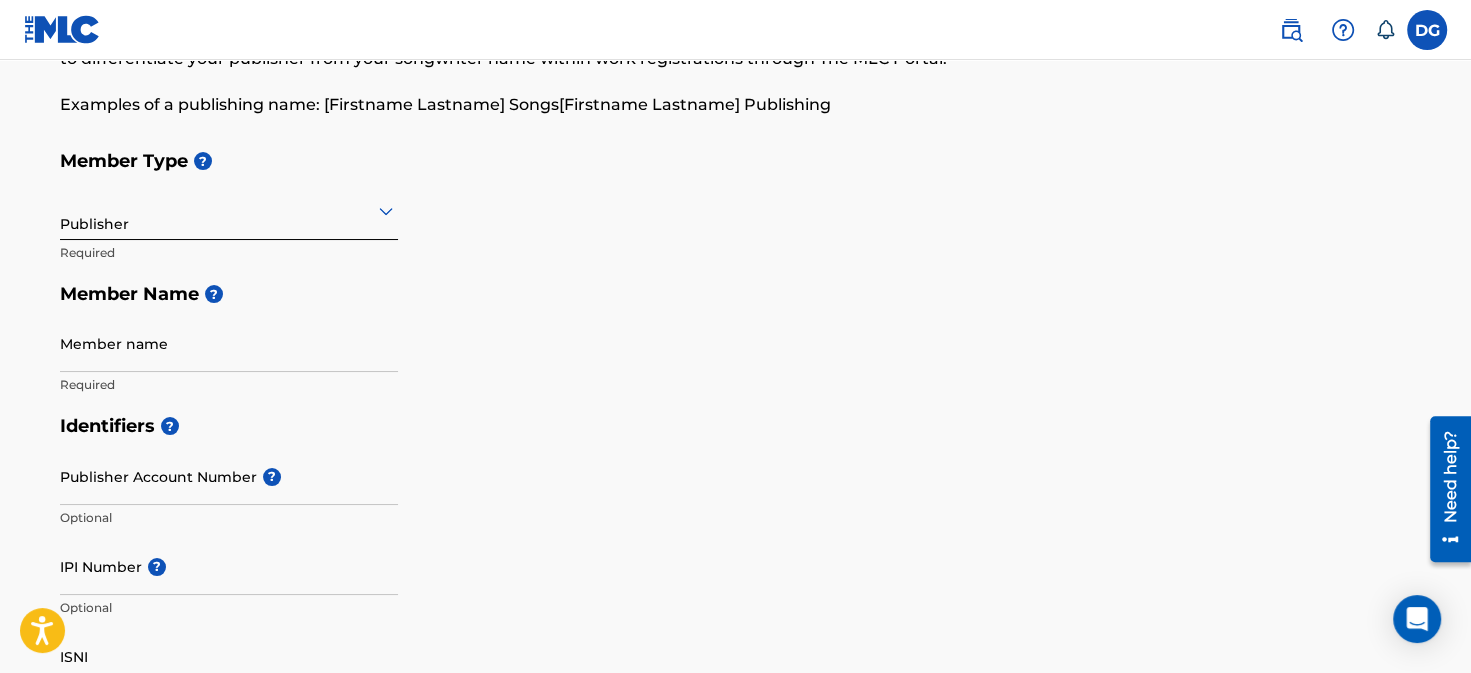 scroll, scrollTop: 148, scrollLeft: 0, axis: vertical 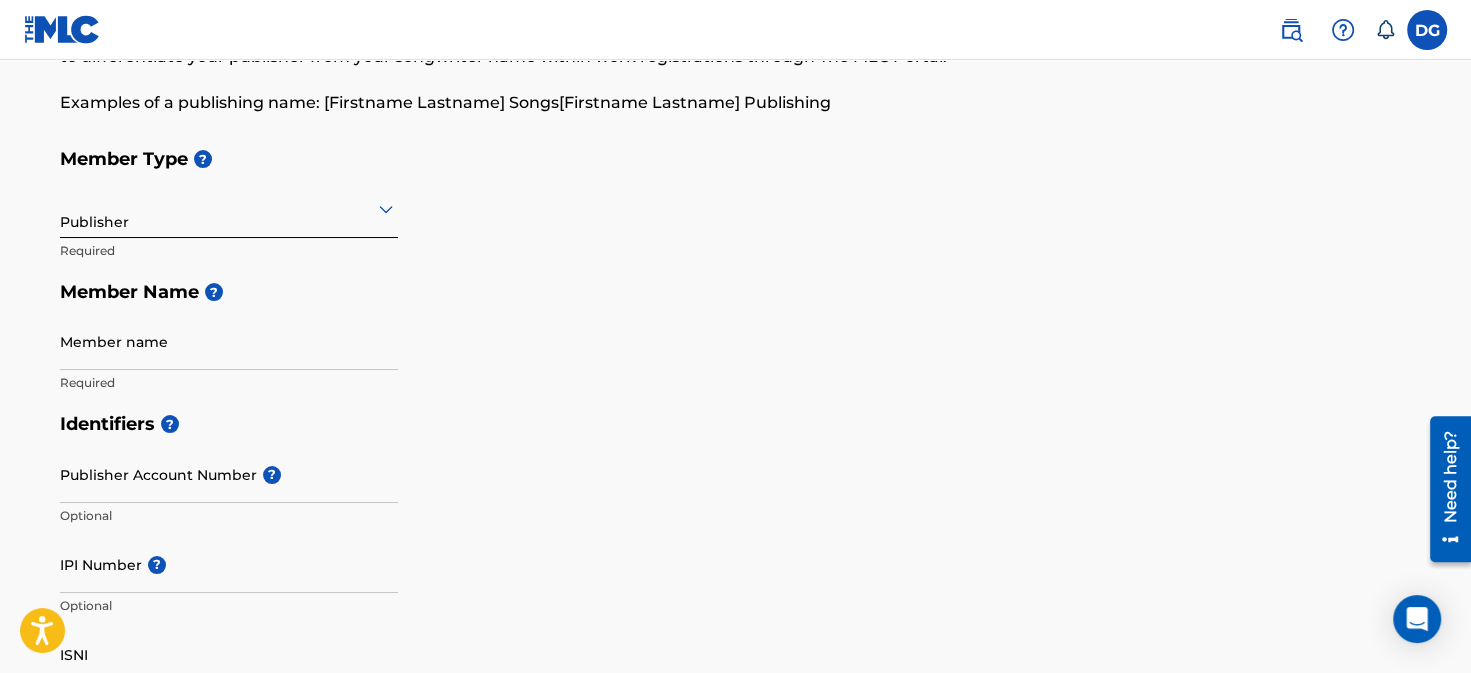 click on "Member name" at bounding box center [229, 341] 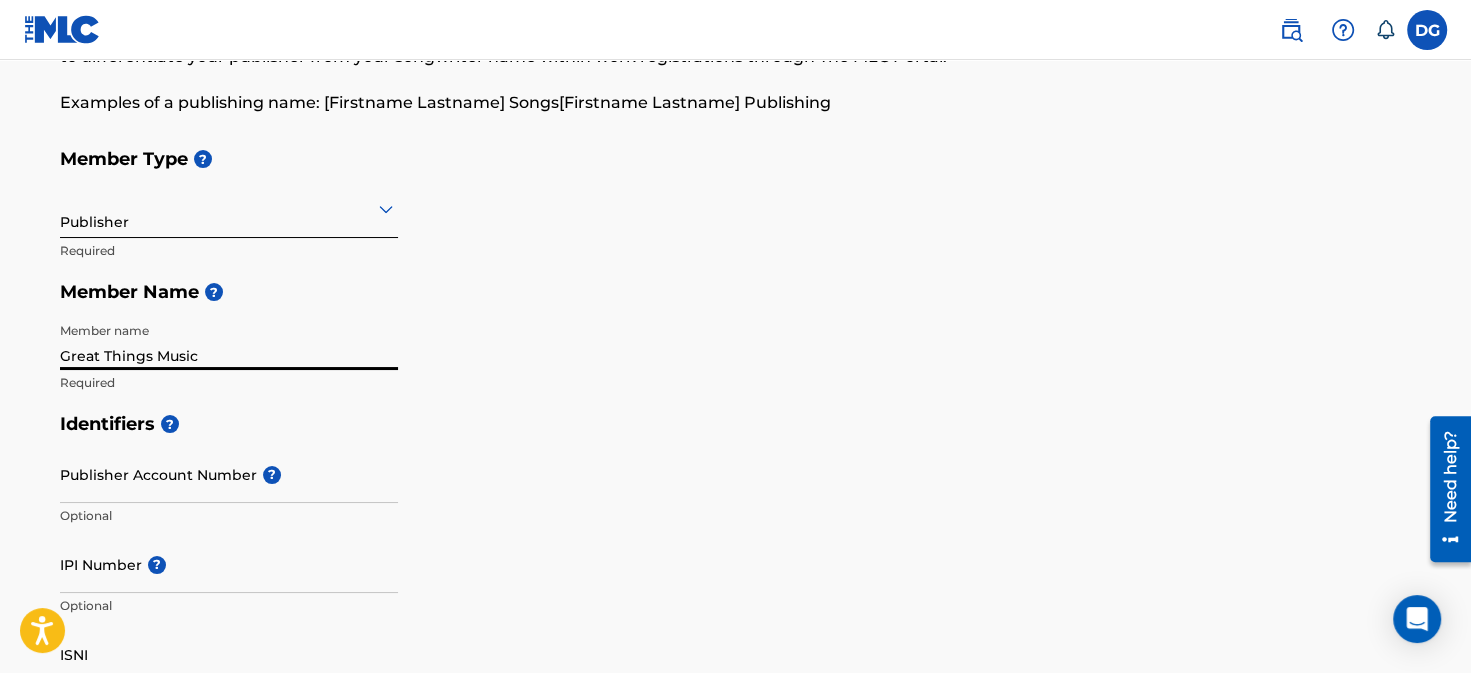 type on "Great Things Music" 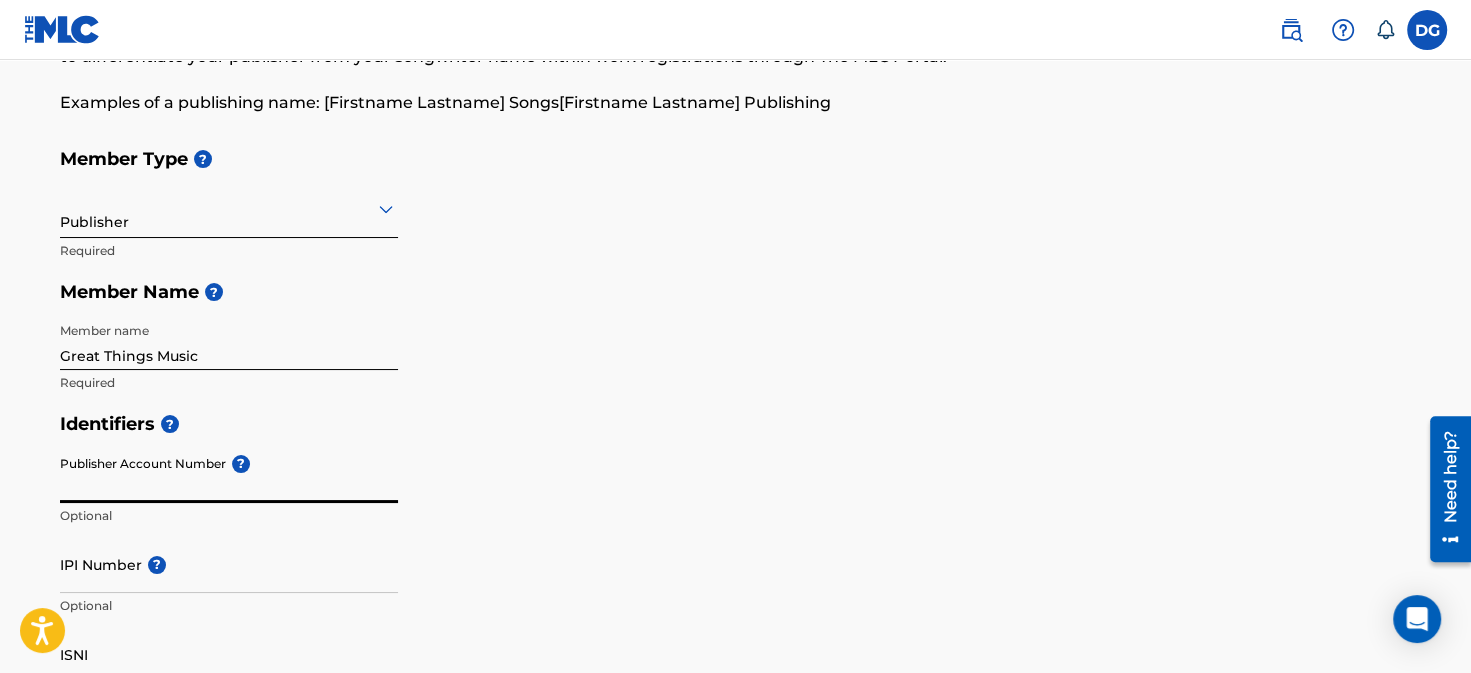 click on "Publisher Account Number ?" at bounding box center (229, 474) 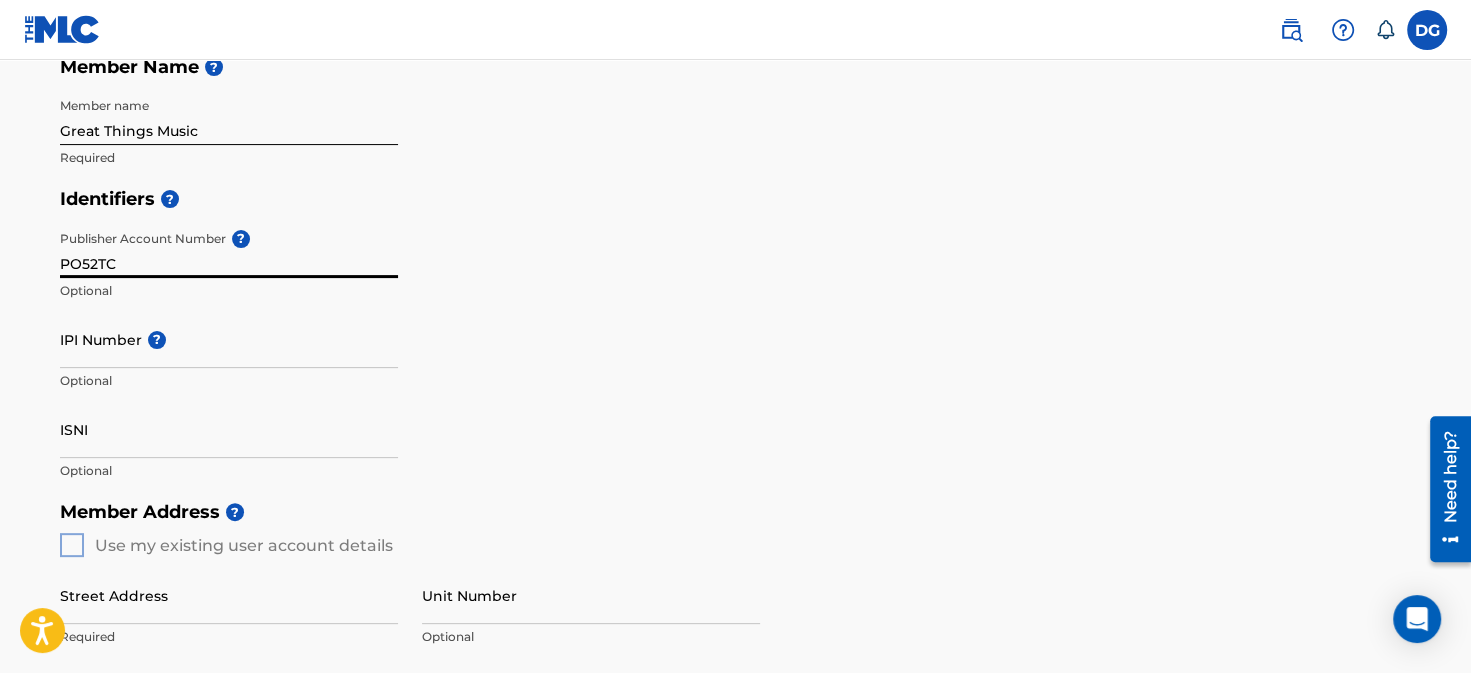 scroll, scrollTop: 404, scrollLeft: 0, axis: vertical 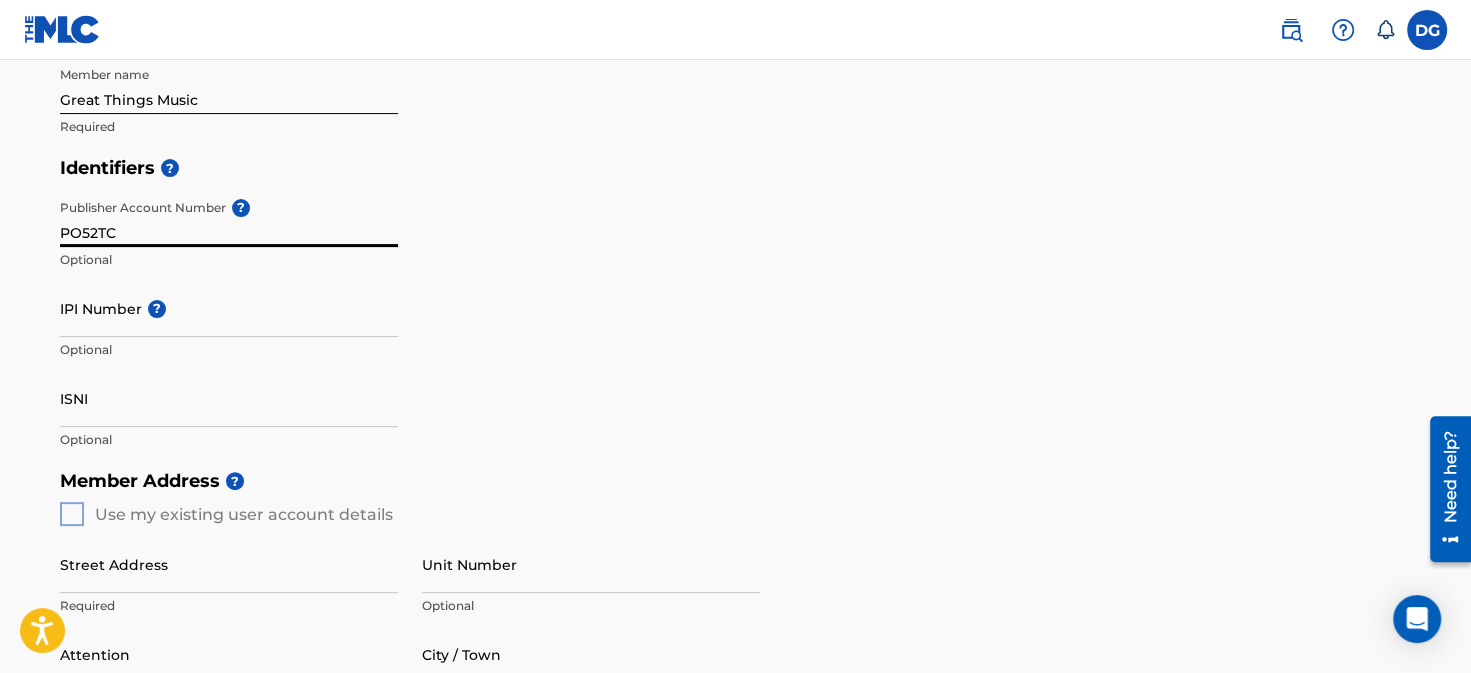type on "PO52TC" 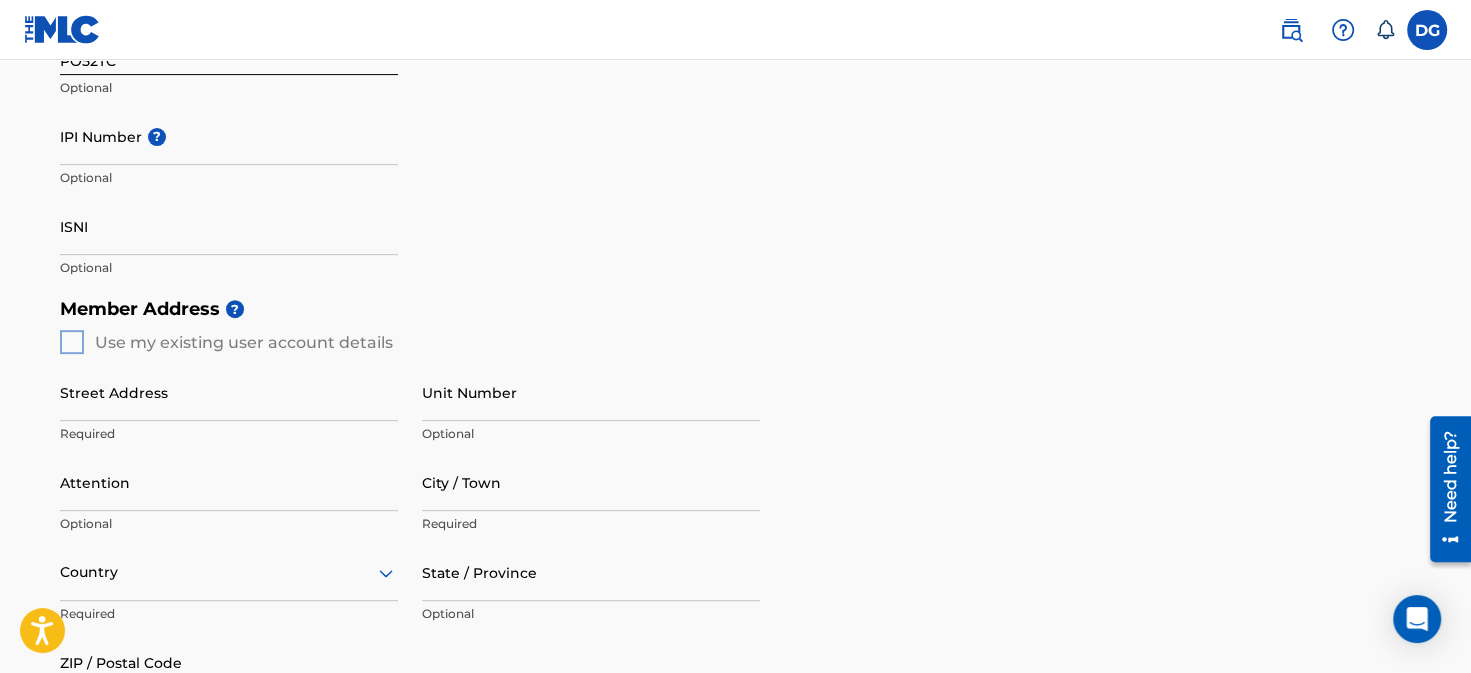 scroll, scrollTop: 613, scrollLeft: 0, axis: vertical 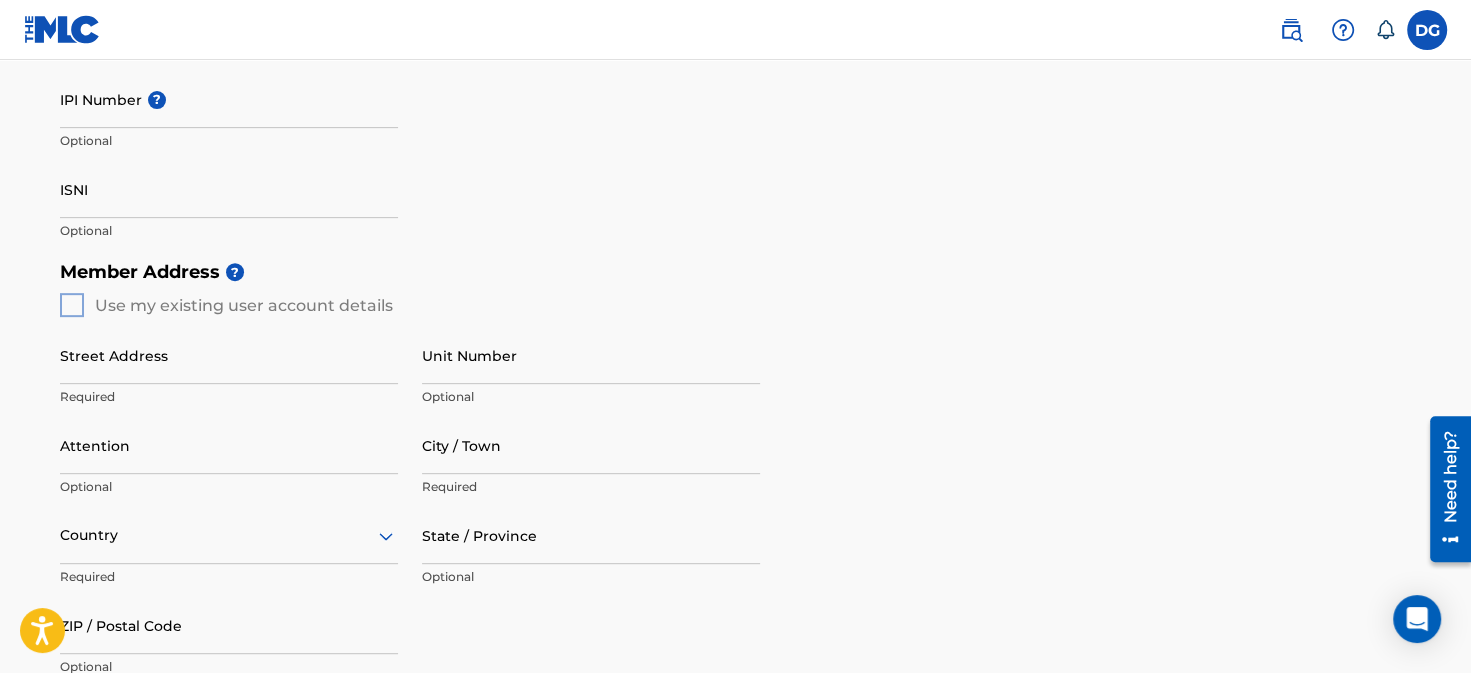 click on "Member Address ? Use my existing user account details Street Address Required Unit Number Optional Attention Optional City / Town Required Country Required State / Province Optional ZIP / Postal Code Optional" at bounding box center (736, 479) 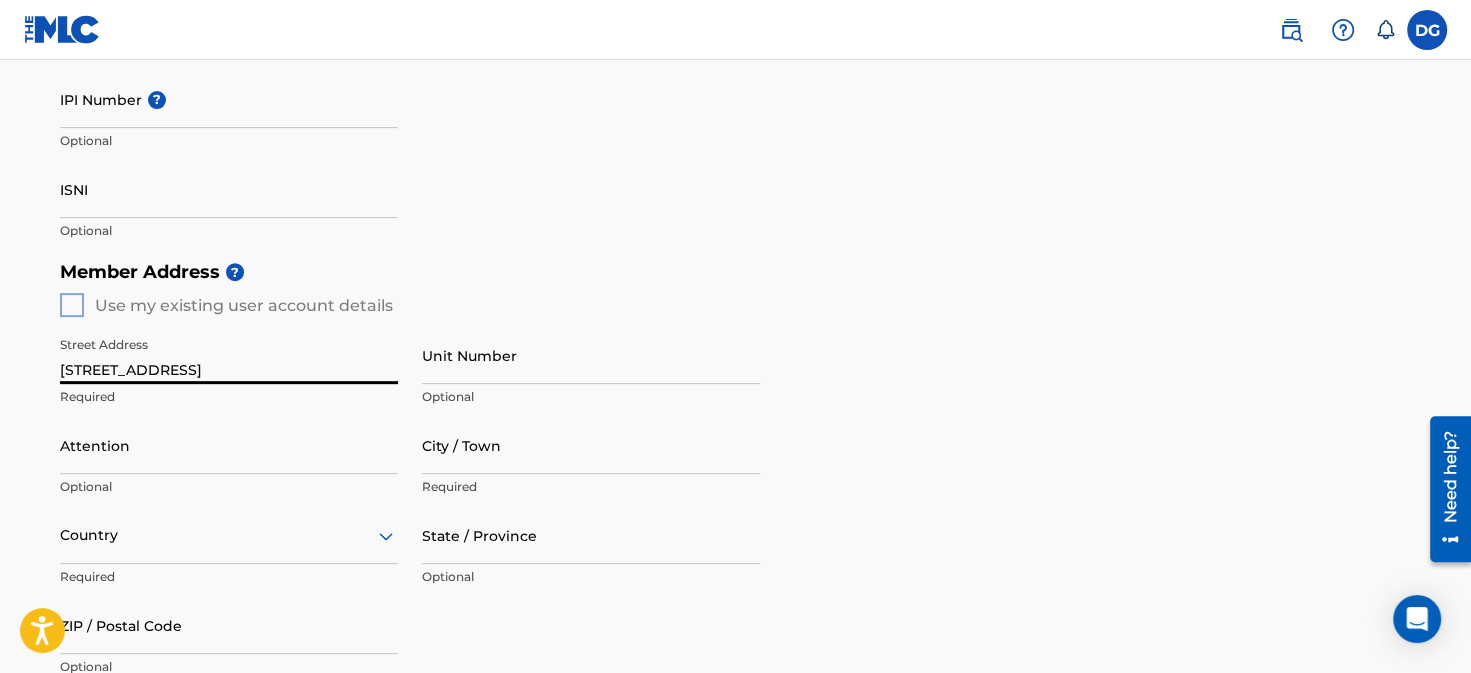 type on "11250 Robinwood Court" 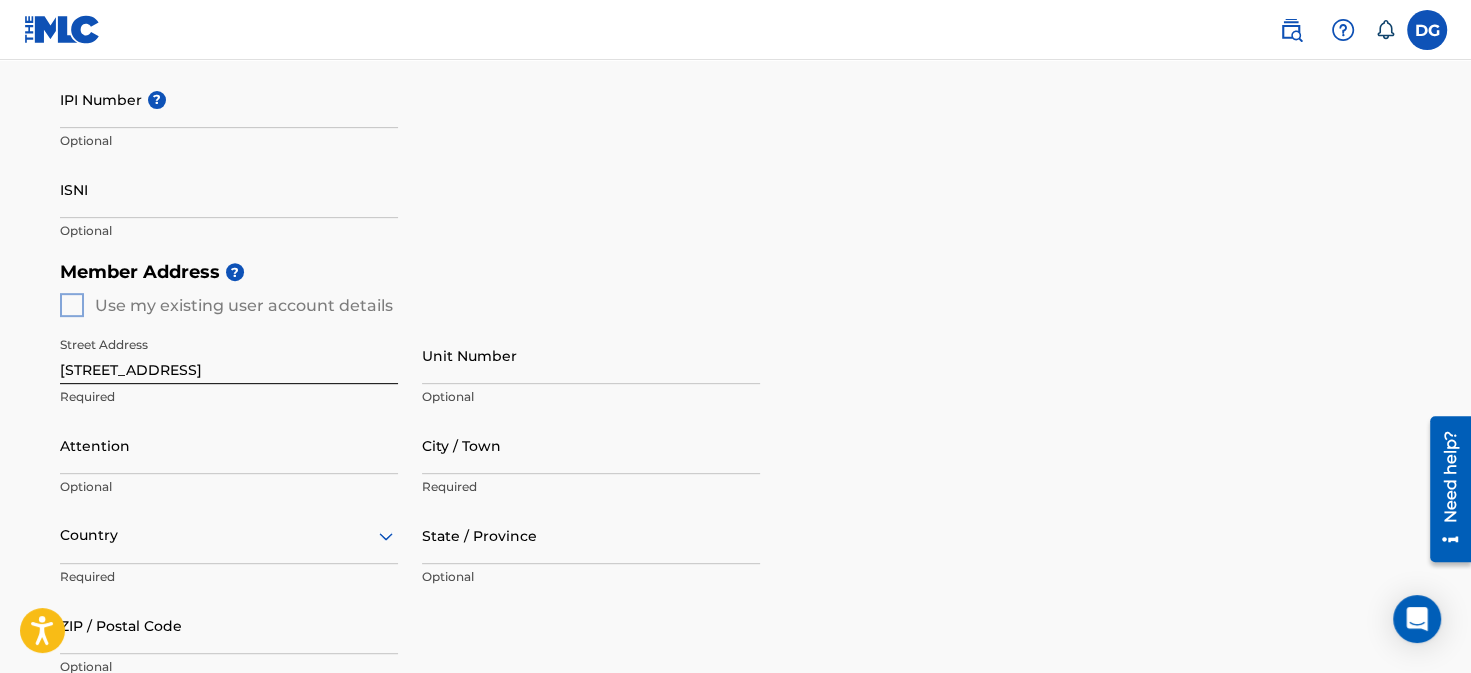 click on "City / Town" at bounding box center [591, 445] 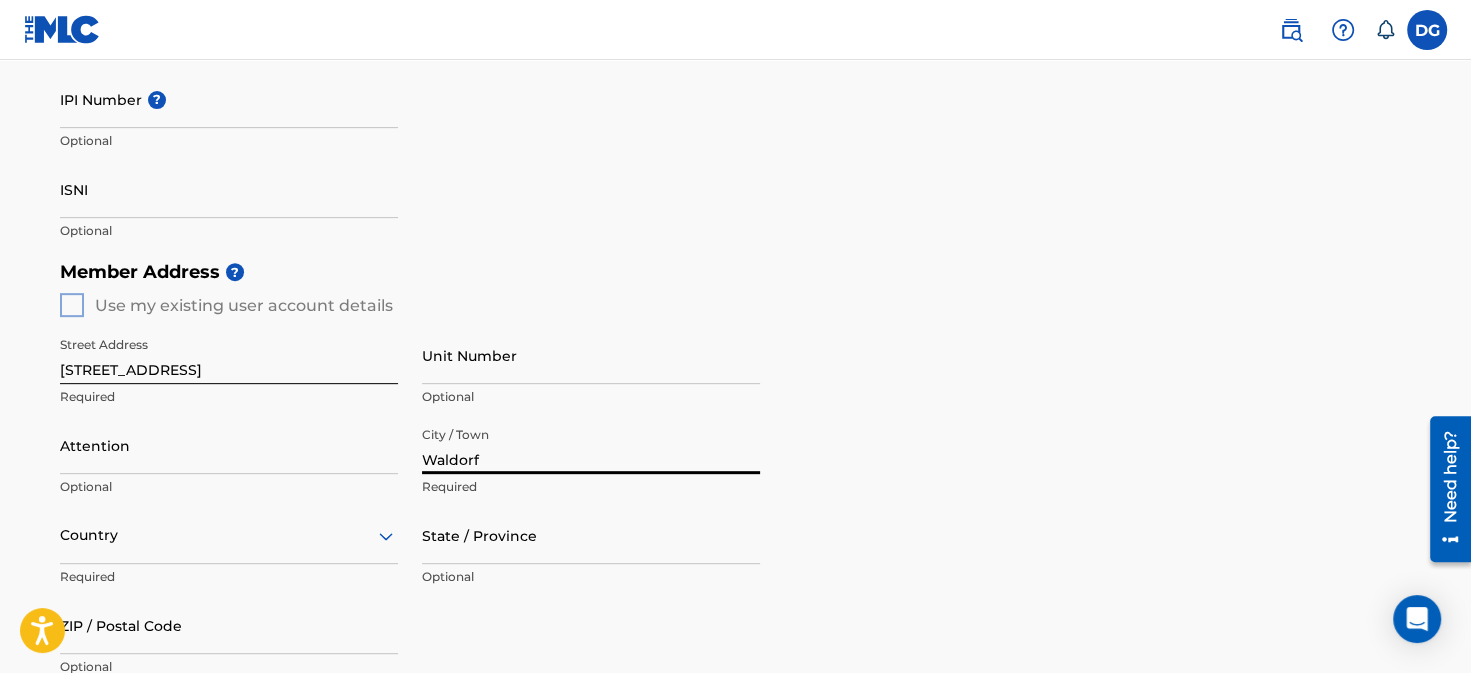 type on "Waldorf" 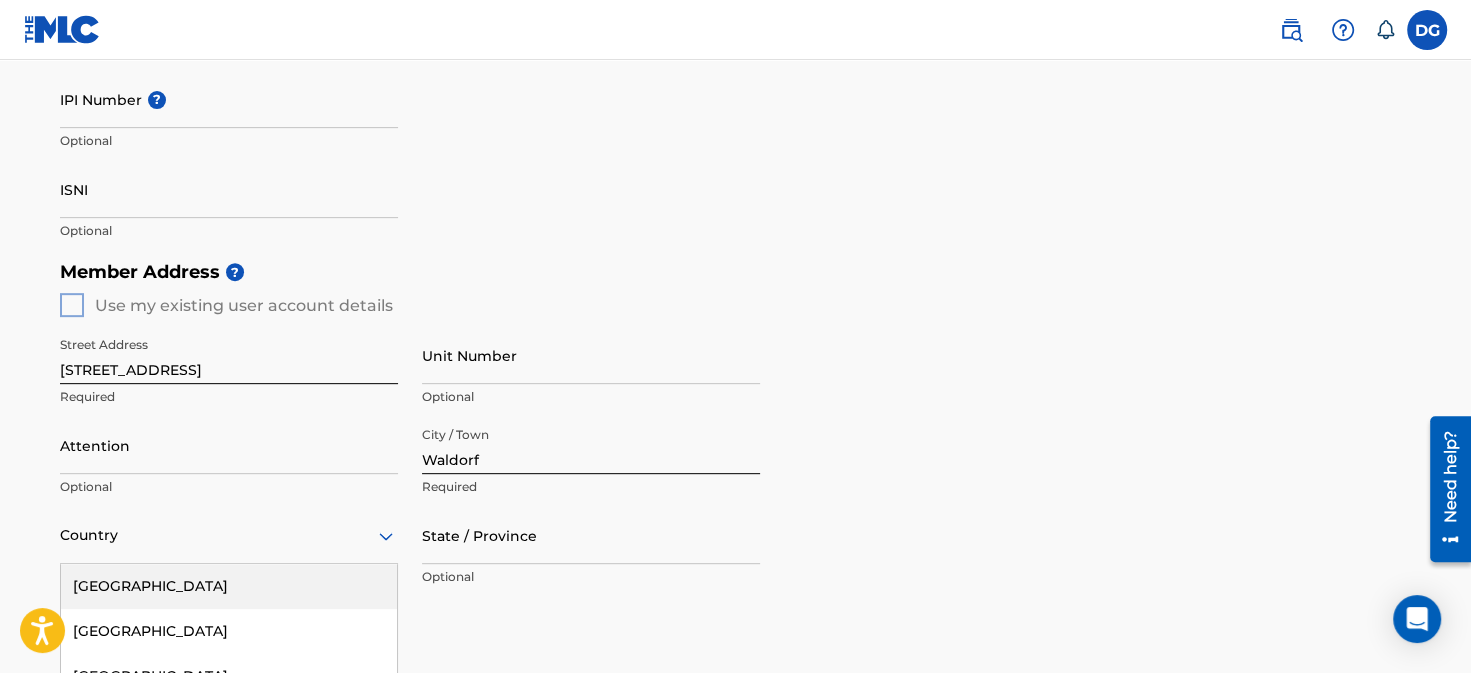 scroll, scrollTop: 804, scrollLeft: 0, axis: vertical 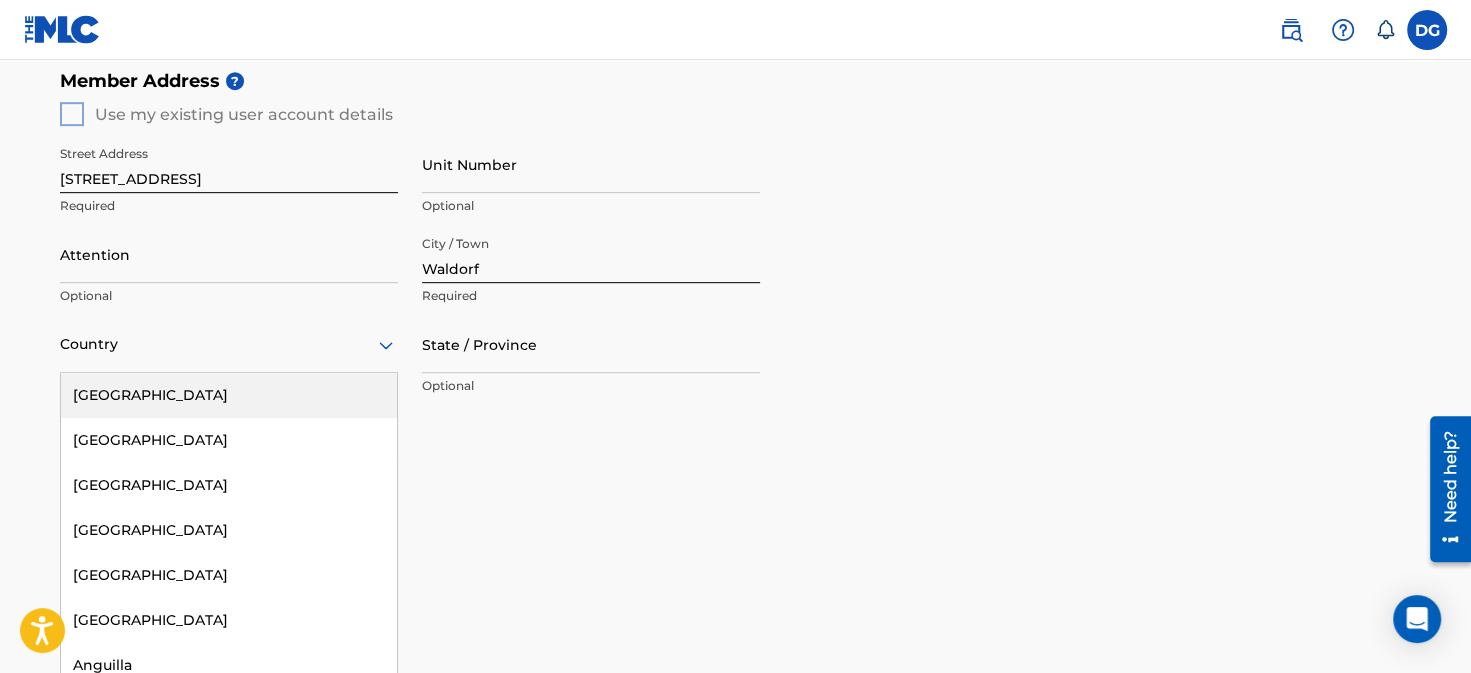 click on "223 results available. Use Up and Down to choose options, press Enter to select the currently focused option, press Escape to exit the menu, press Tab to select the option and exit the menu. Country United States Afghanistan Albania Algeria Andorra Angola Anguilla Antigua and Barbuda Argentina Armenia Aruba Australia Austria Azerbaijan Bahamas Bahrain Bangladesh Barbados Belarus Belgium Belize Benin Bermuda Bhutan Bolivia Bosnia and Herzegovina Botswana Brazil Brunei Darussalam Bulgaria Burkina Faso Burundi Cambodia Cameroon Canada Cape Verde Cayman Islands Central African Republic Chad Chile China Colombia Comoros Congo Congo, the Democratic Republic of the Cook Islands Costa Rica Cote D'Ivoire Croatia Cuba Cyprus Czech Republic Denmark Djibouti Dominica Dominican Republic Ecuador Egypt El Salvador Equatorial Guinea Eritrea Estonia Ethiopia Falkland Islands (Malvinas) Faroe Islands Fiji Finland France French Guiana French Polynesia Gabon Gambia Georgia Germany Ghana Gibraltar Greece Greenland Grenada Guinea" at bounding box center [229, 344] 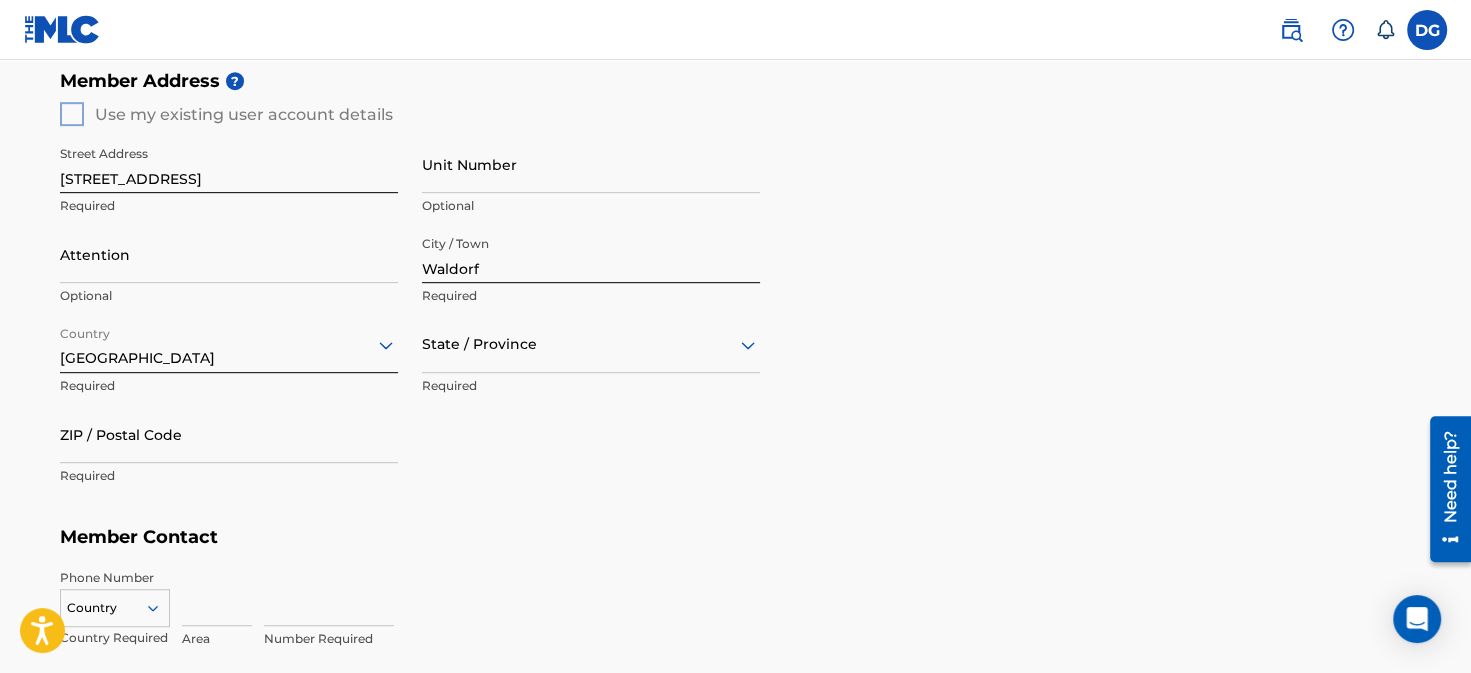 click at bounding box center [591, 344] 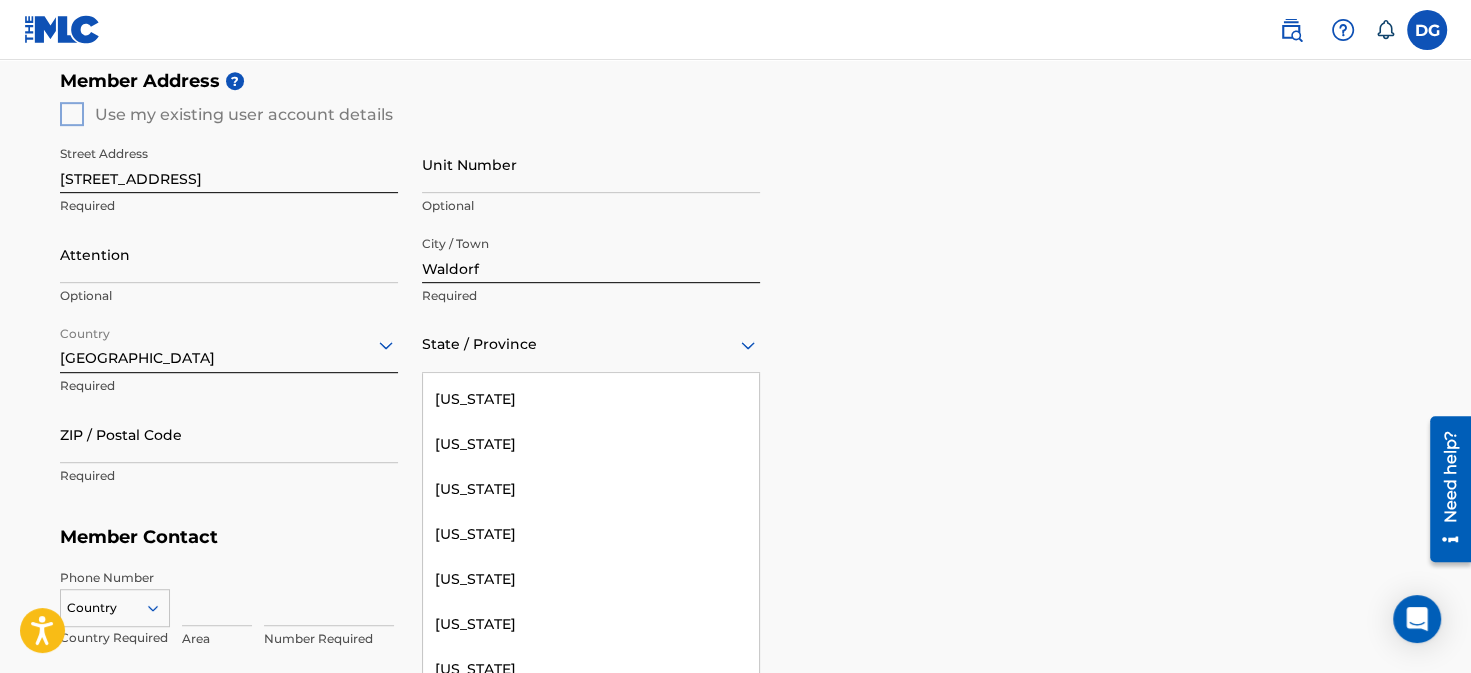scroll, scrollTop: 918, scrollLeft: 0, axis: vertical 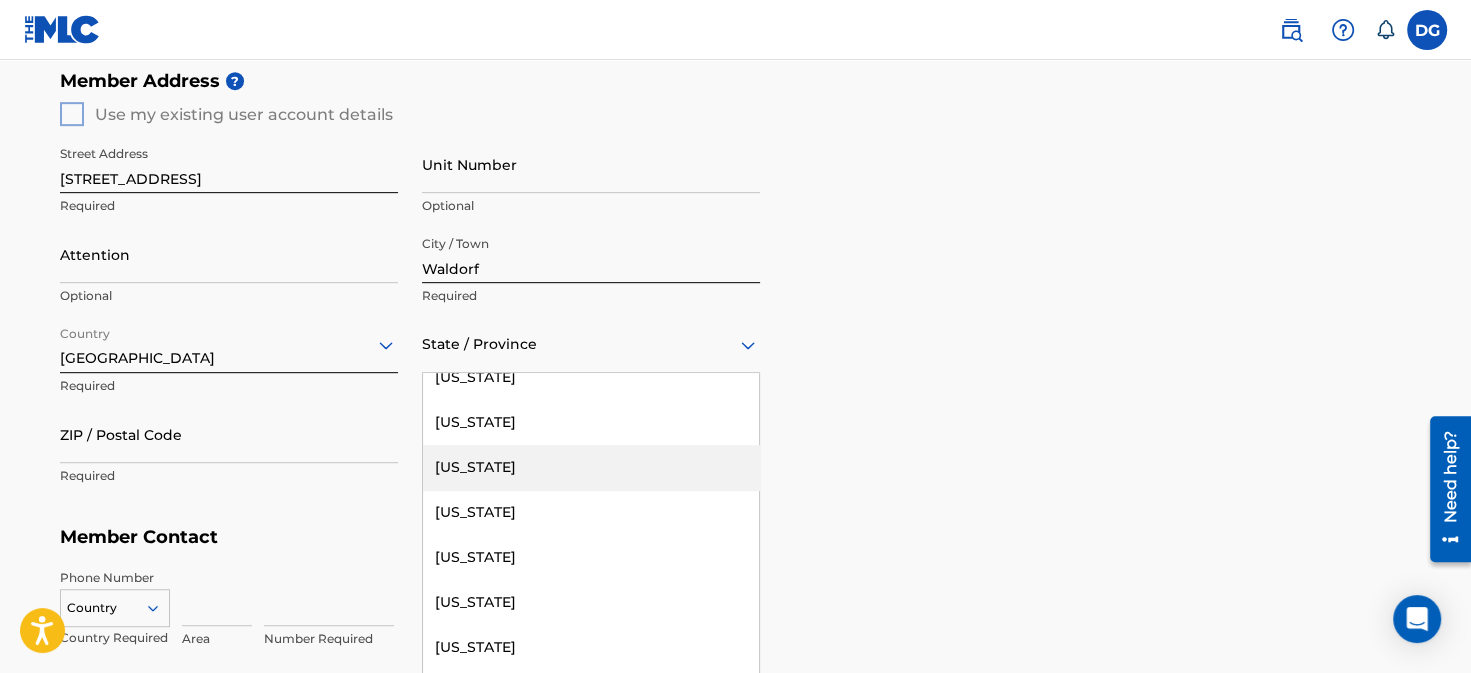 click on "Maryland" at bounding box center (591, 467) 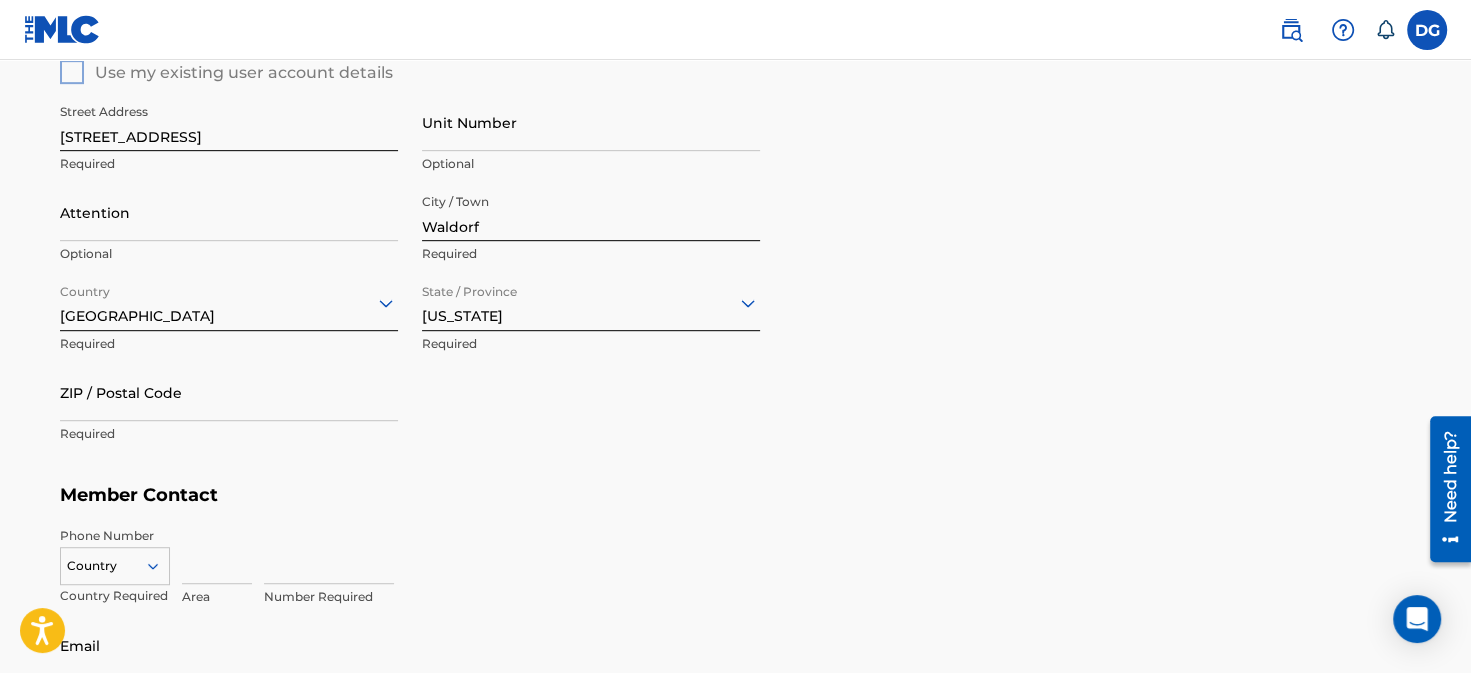 scroll, scrollTop: 847, scrollLeft: 0, axis: vertical 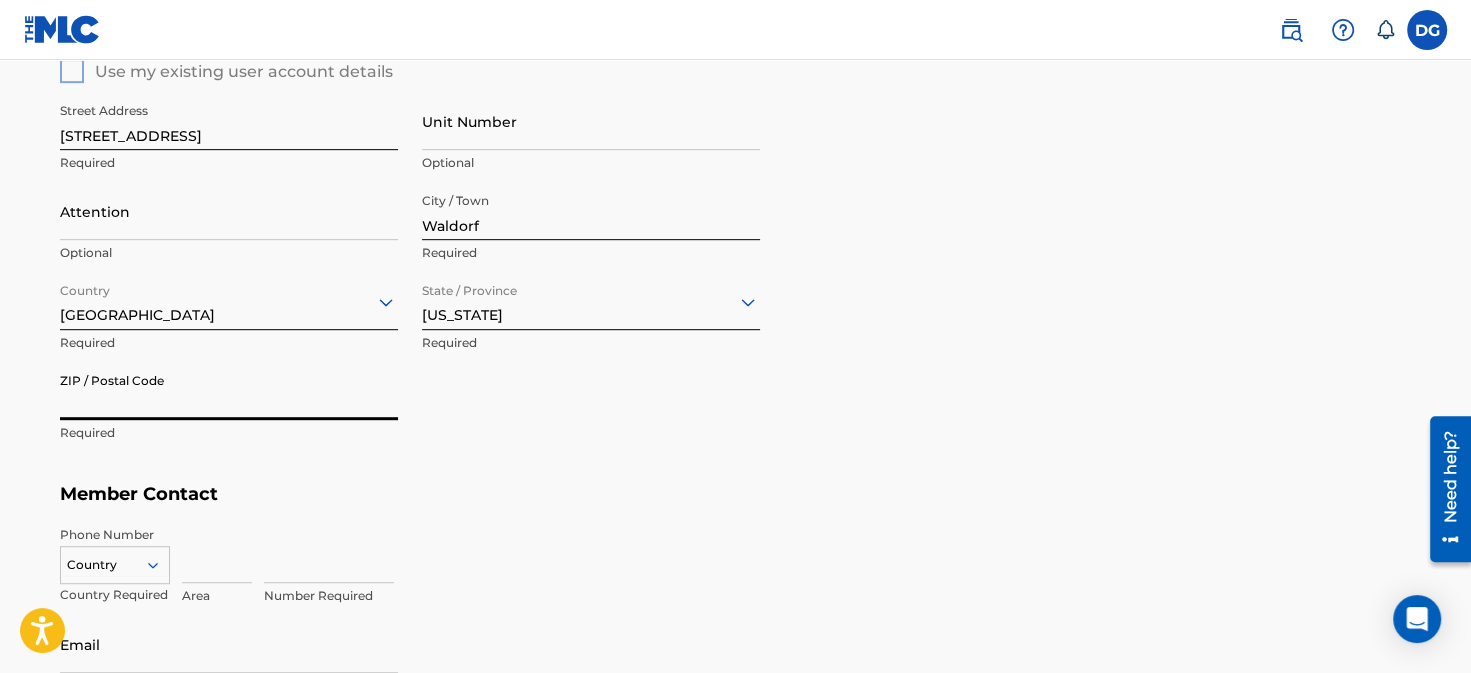 click on "ZIP / Postal Code" at bounding box center (229, 391) 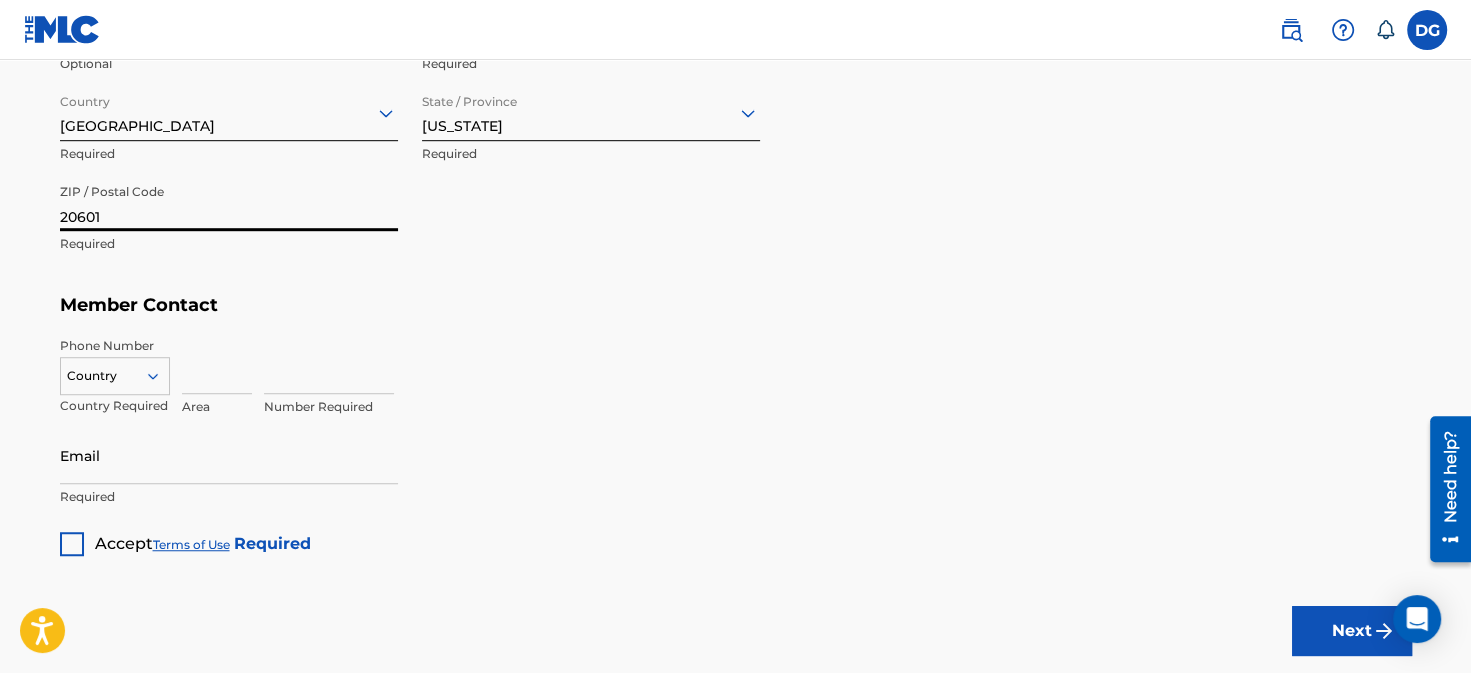 scroll, scrollTop: 1039, scrollLeft: 0, axis: vertical 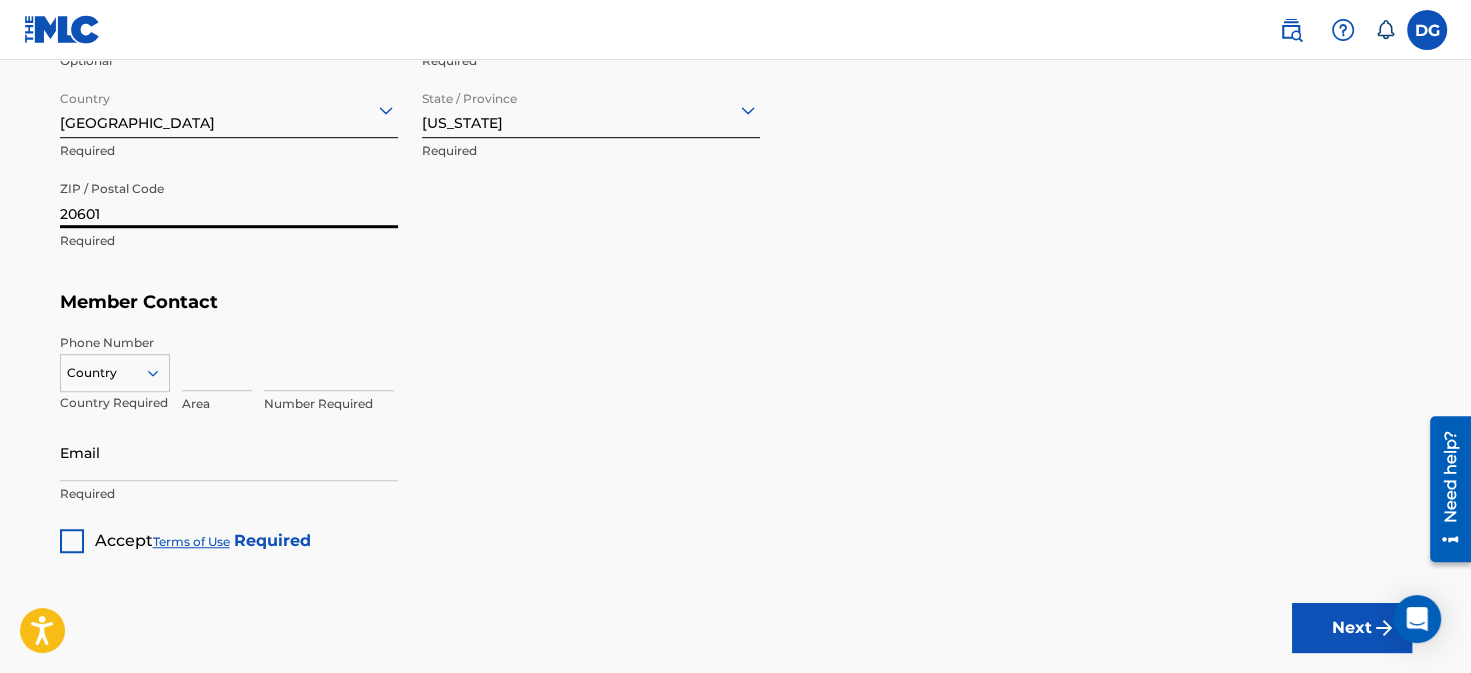 type on "20601" 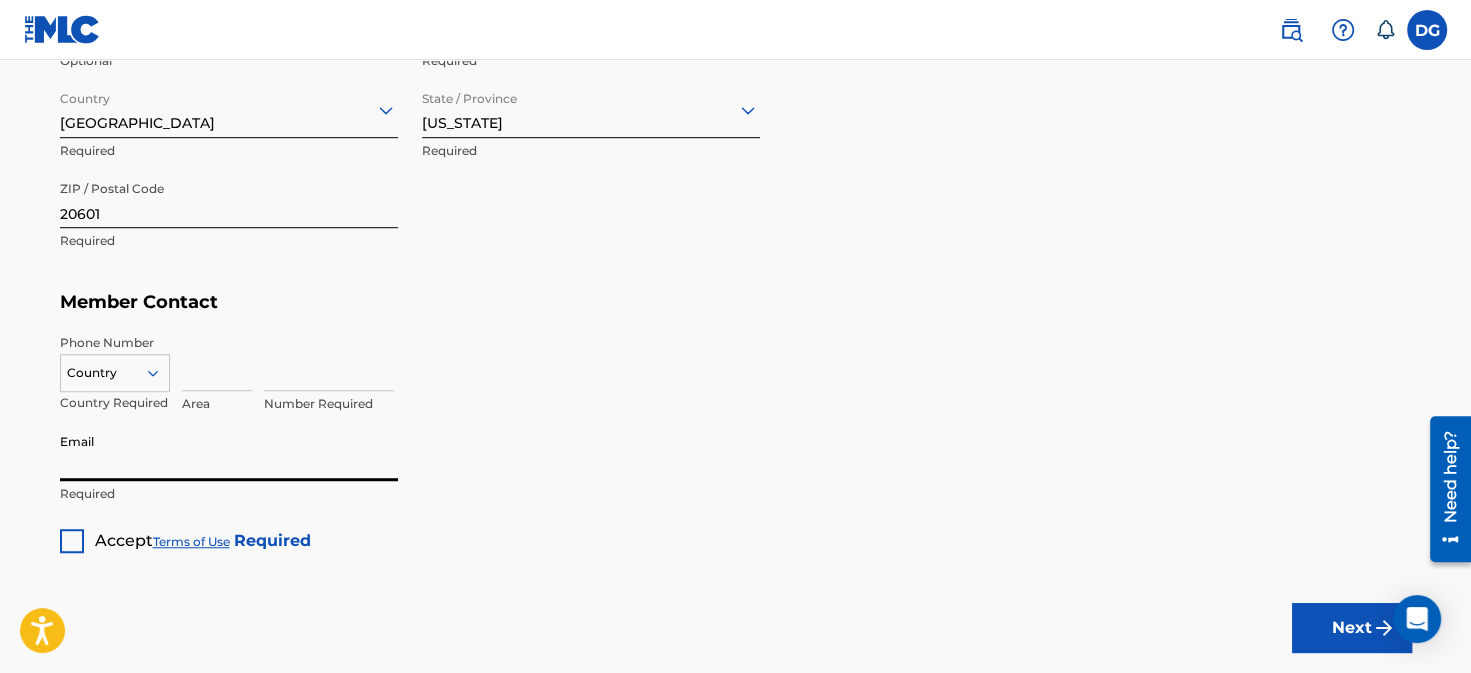 click on "Email" at bounding box center [229, 452] 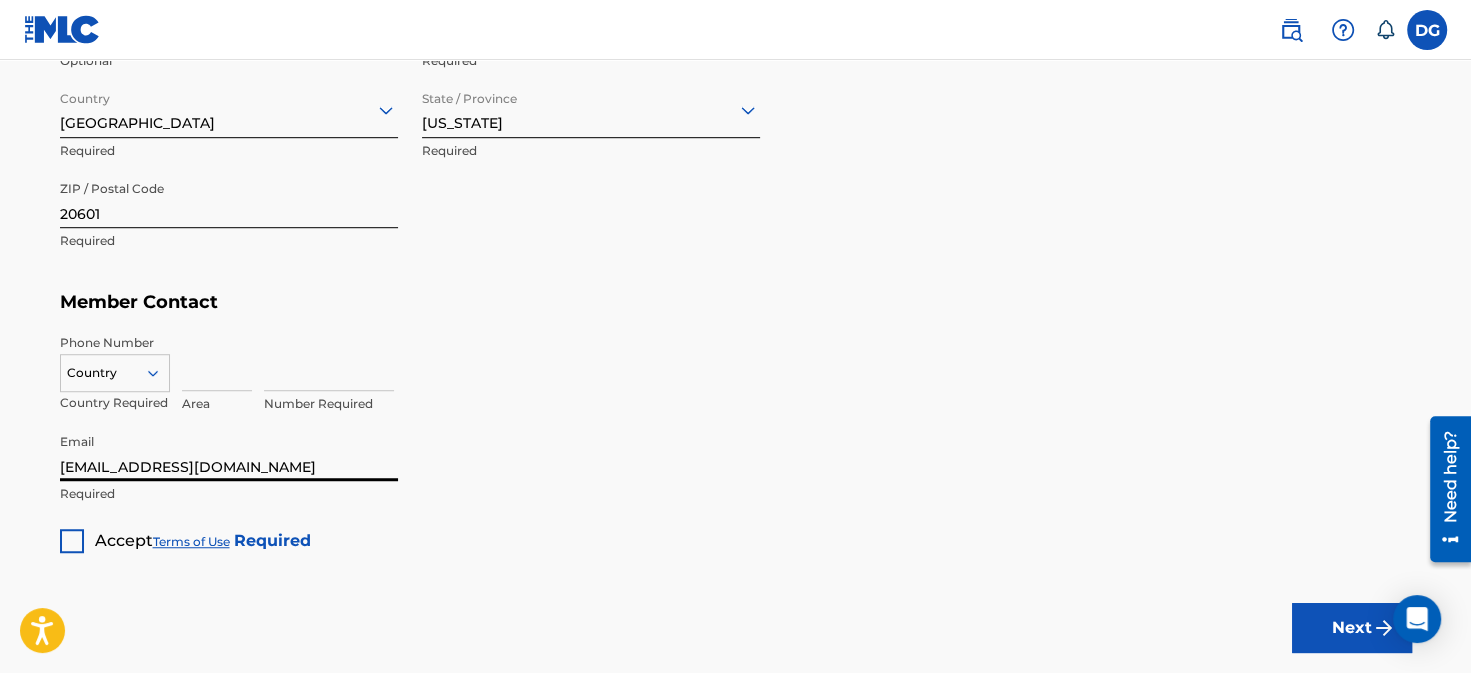 scroll, scrollTop: 1050, scrollLeft: 0, axis: vertical 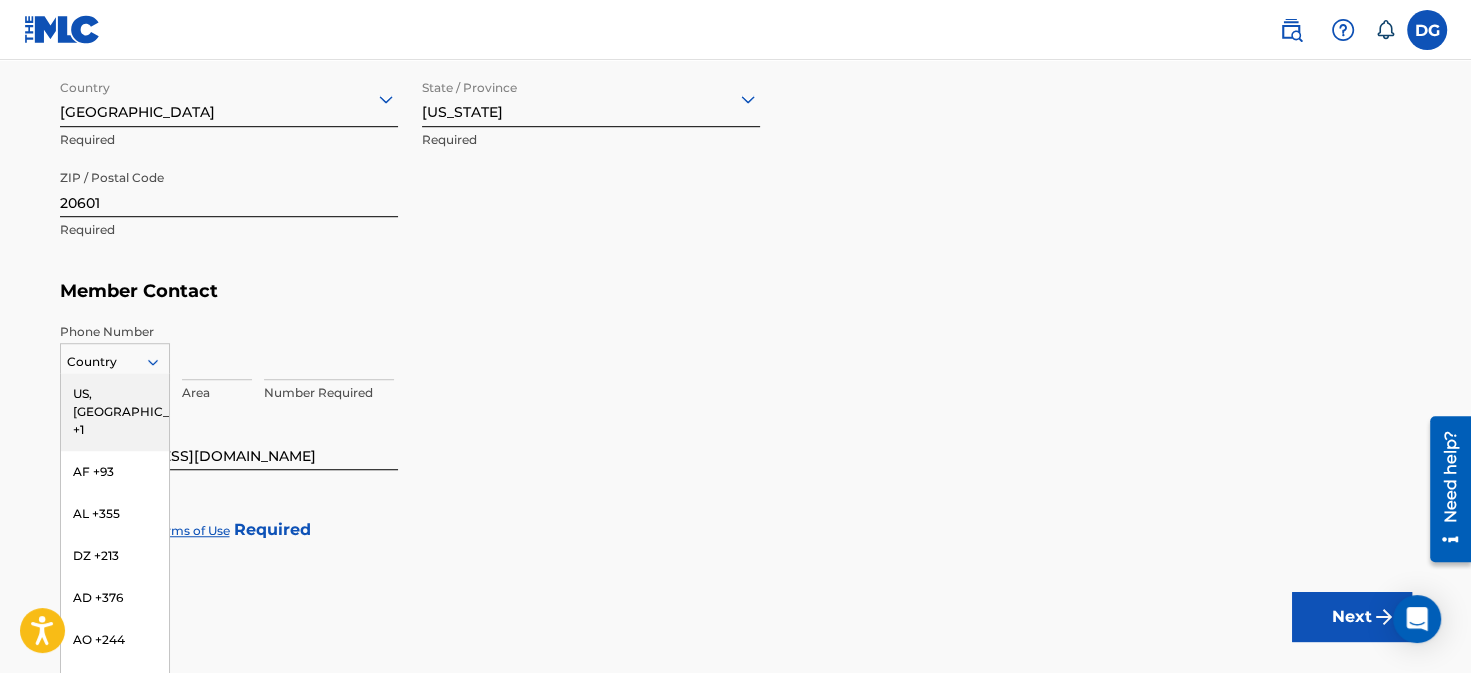 click at bounding box center [161, 362] 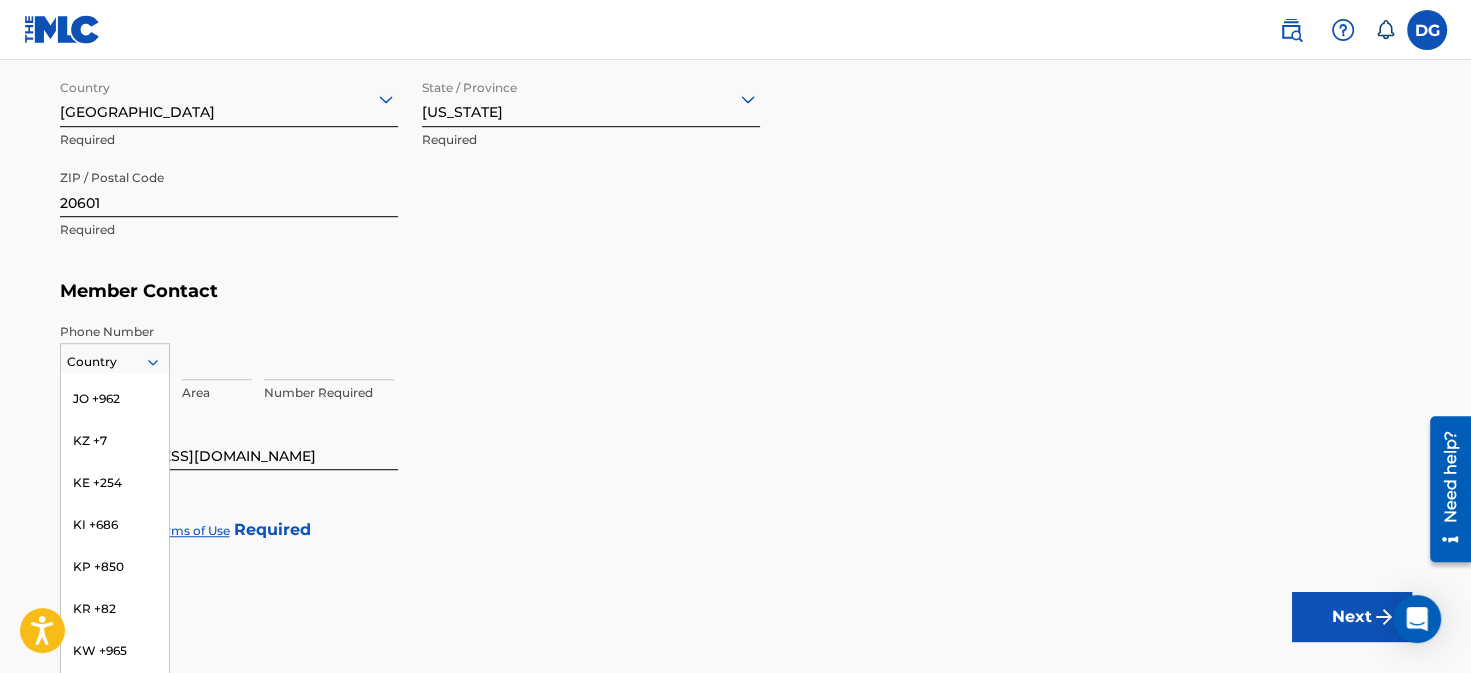 scroll, scrollTop: 0, scrollLeft: 0, axis: both 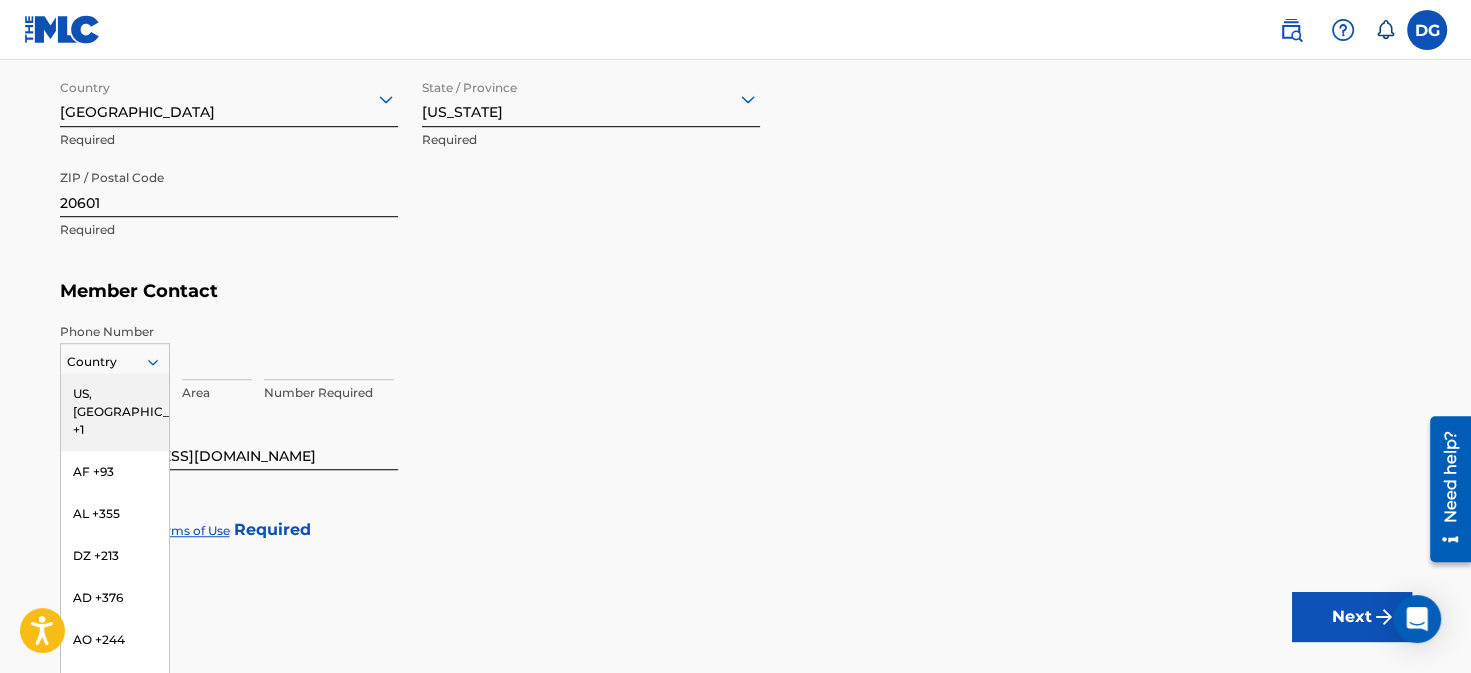 click on "US, CA +1" at bounding box center (115, 412) 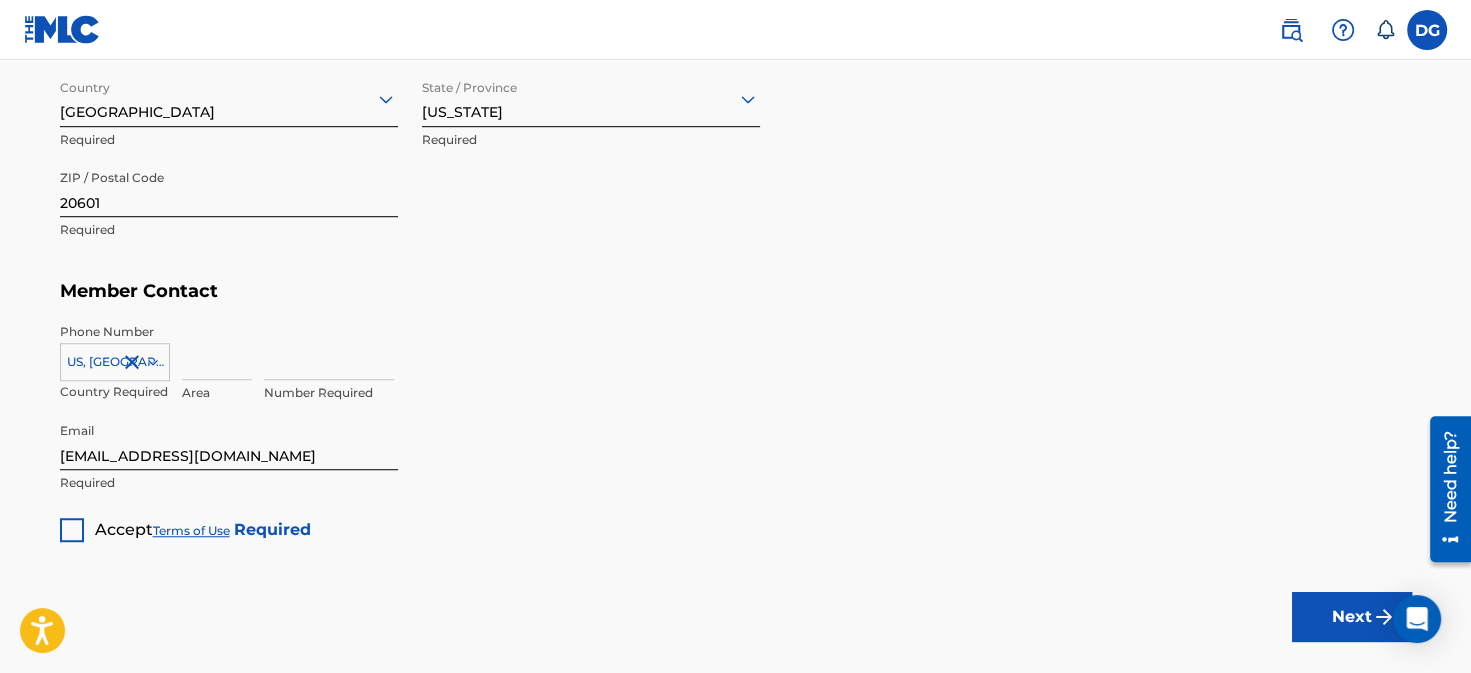 click at bounding box center [217, 351] 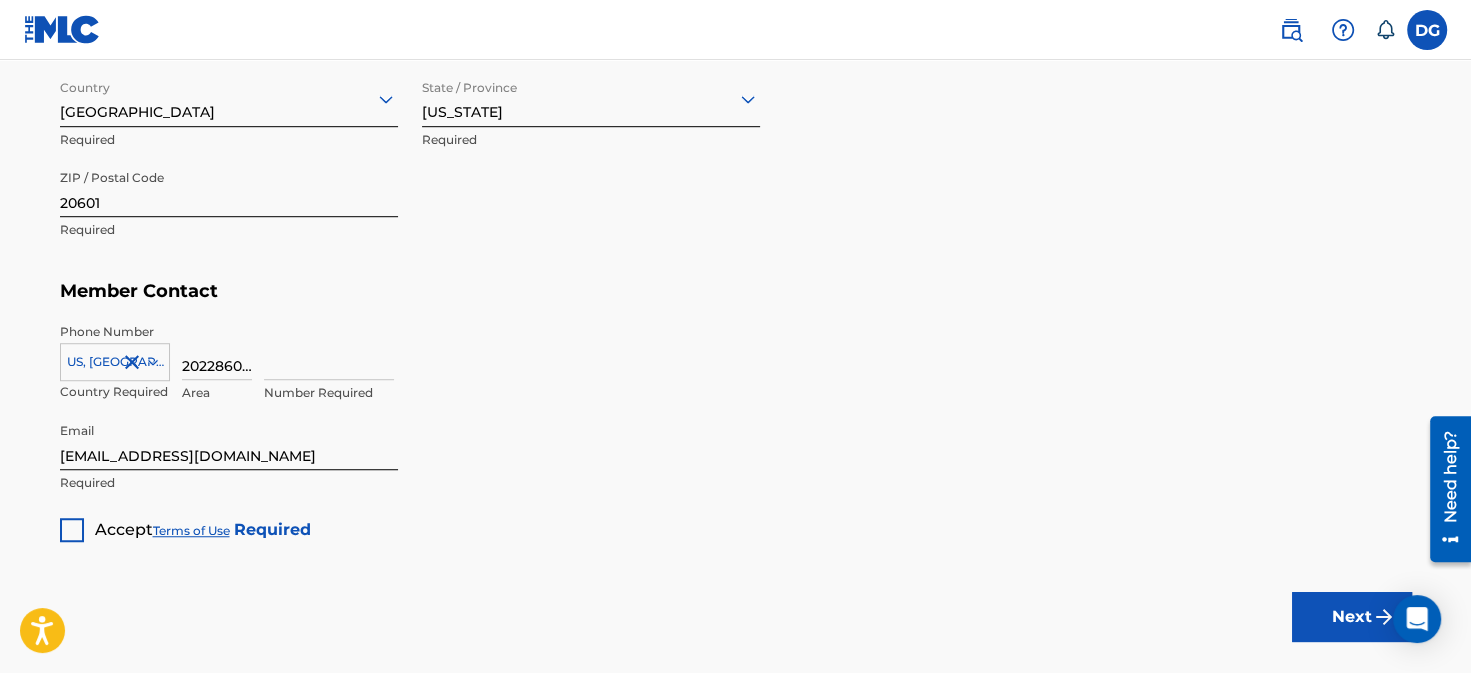 scroll, scrollTop: 0, scrollLeft: 10, axis: horizontal 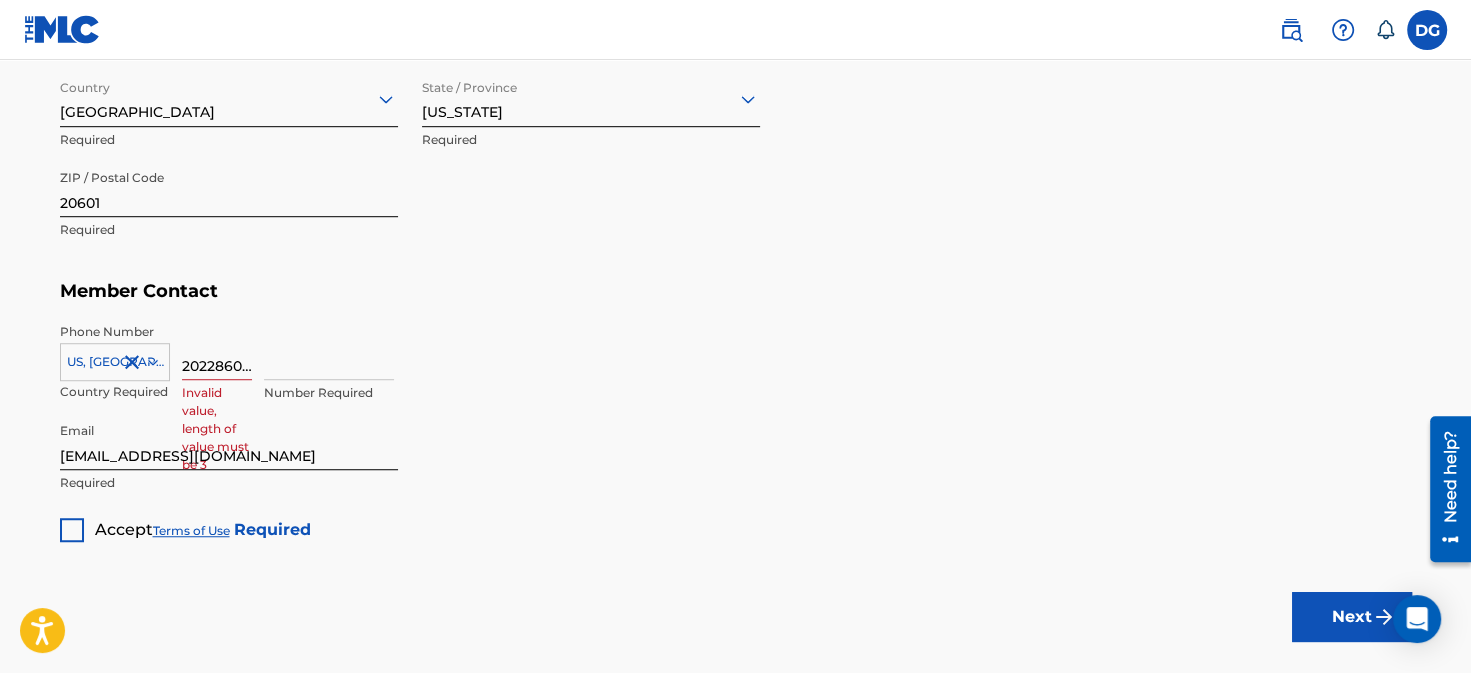 click on "Member Contact" at bounding box center [736, 291] 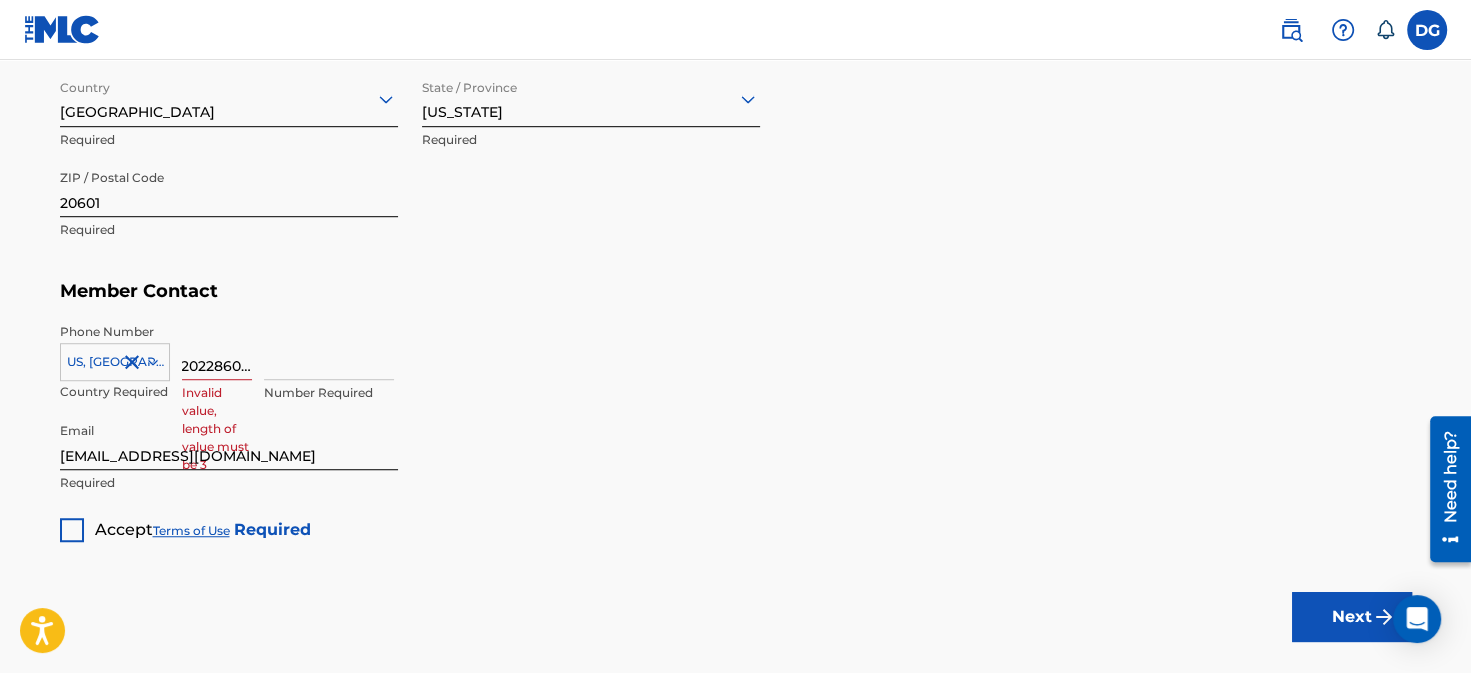 scroll, scrollTop: 0, scrollLeft: 0, axis: both 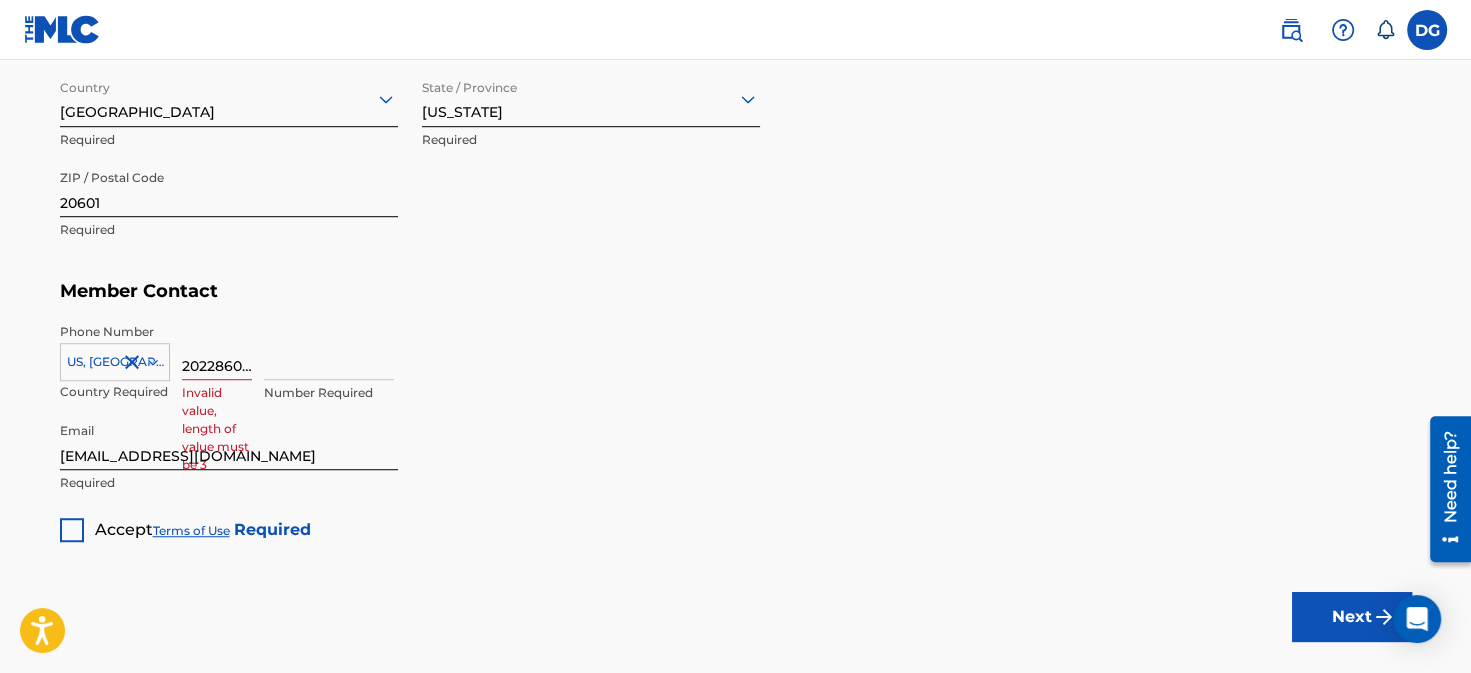 drag, startPoint x: 239, startPoint y: 359, endPoint x: 176, endPoint y: 350, distance: 63.63961 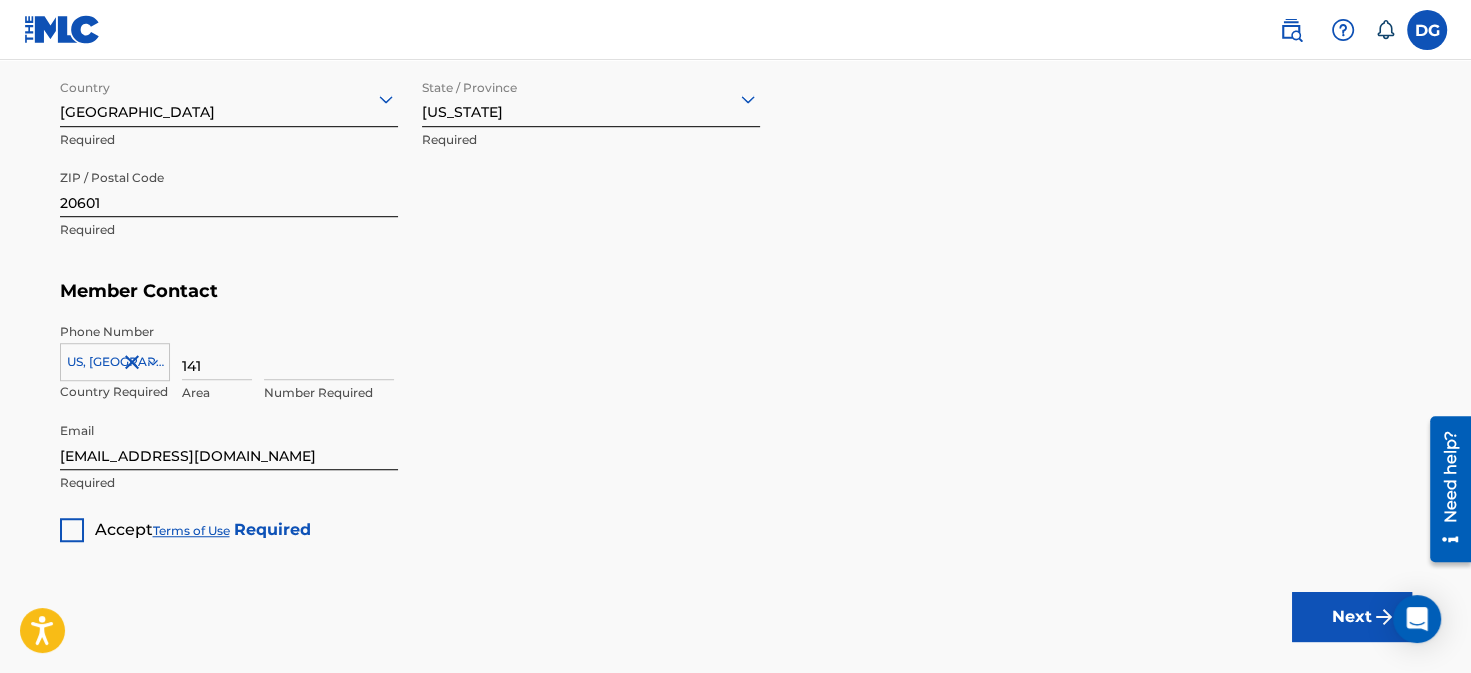drag, startPoint x: 217, startPoint y: 355, endPoint x: 166, endPoint y: 360, distance: 51.24451 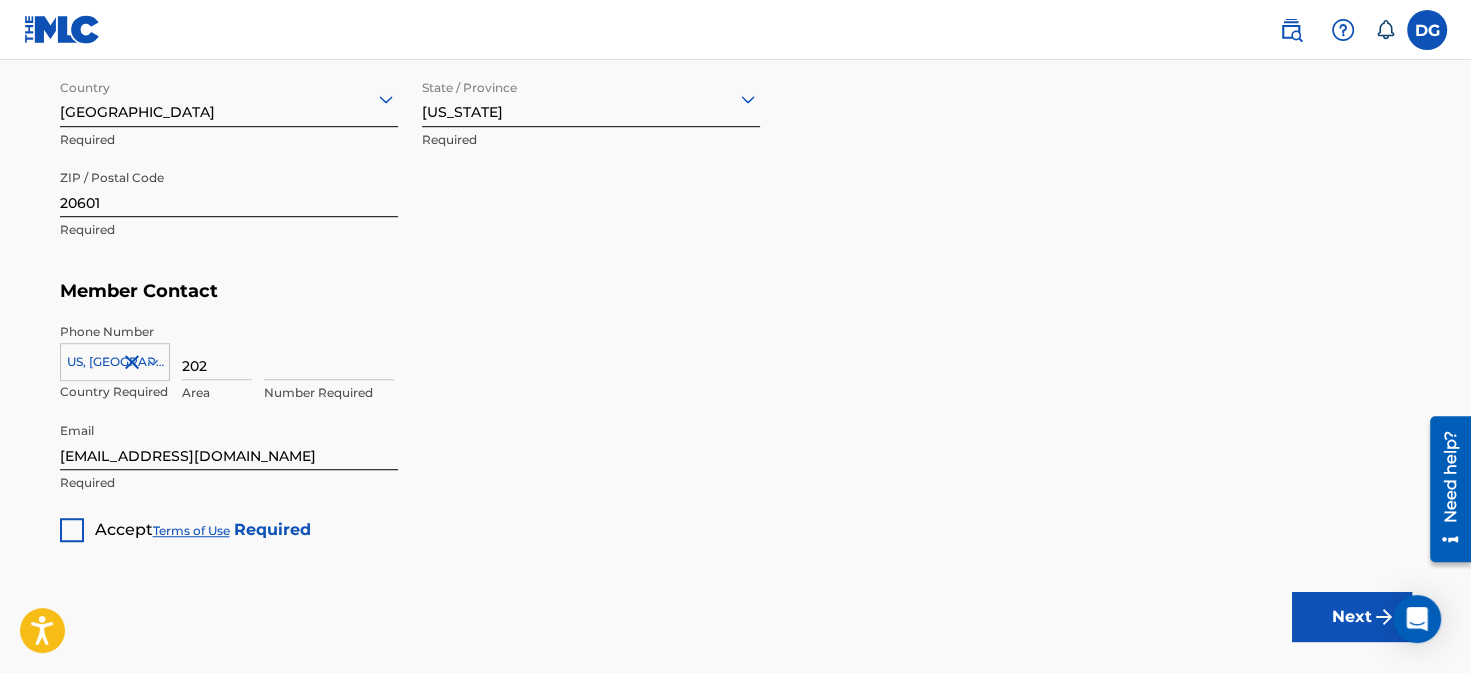 type on "202" 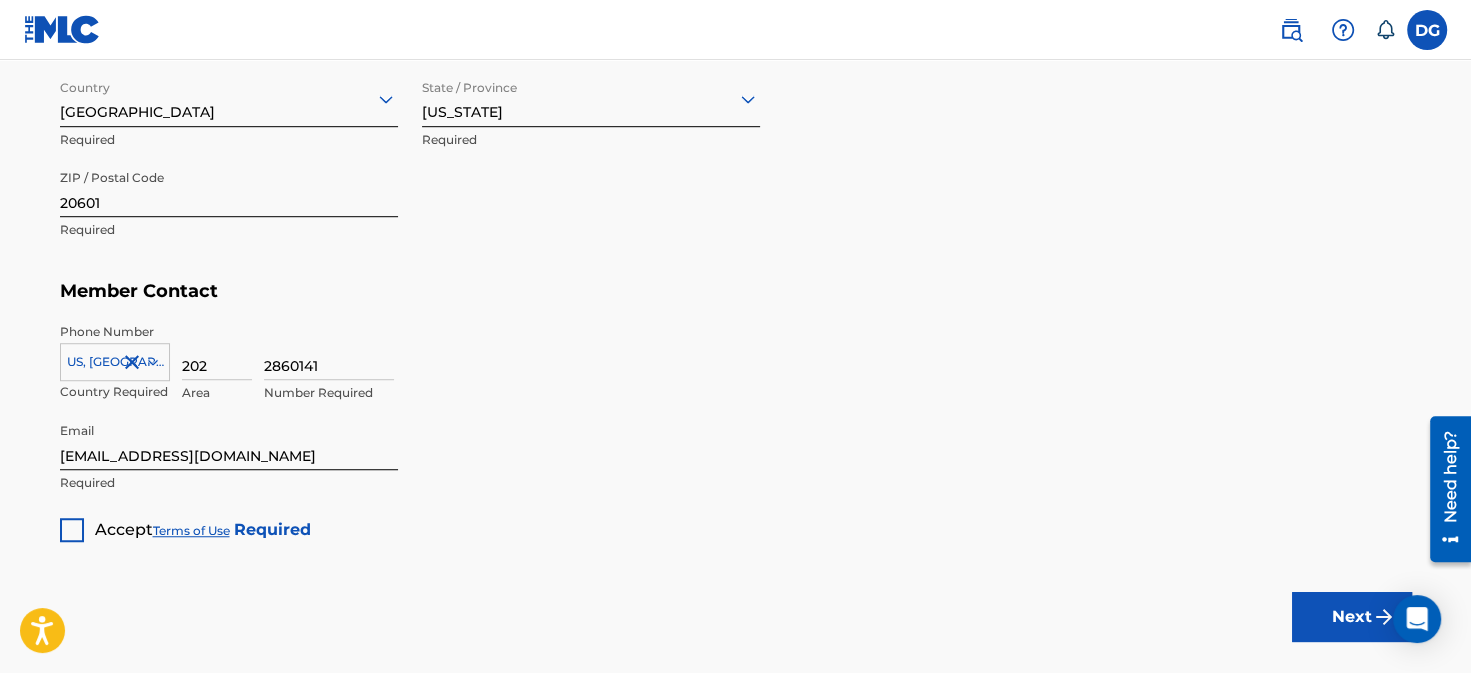 type on "2860141" 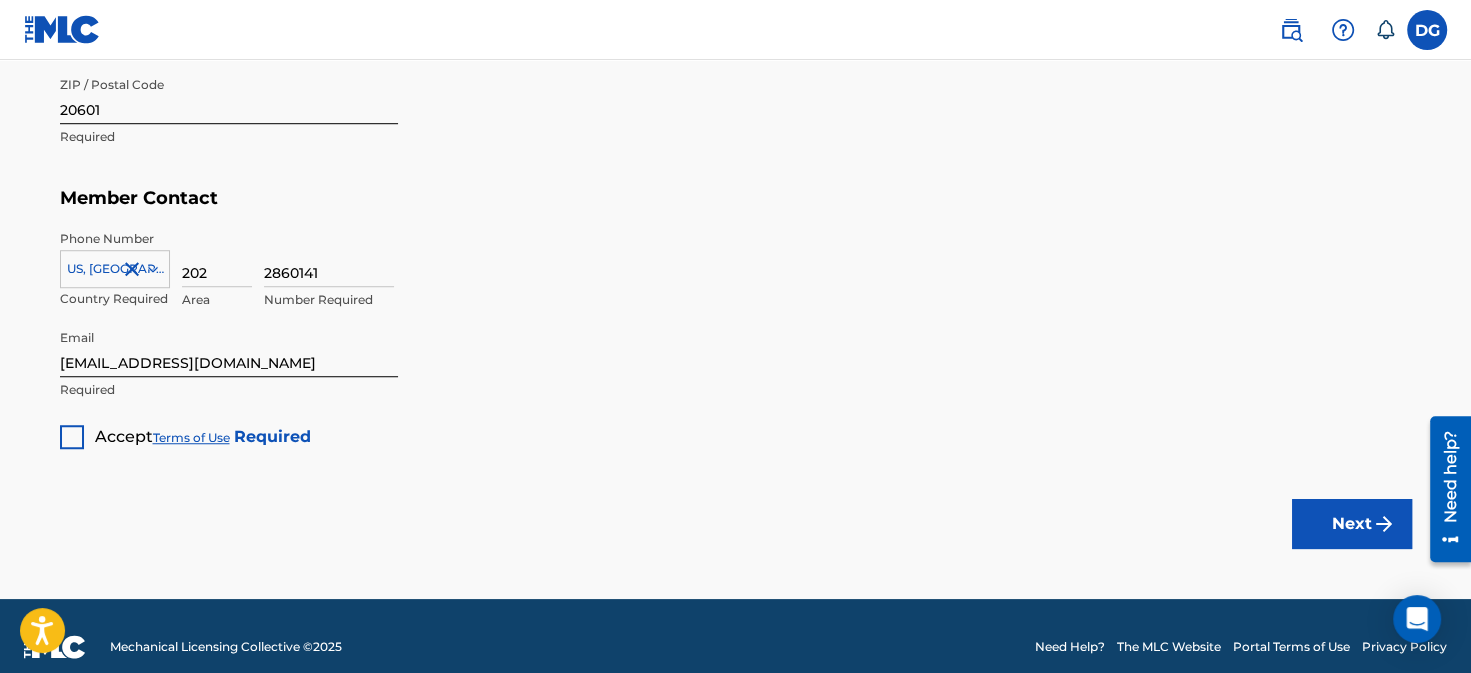 scroll, scrollTop: 1147, scrollLeft: 0, axis: vertical 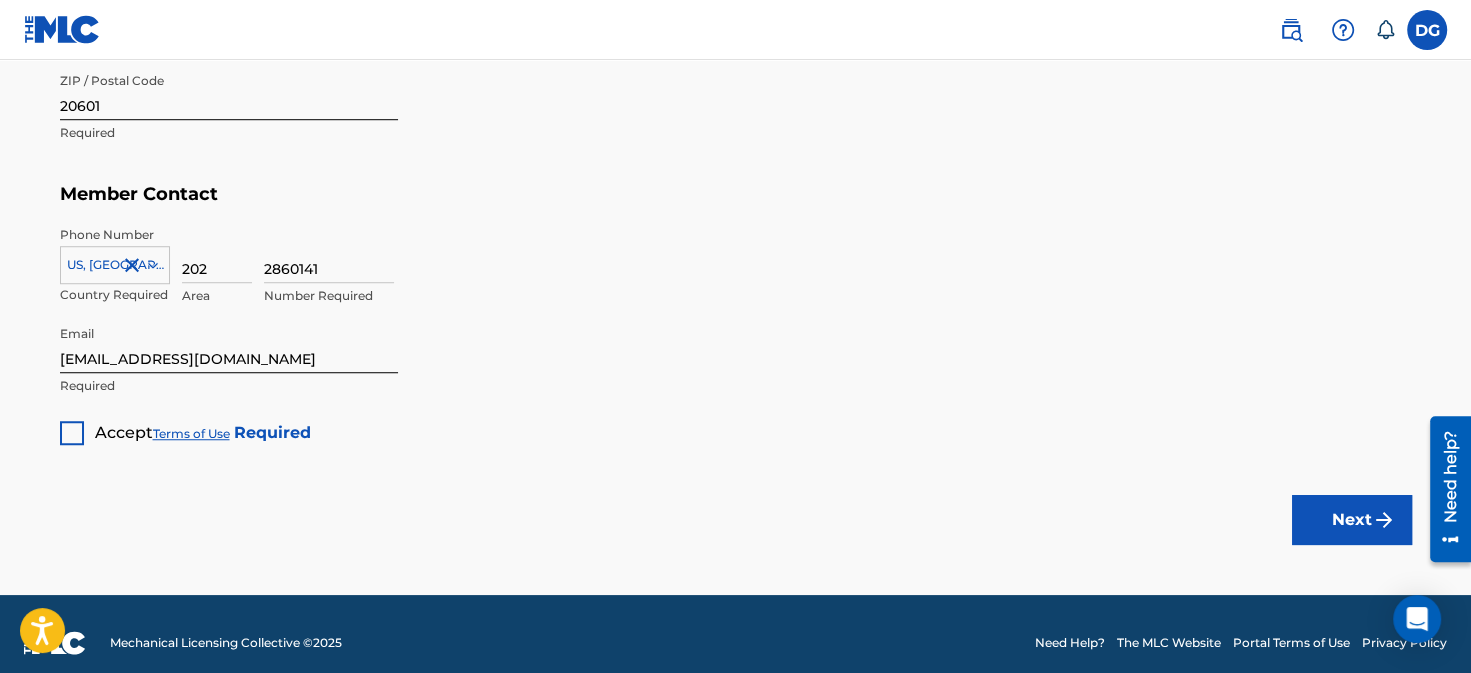 click at bounding box center (72, 433) 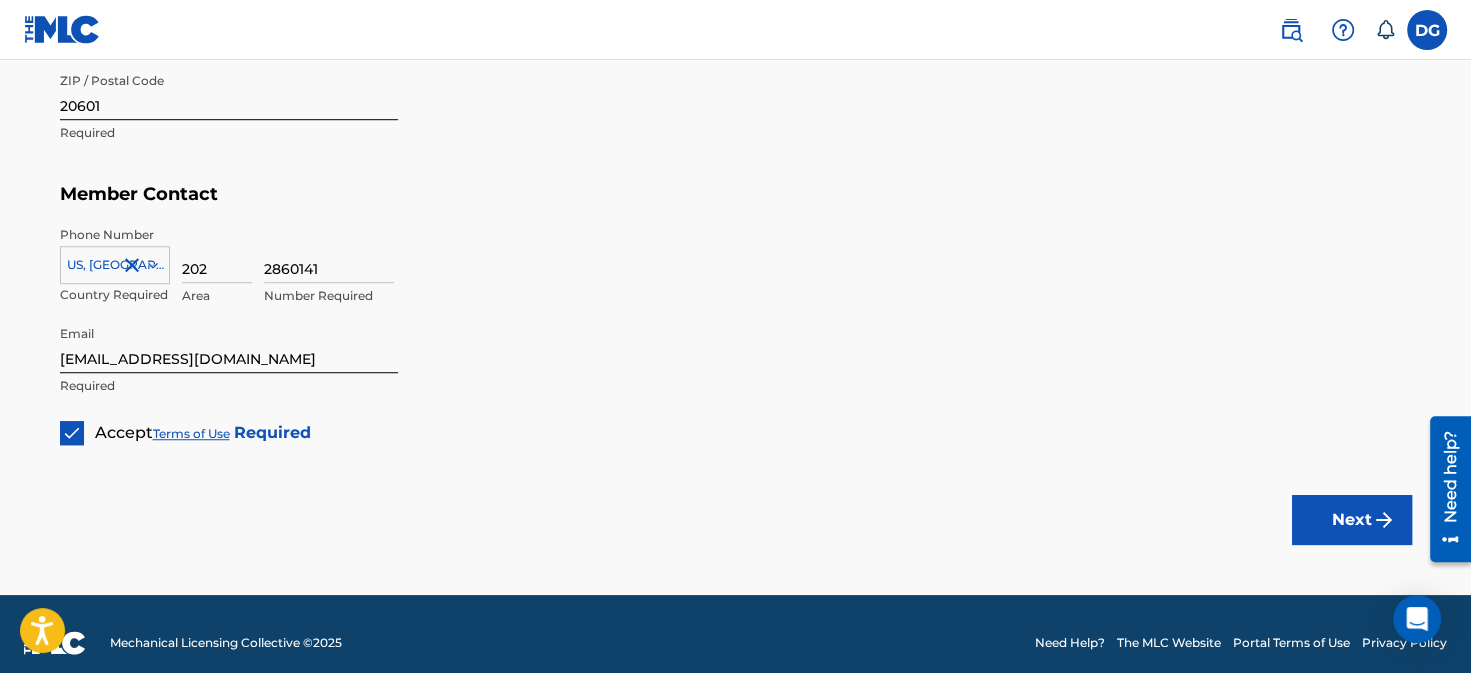 click on "Next" at bounding box center [1352, 520] 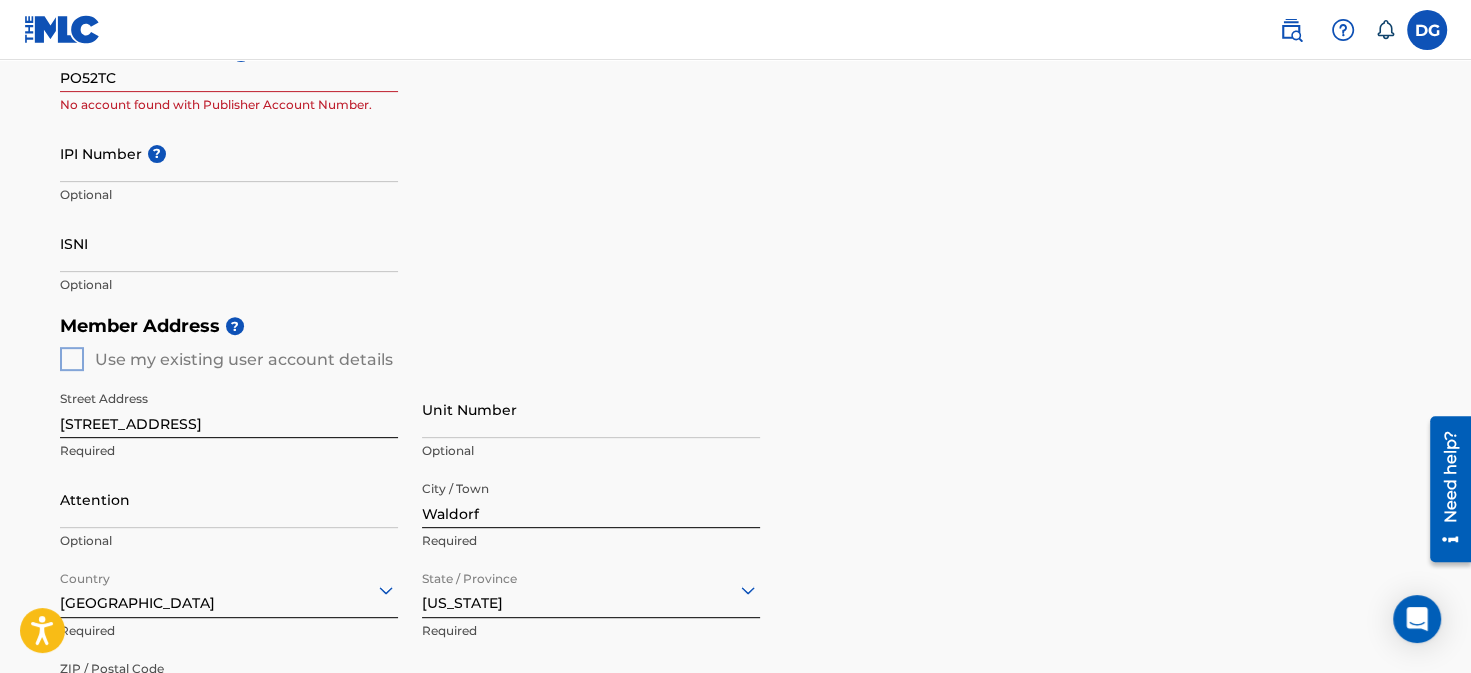 scroll, scrollTop: 0, scrollLeft: 0, axis: both 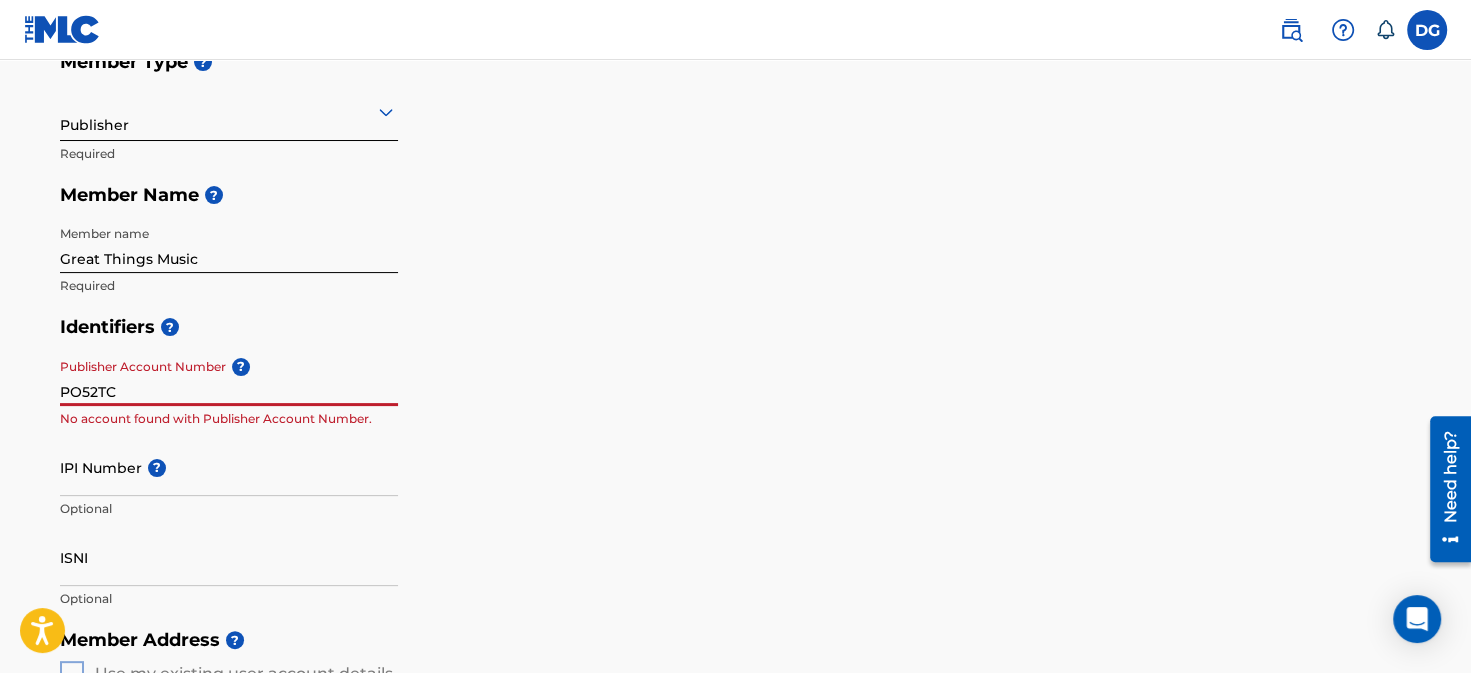 click on "PO52TC" at bounding box center (229, 377) 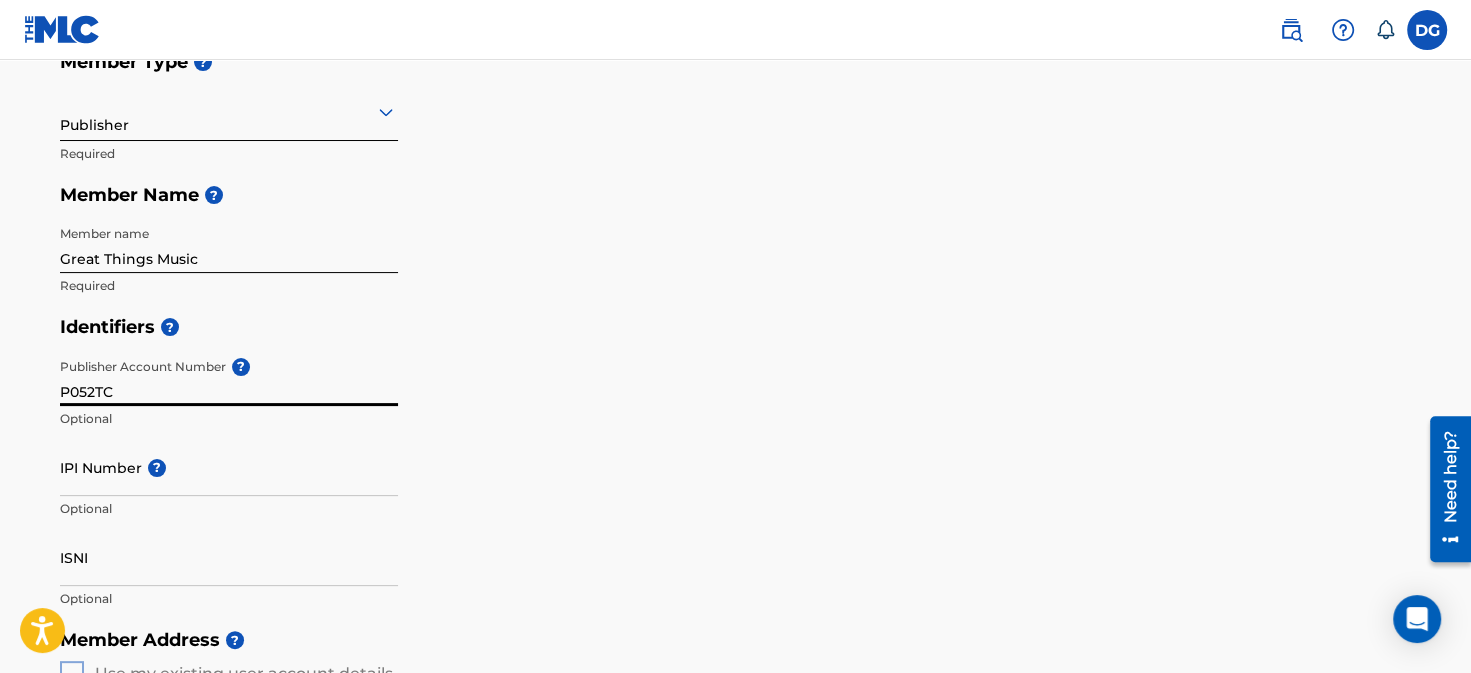 type on "P052TC" 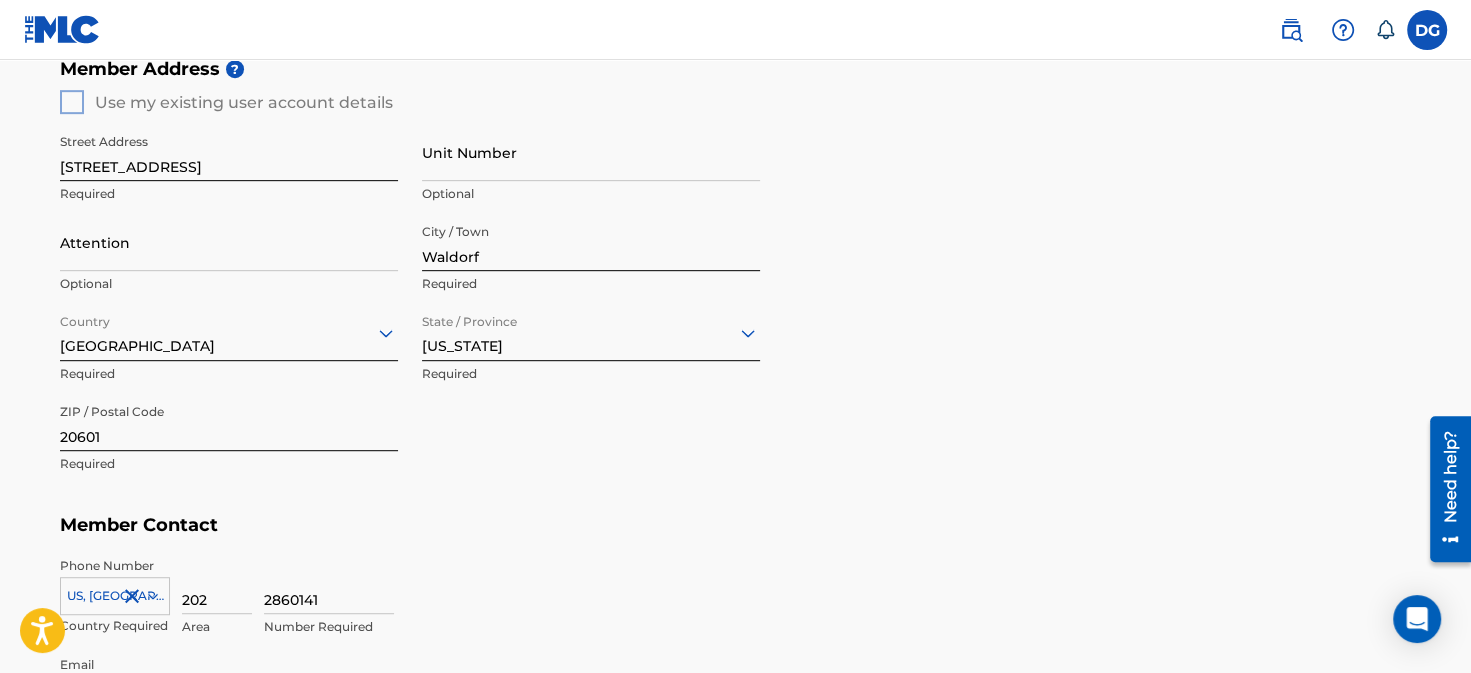 scroll, scrollTop: 812, scrollLeft: 0, axis: vertical 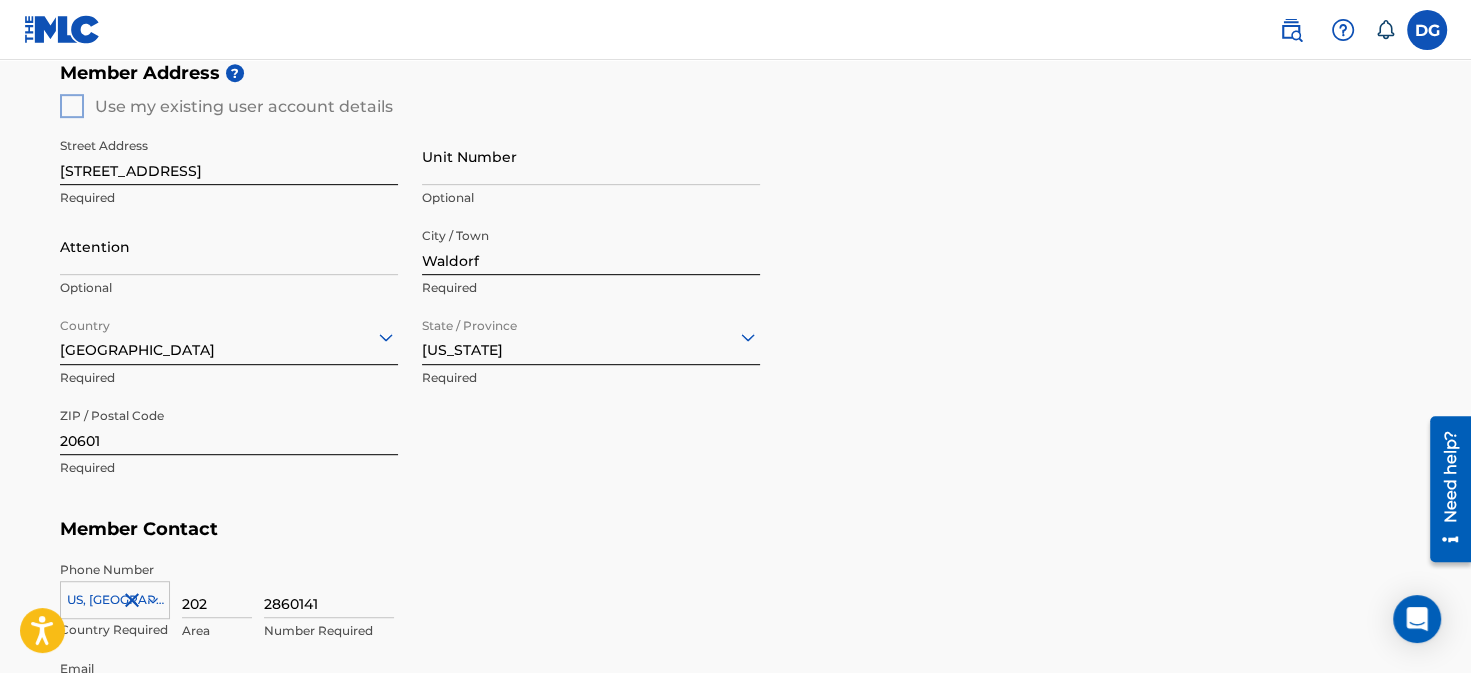 type on "00730386060" 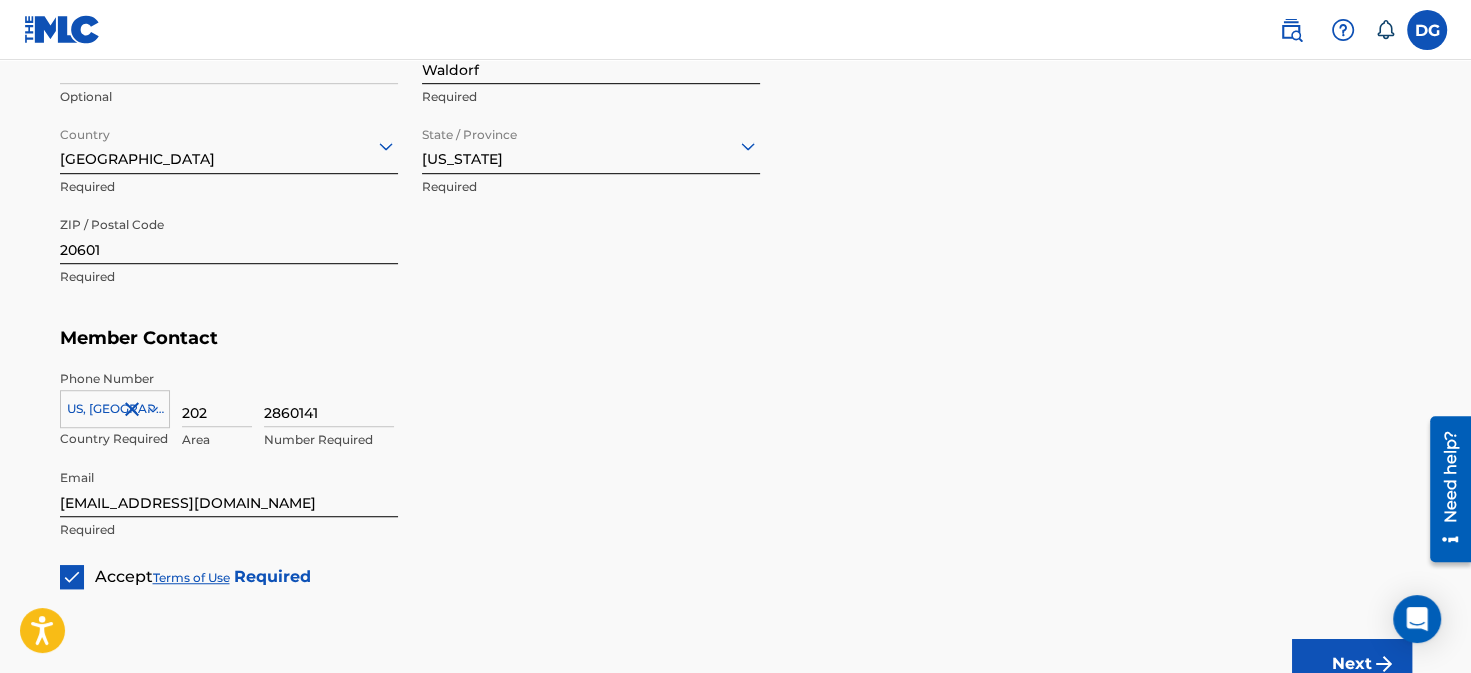 scroll, scrollTop: 1164, scrollLeft: 0, axis: vertical 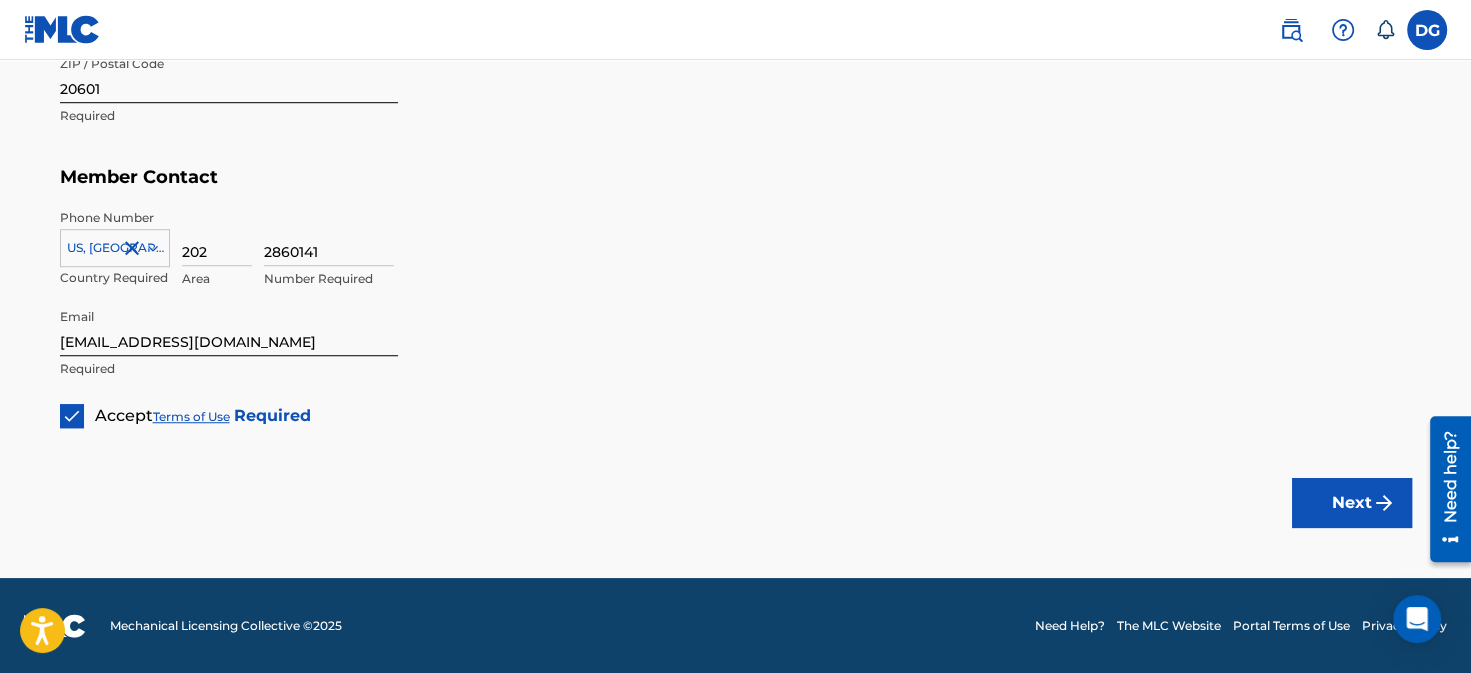 click on "Next" at bounding box center (1352, 503) 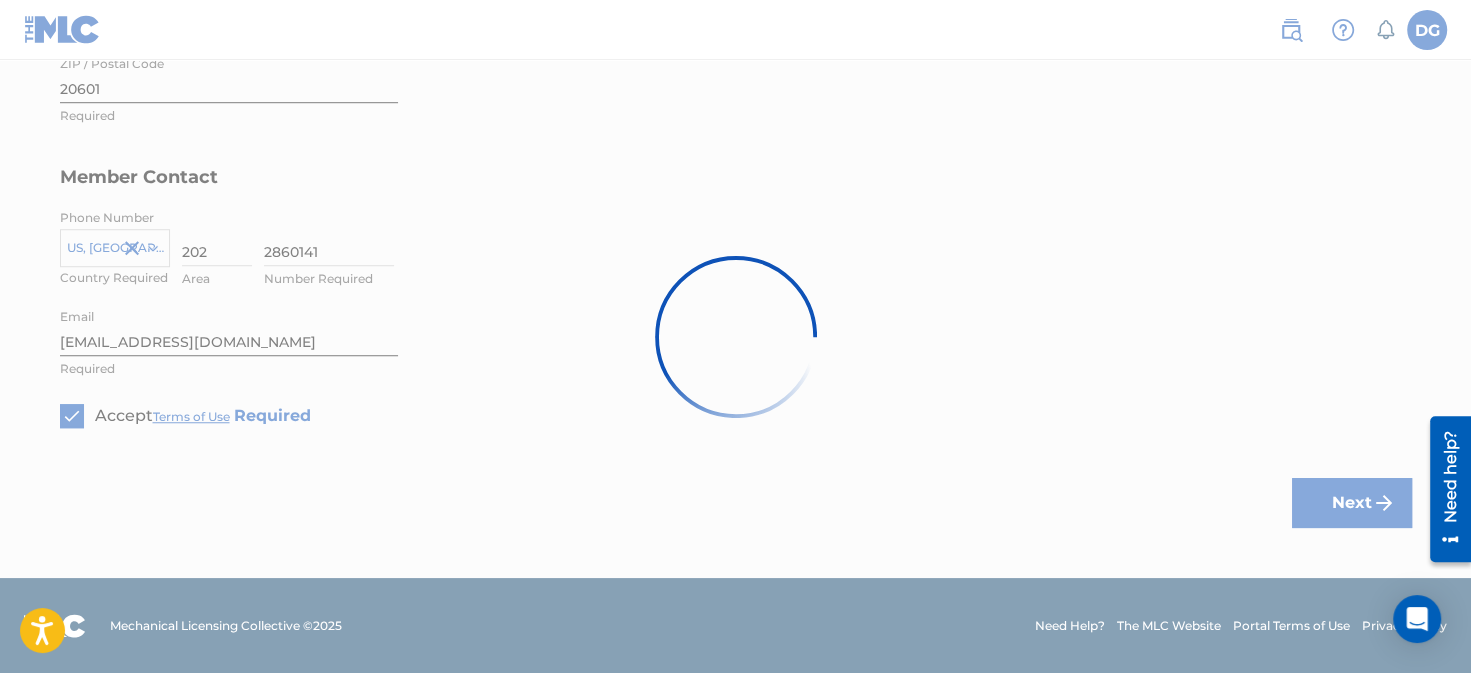 scroll, scrollTop: 0, scrollLeft: 0, axis: both 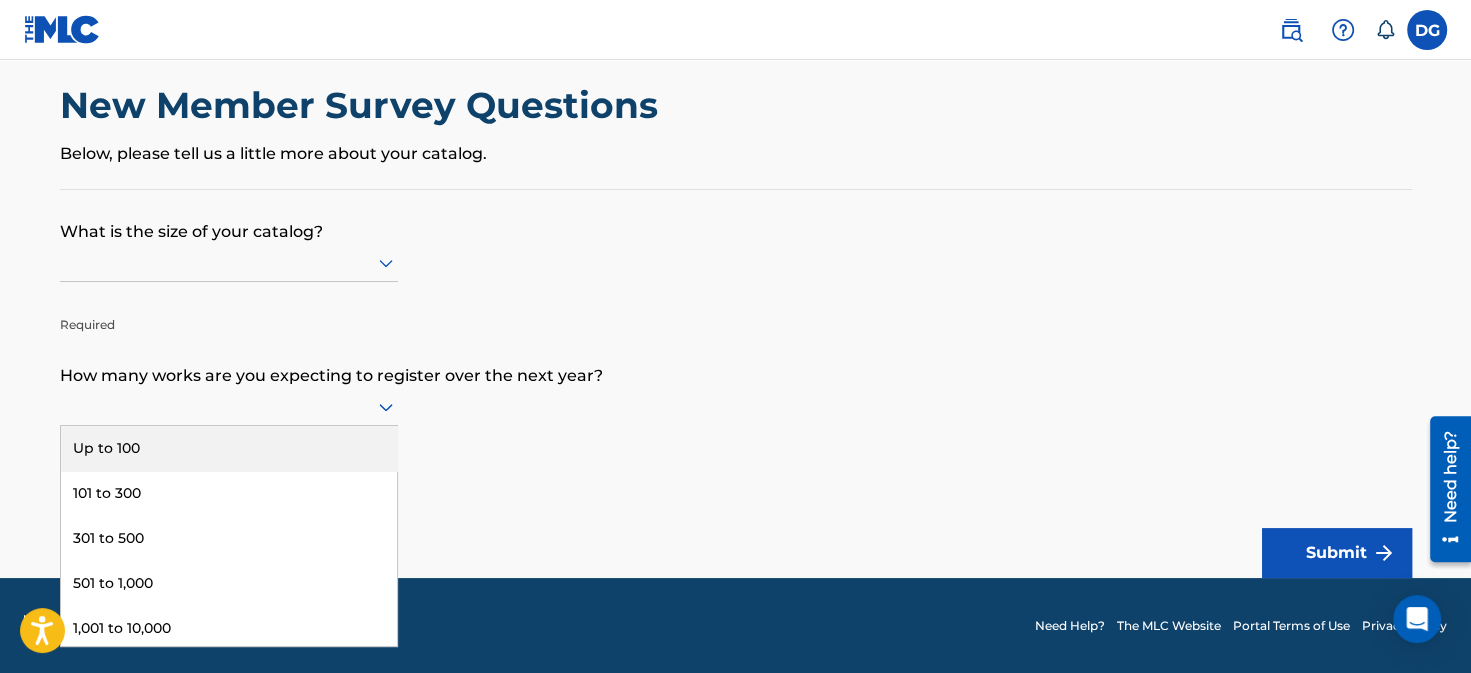 click on "9 results available. Use Up and Down to choose options, press Enter to select the currently focused option, press Escape to exit the menu, press Tab to select the option and exit the menu. Up to 100 101 to 300 301 to 500 501 to 1,000 1,001 to 10,000 10,001 to 100,000 100,001 to 300,000 301,000 to 500,000 Over 500,000" at bounding box center [229, 407] 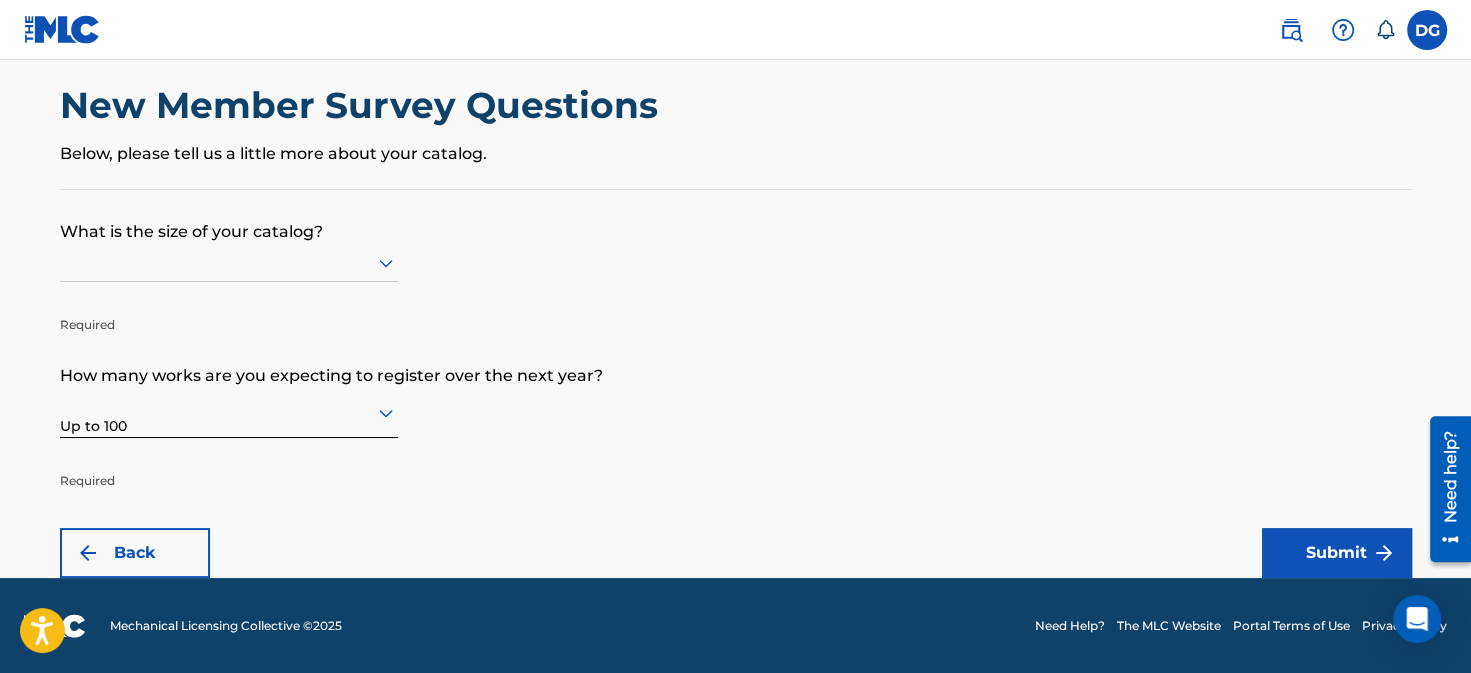 click 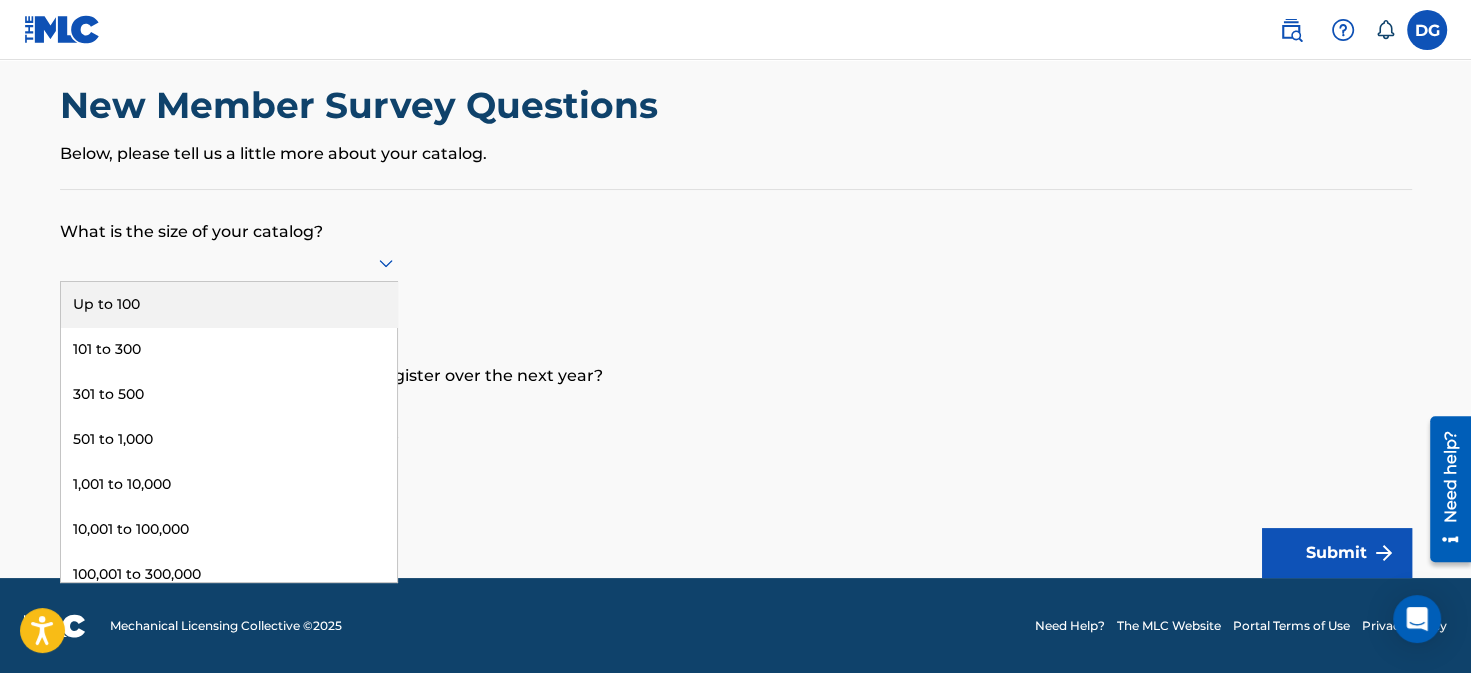 click on "Up to 100" at bounding box center (229, 304) 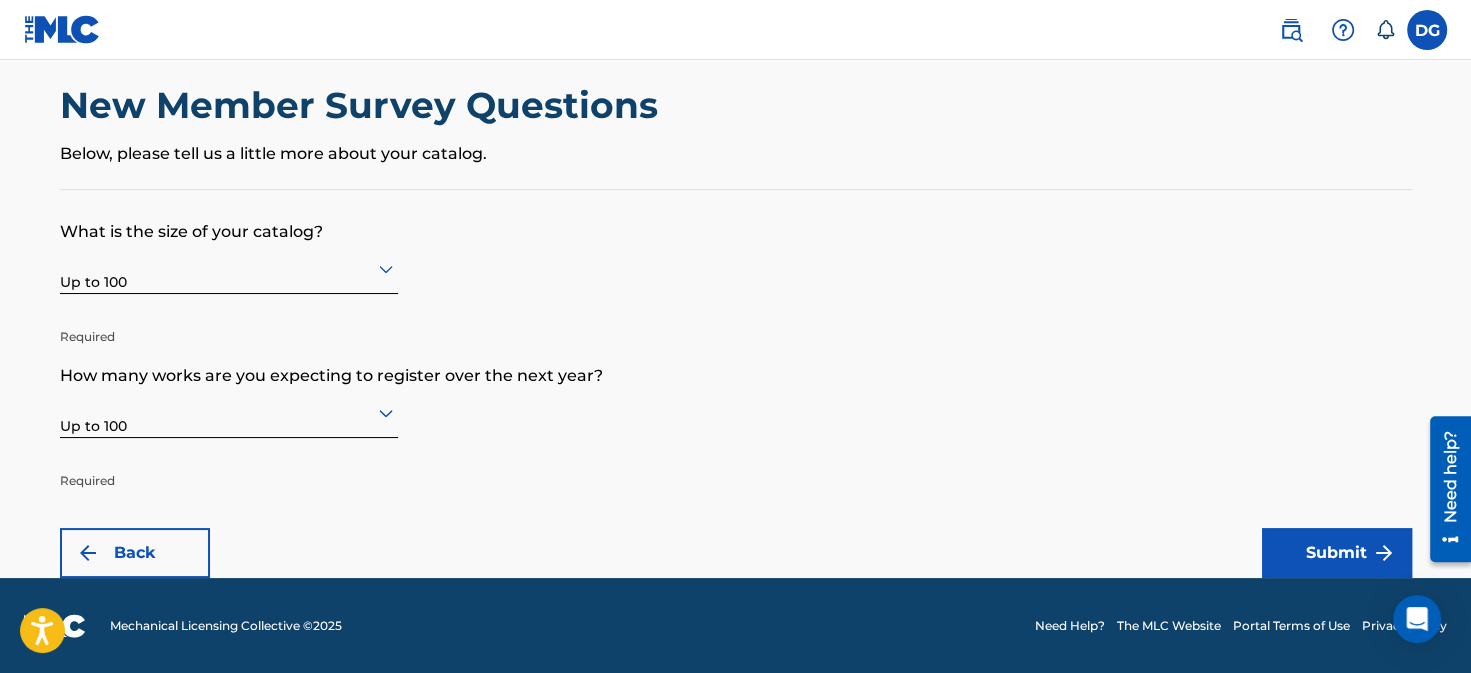click on "Submit" at bounding box center [1337, 553] 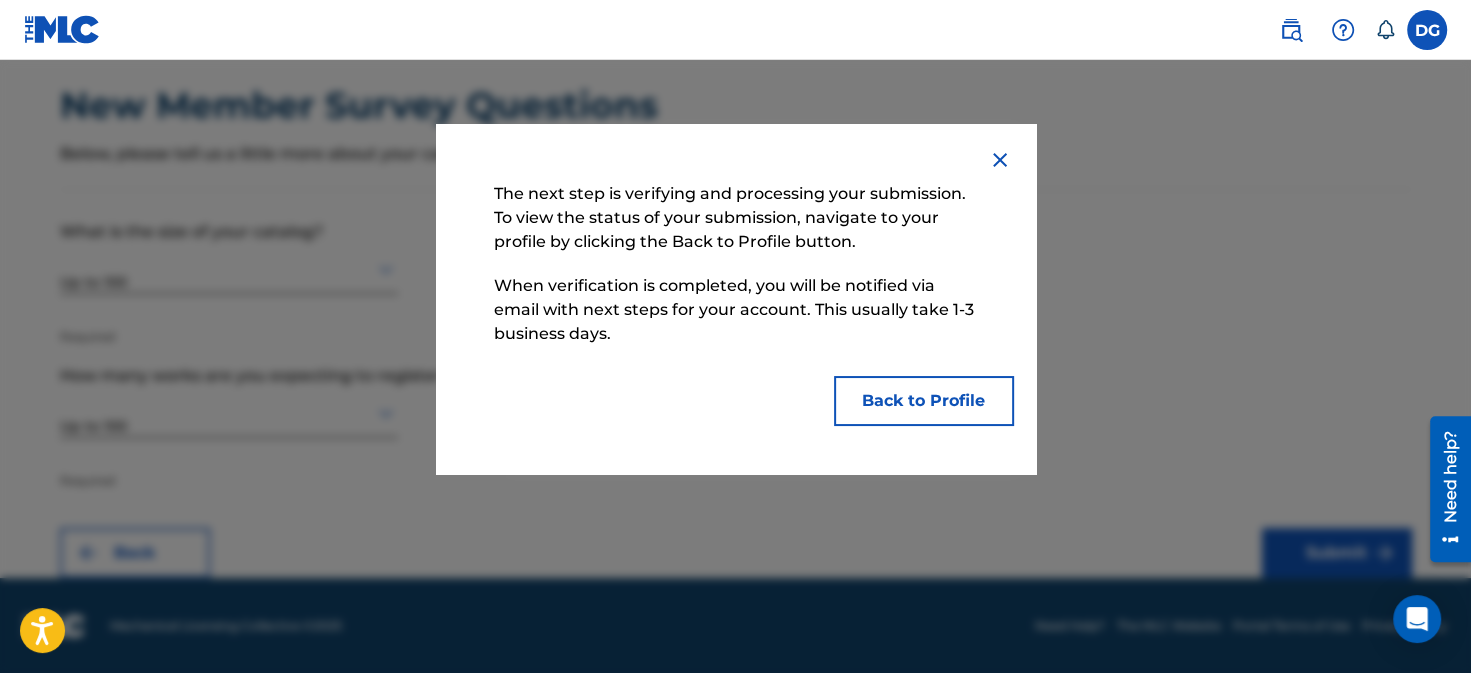 click on "Back to Profile" at bounding box center (924, 401) 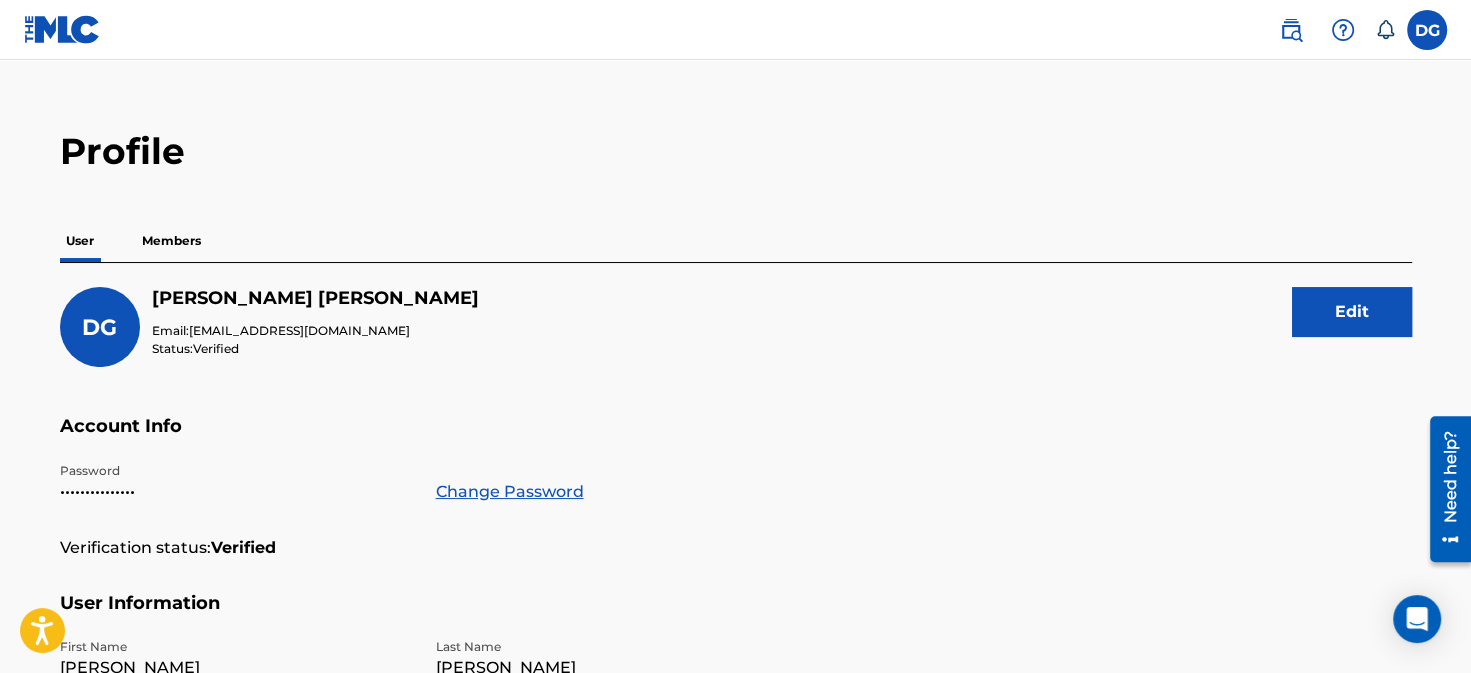 scroll, scrollTop: 0, scrollLeft: 0, axis: both 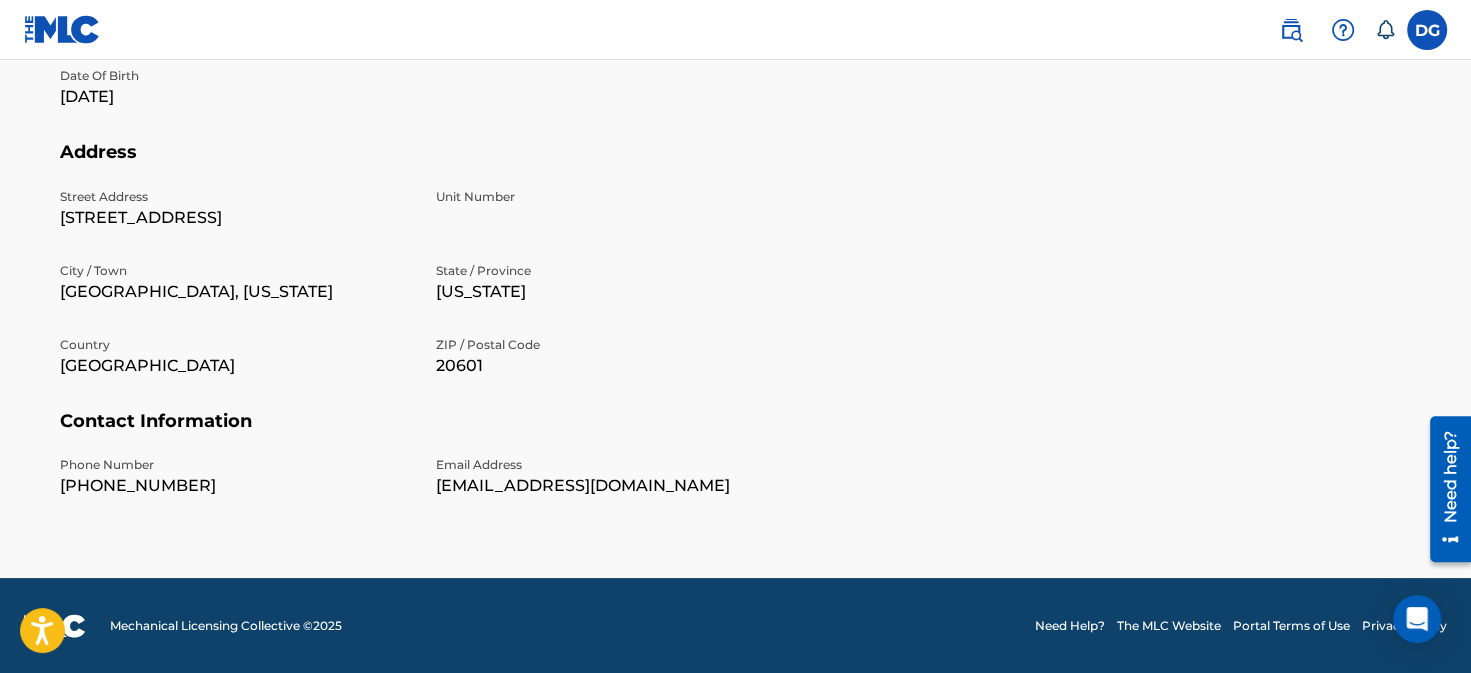 click at bounding box center [1427, 30] 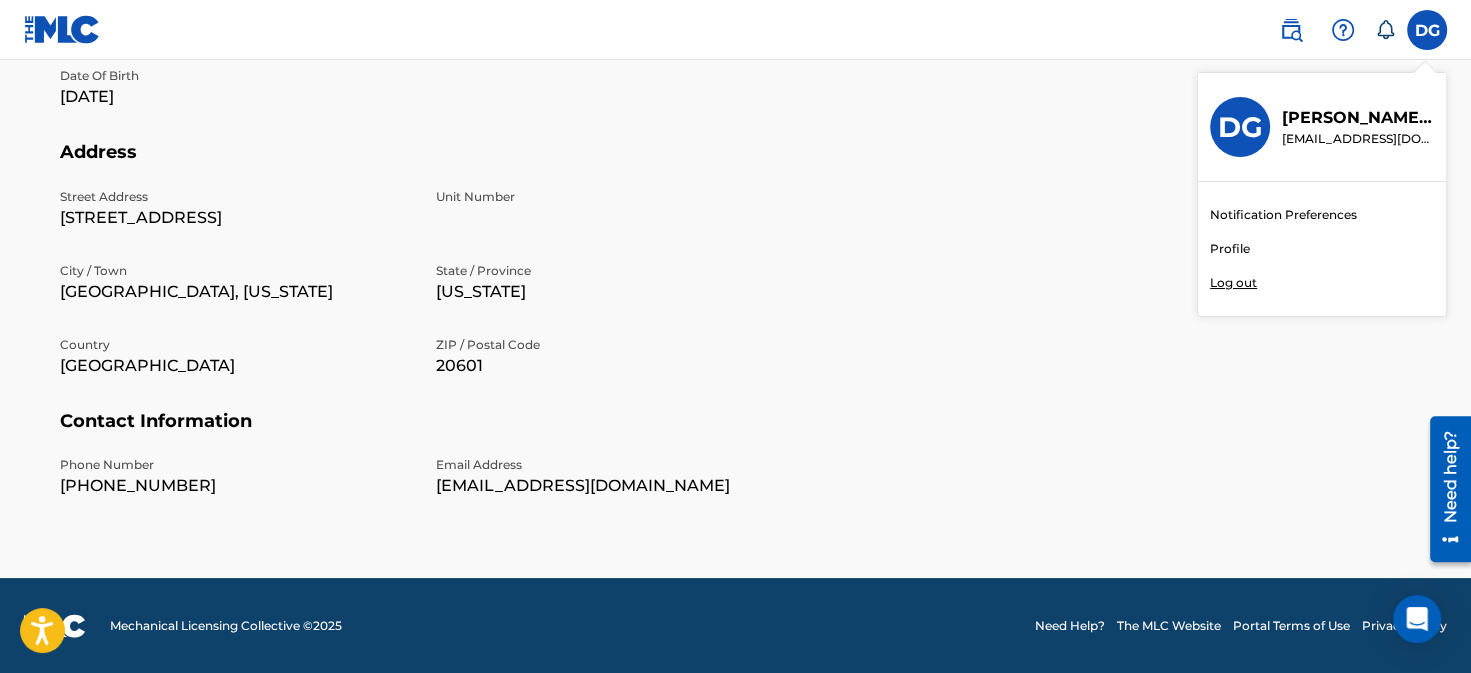 click on "Log out" at bounding box center [1233, 283] 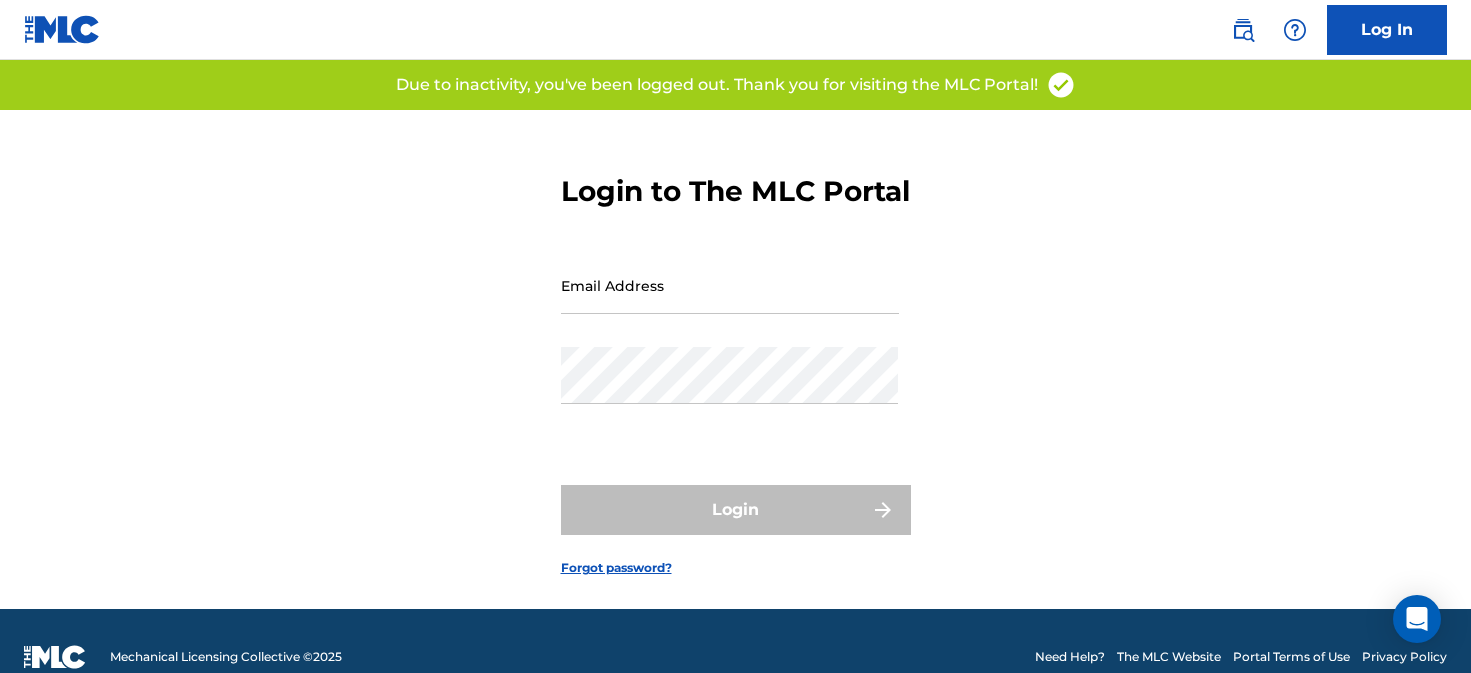 scroll, scrollTop: 0, scrollLeft: 0, axis: both 